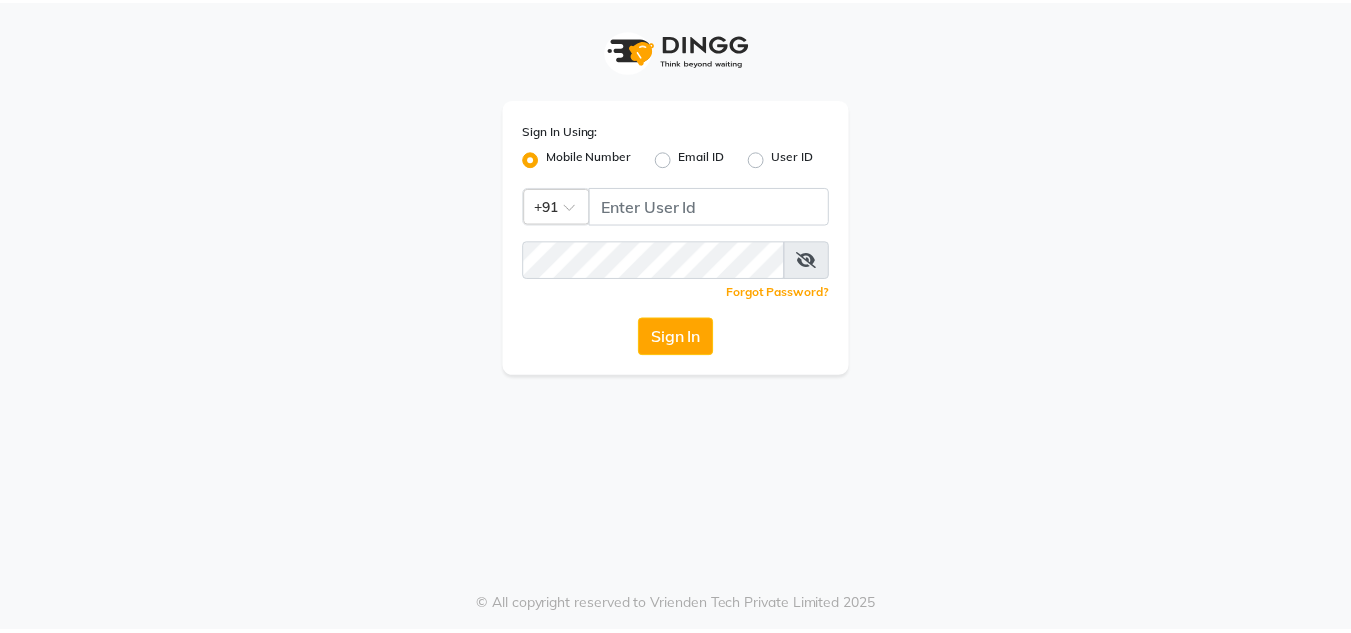 scroll, scrollTop: 0, scrollLeft: 0, axis: both 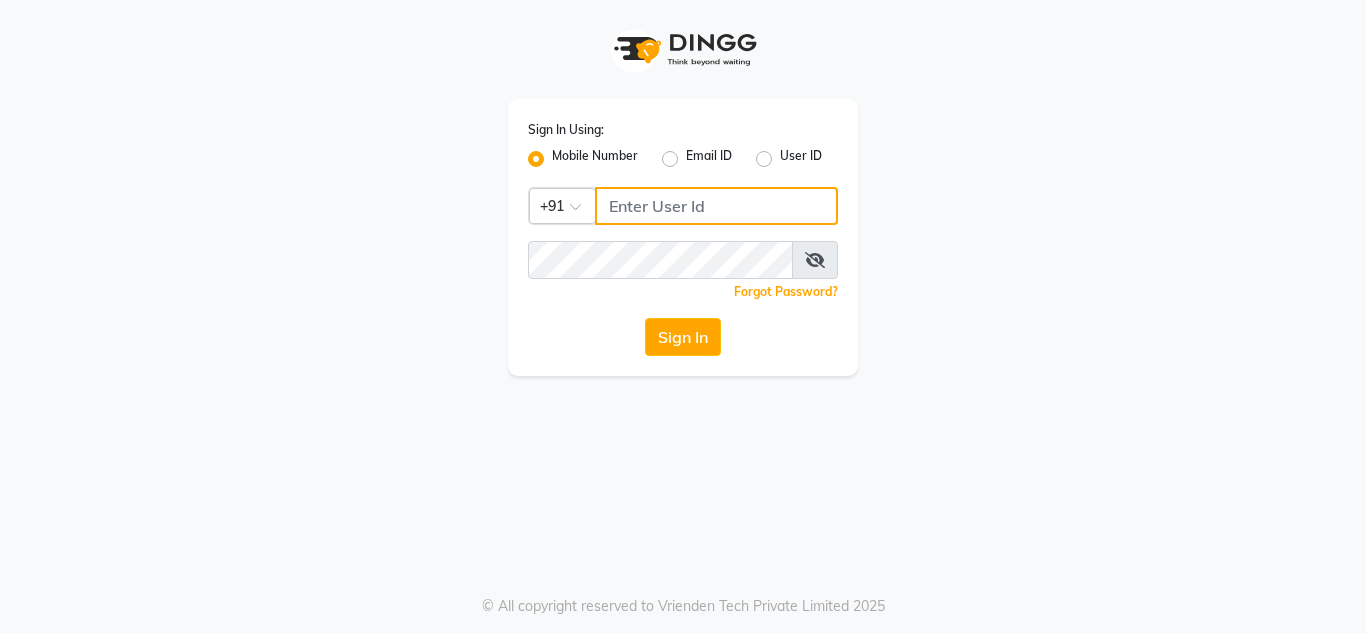 type on "[PHONE]" 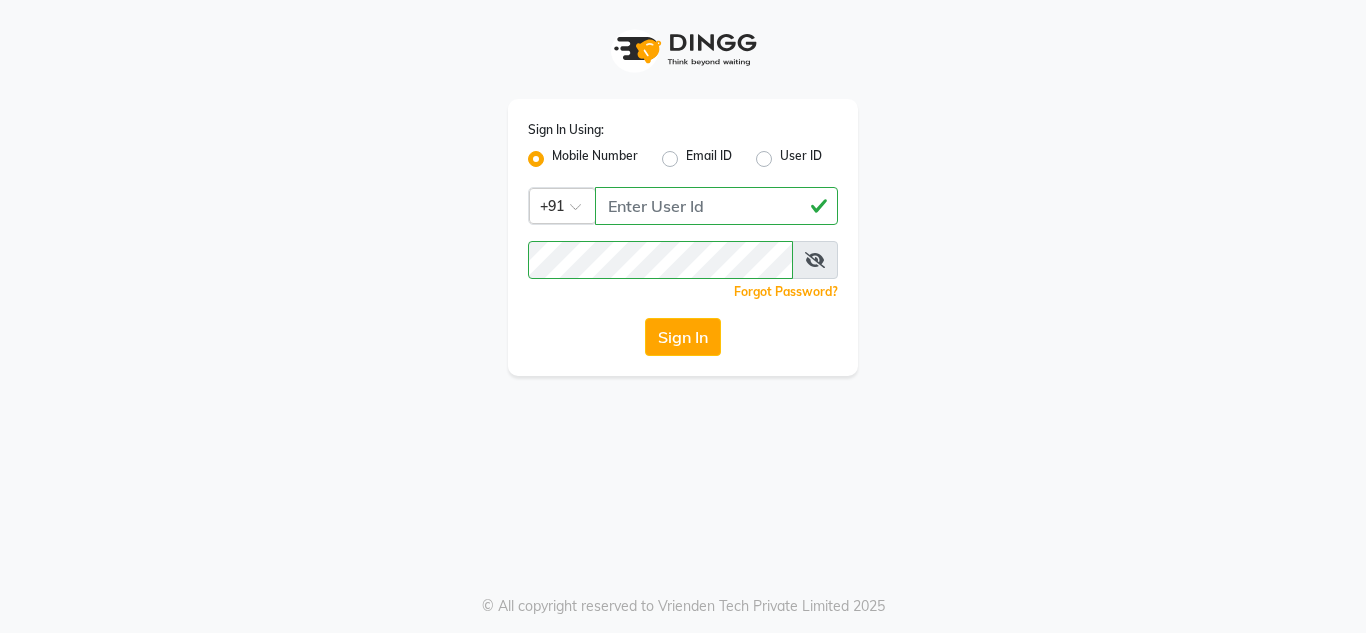 click on "Sign In Using: Mobile Number Email ID User ID Country Code × +91 [PHONE]  Remember me Forgot Password?  Sign In" 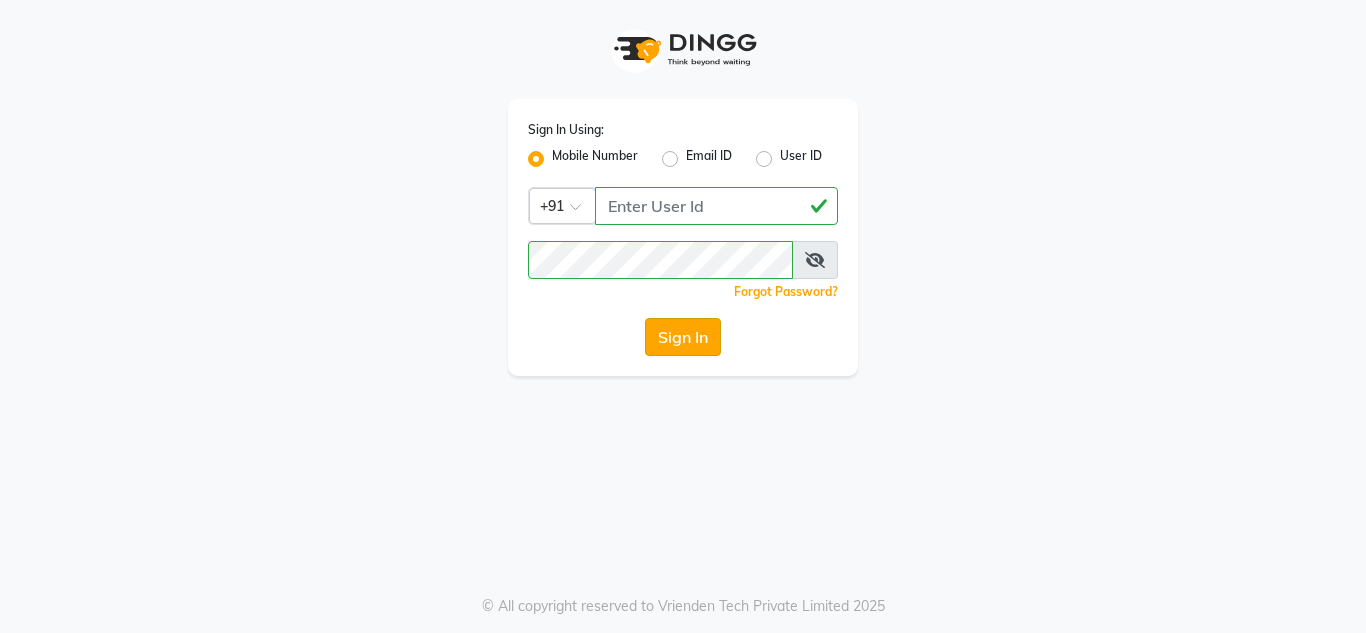 click on "Sign In" 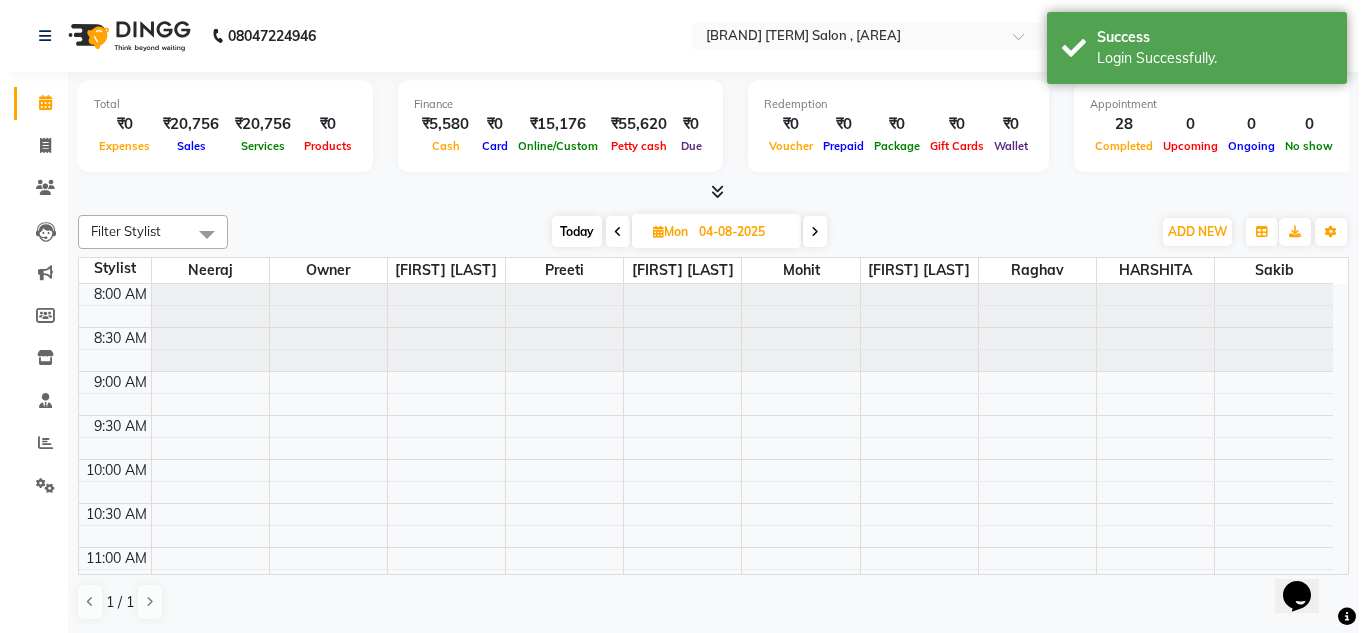 scroll, scrollTop: 0, scrollLeft: 0, axis: both 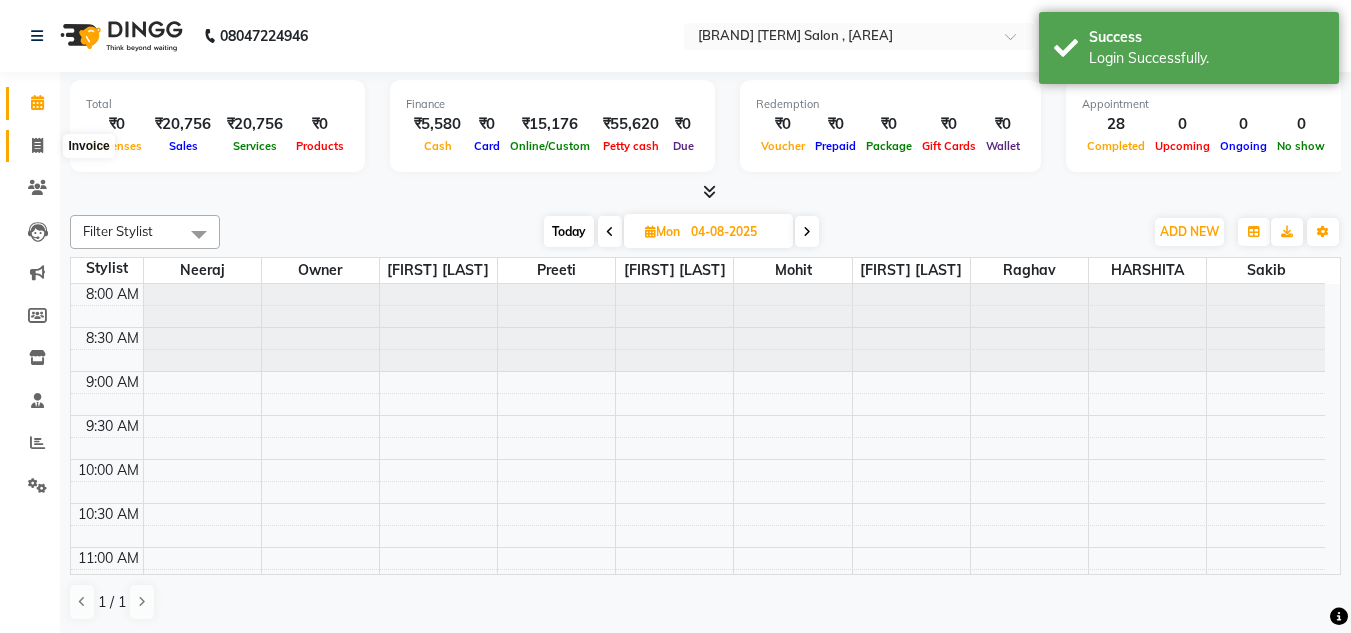 click 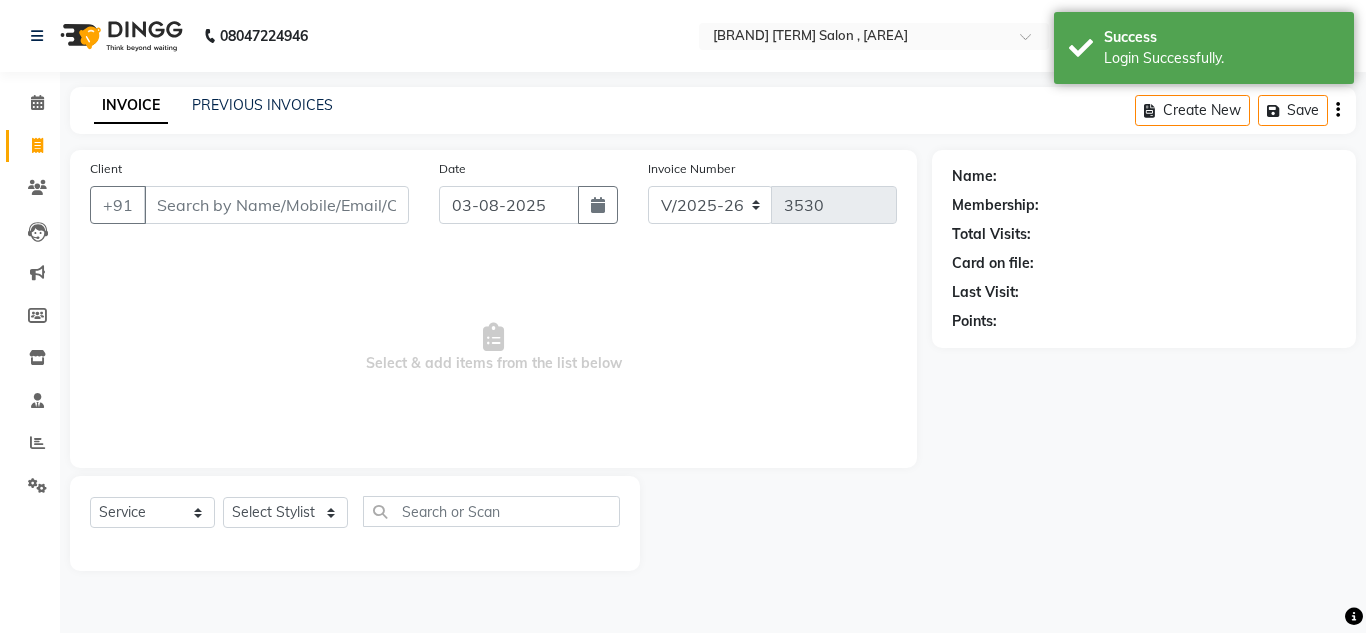 click on "Client" at bounding box center [276, 205] 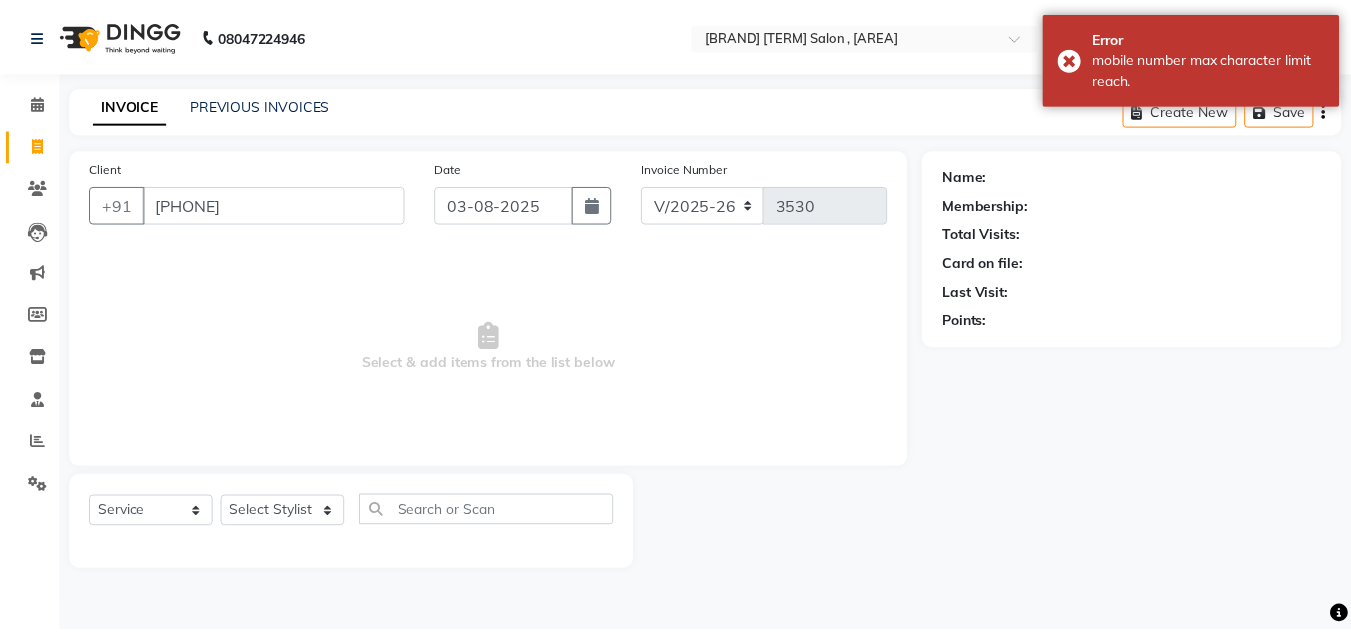 scroll, scrollTop: 0, scrollLeft: 0, axis: both 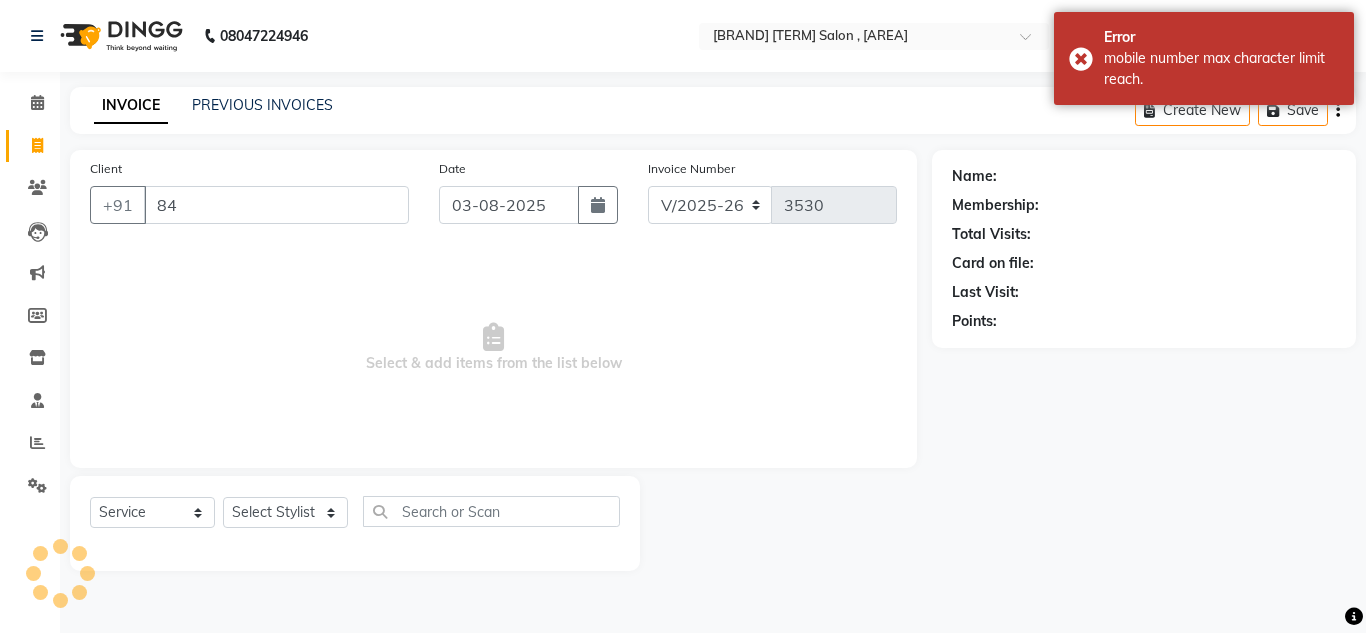 type on "8" 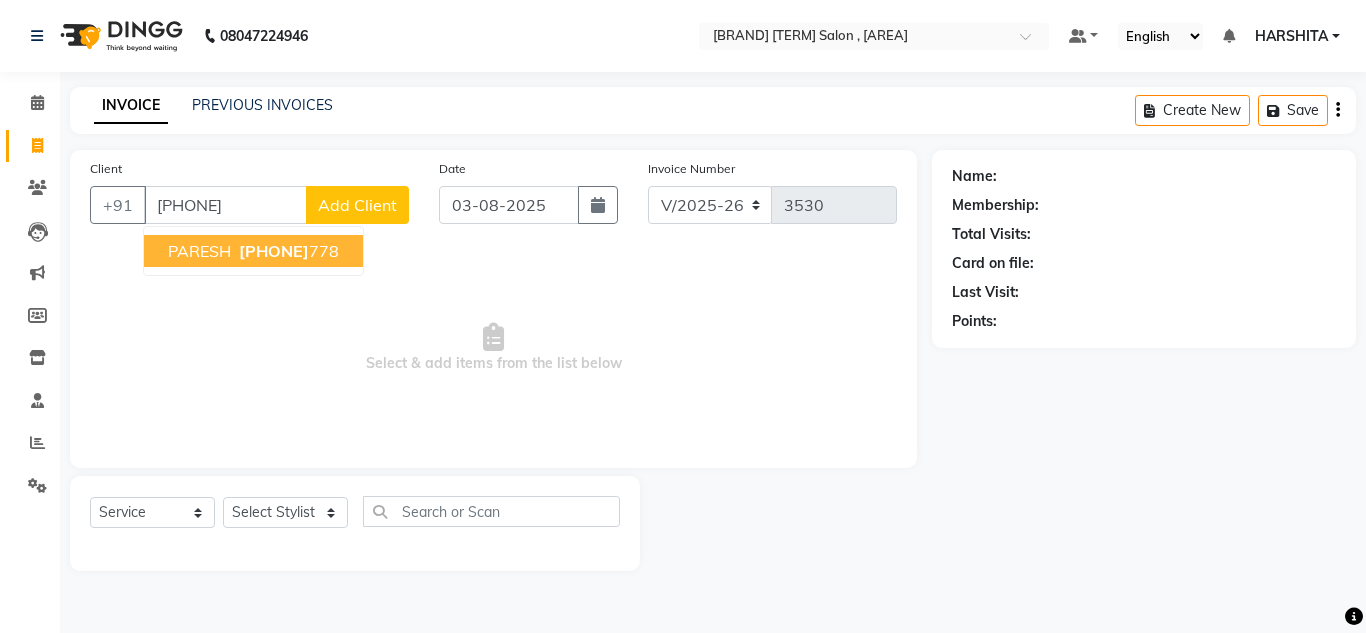 click on "[PHONE] 778" at bounding box center (287, 251) 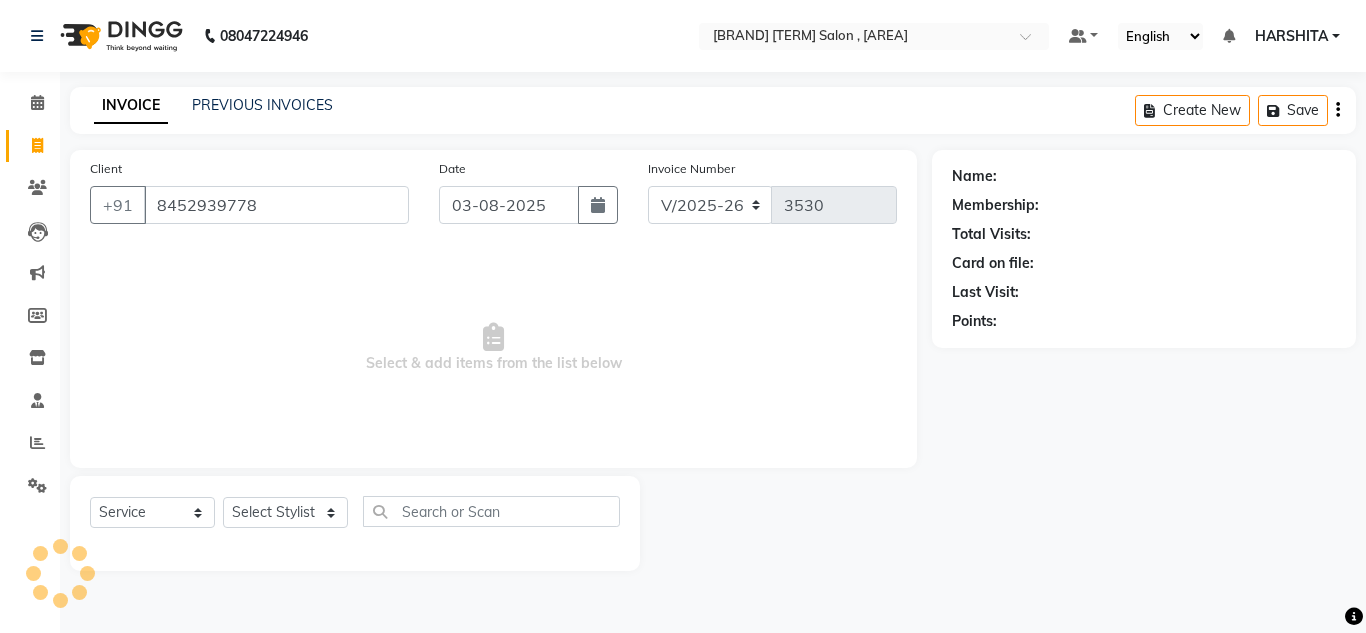 type on "8452939778" 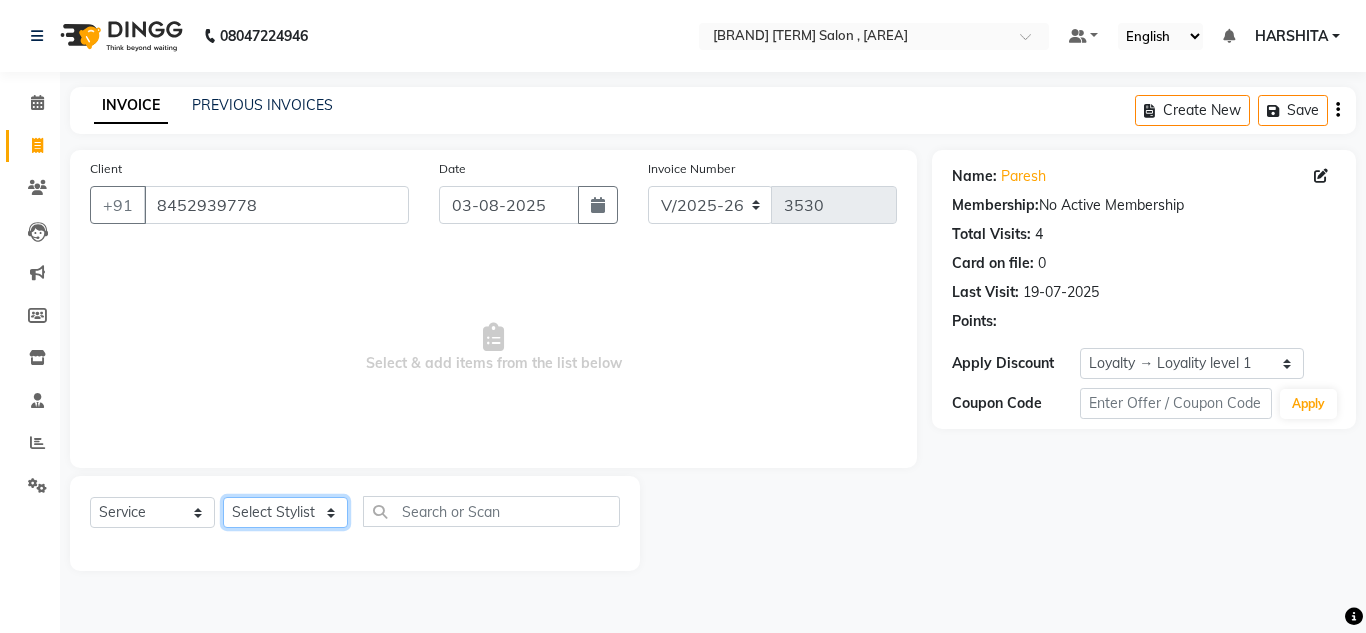 click on "Select Stylist [FIRST] [LAST] [FIRST] [LAST] [FIRST] [LAST] [FIRST] [LAST] [FIRST] [LAST] [FIRST] [LAST] [FIRST] [LAST] [FIRST] [LAST] [FIRST] [LAST]" 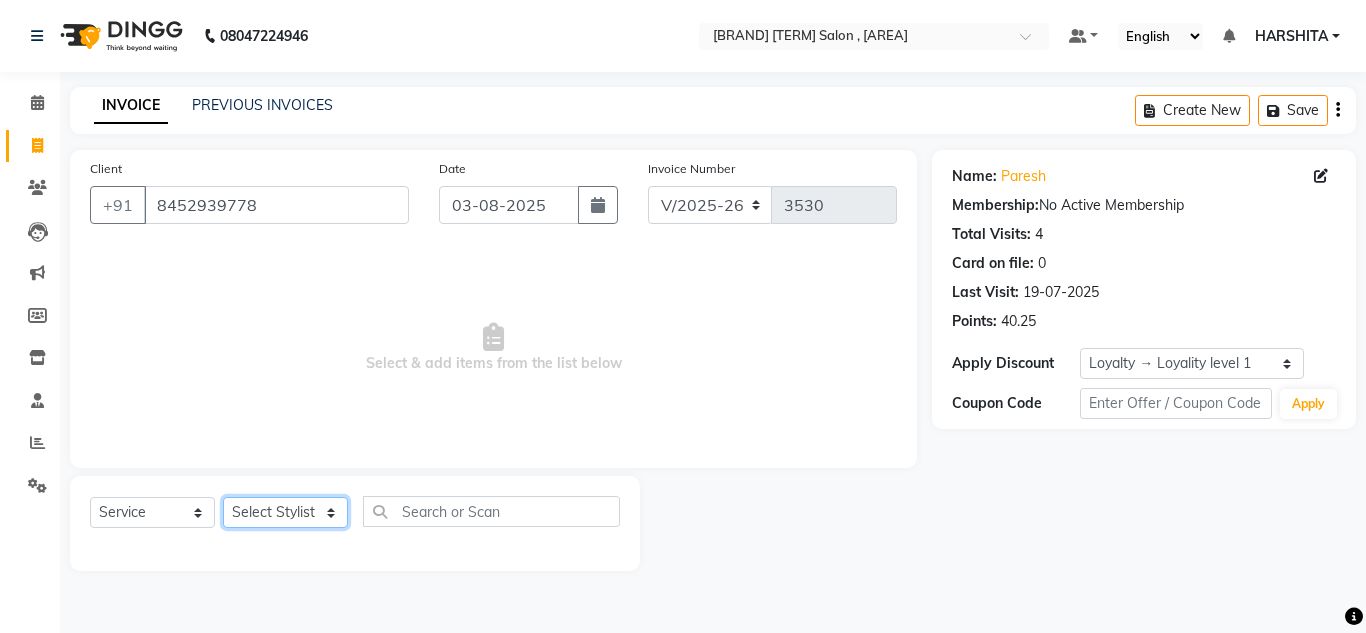 select on "81667" 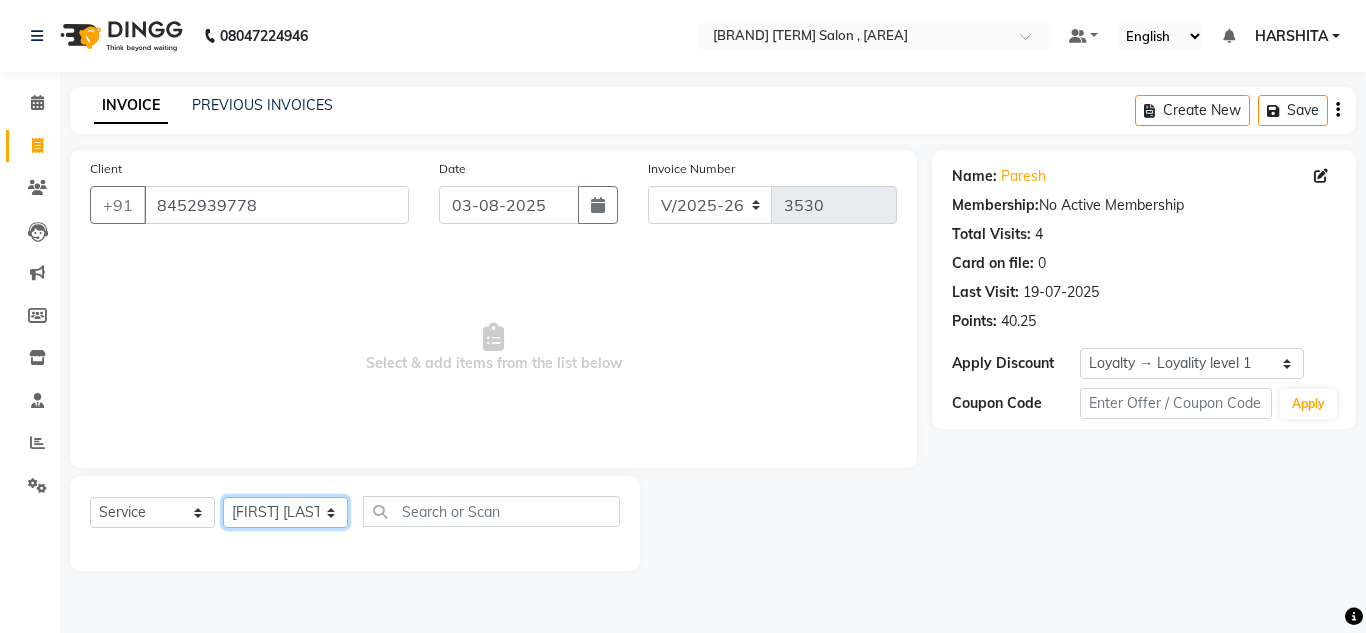 click on "Select Stylist [FIRST] [LAST] [FIRST] [LAST] [FIRST] [LAST] [FIRST] [LAST] [FIRST] [LAST] [FIRST] [LAST] [FIRST] [LAST] [FIRST] [LAST] [FIRST] [LAST]" 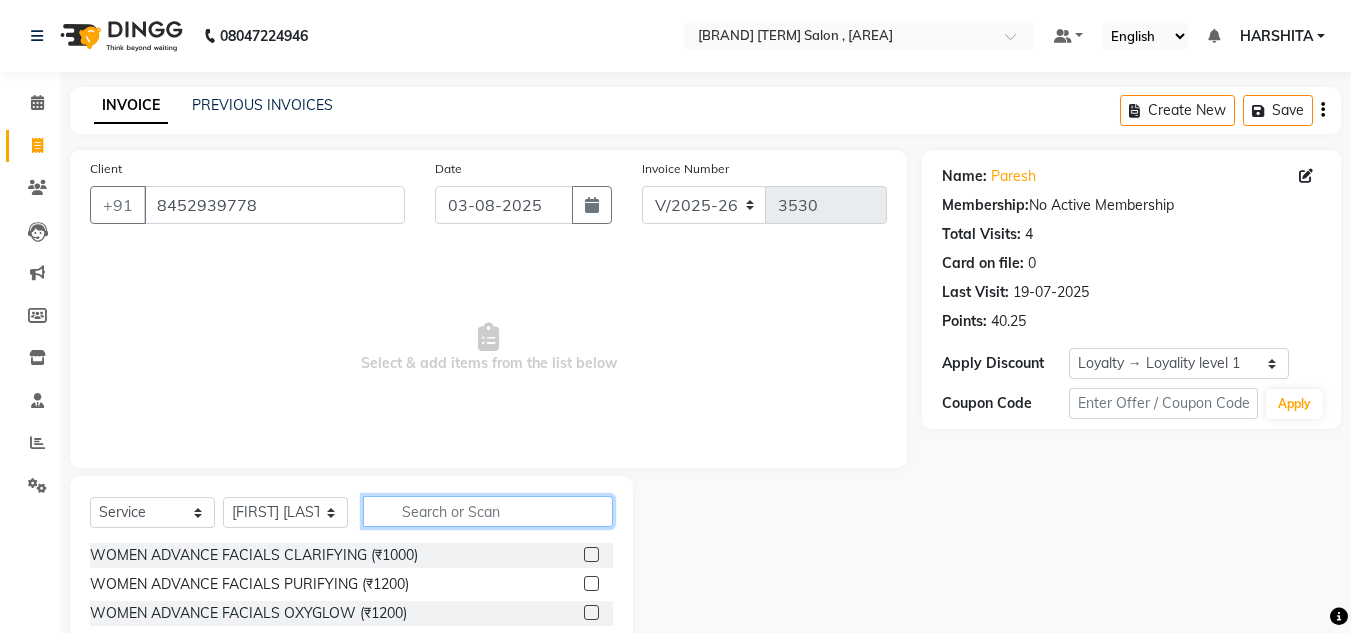 click 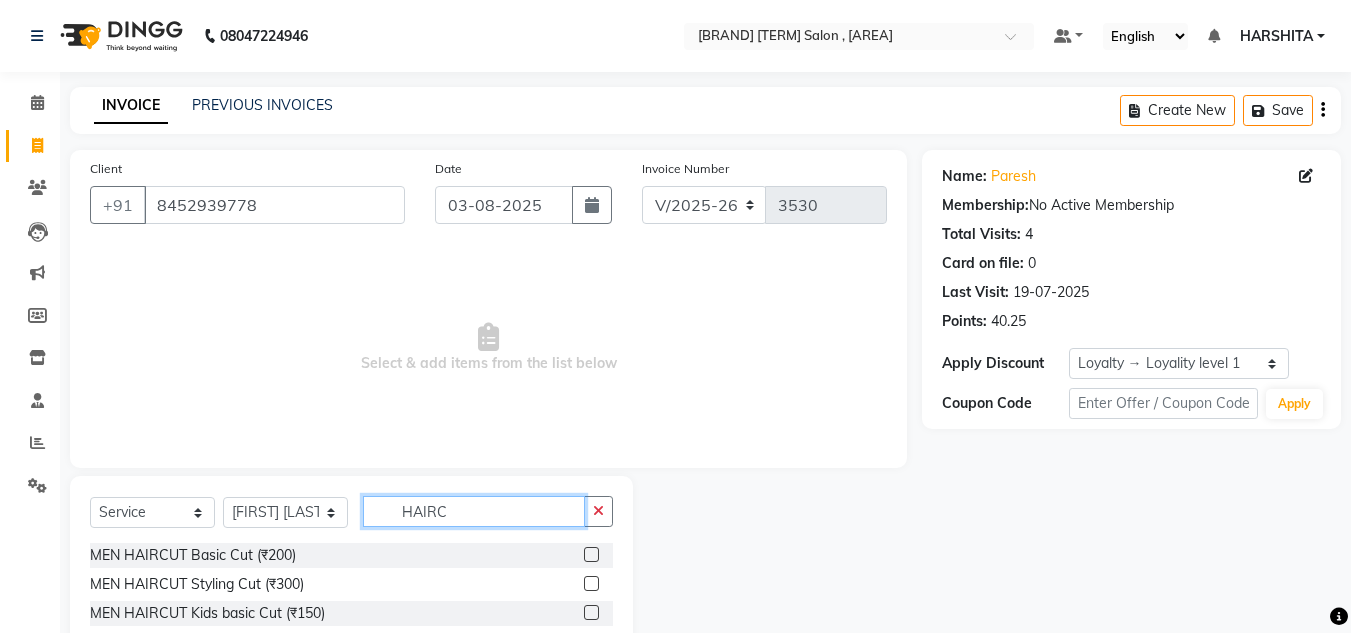 type on "HAIRC" 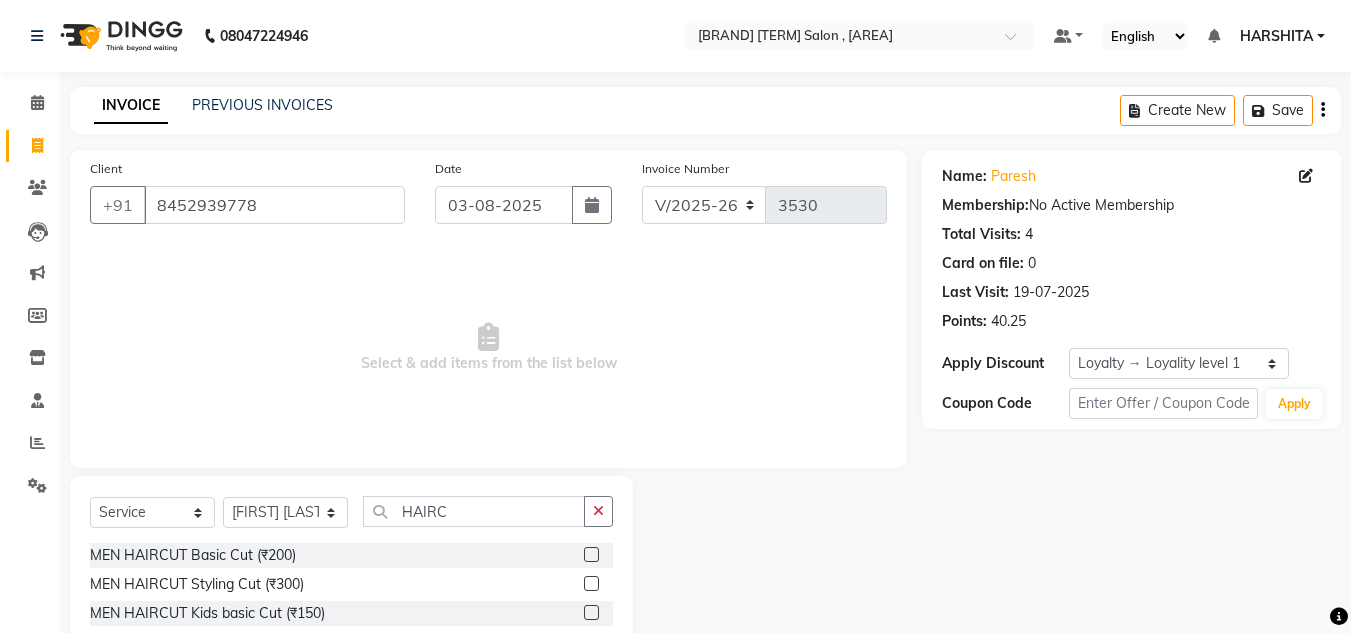 click 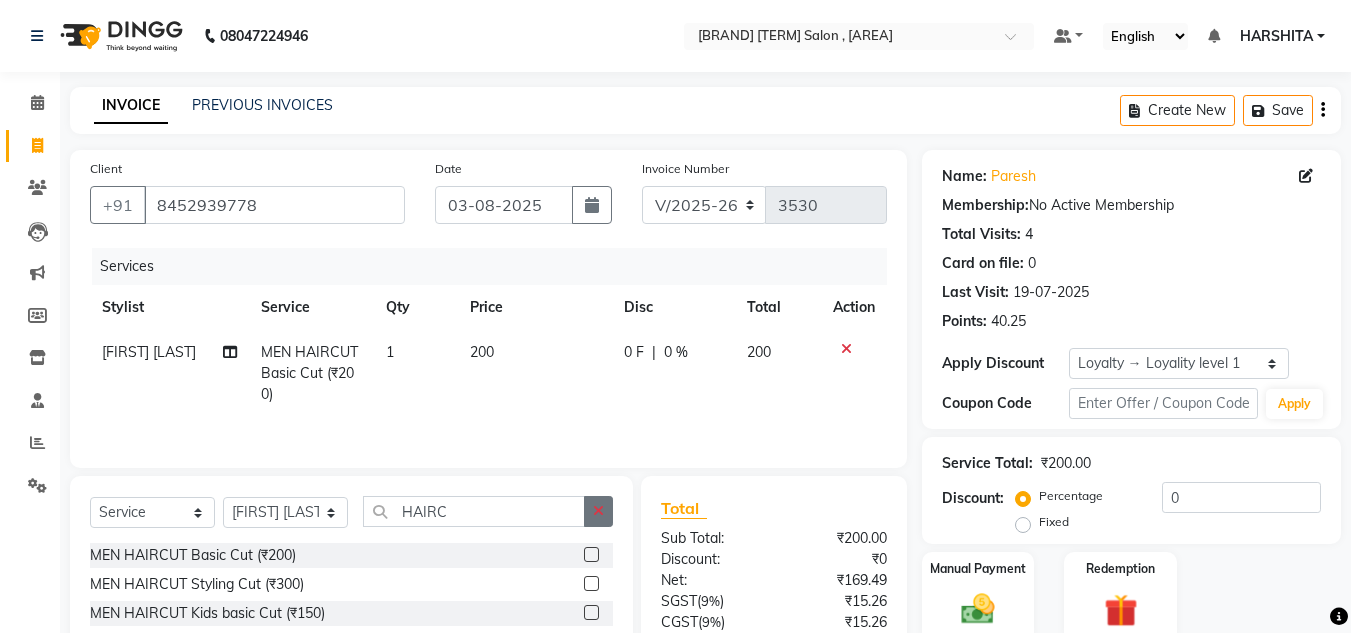 checkbox on "false" 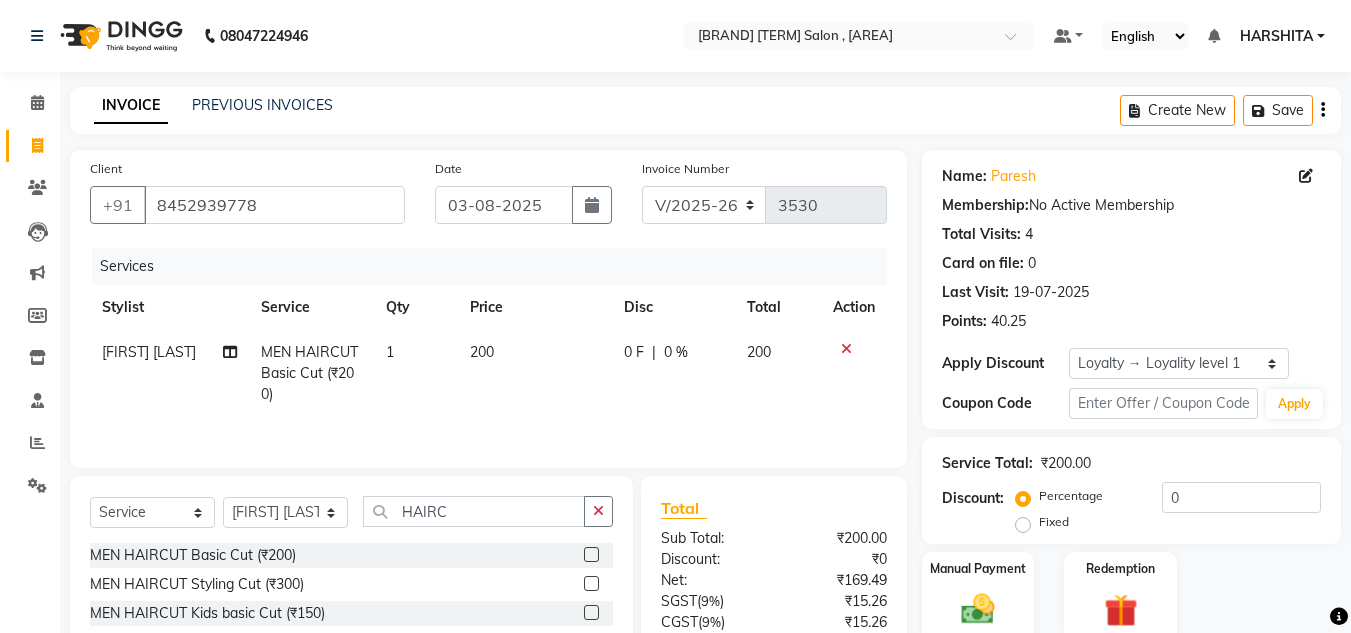 drag, startPoint x: 597, startPoint y: 505, endPoint x: 579, endPoint y: 512, distance: 19.313208 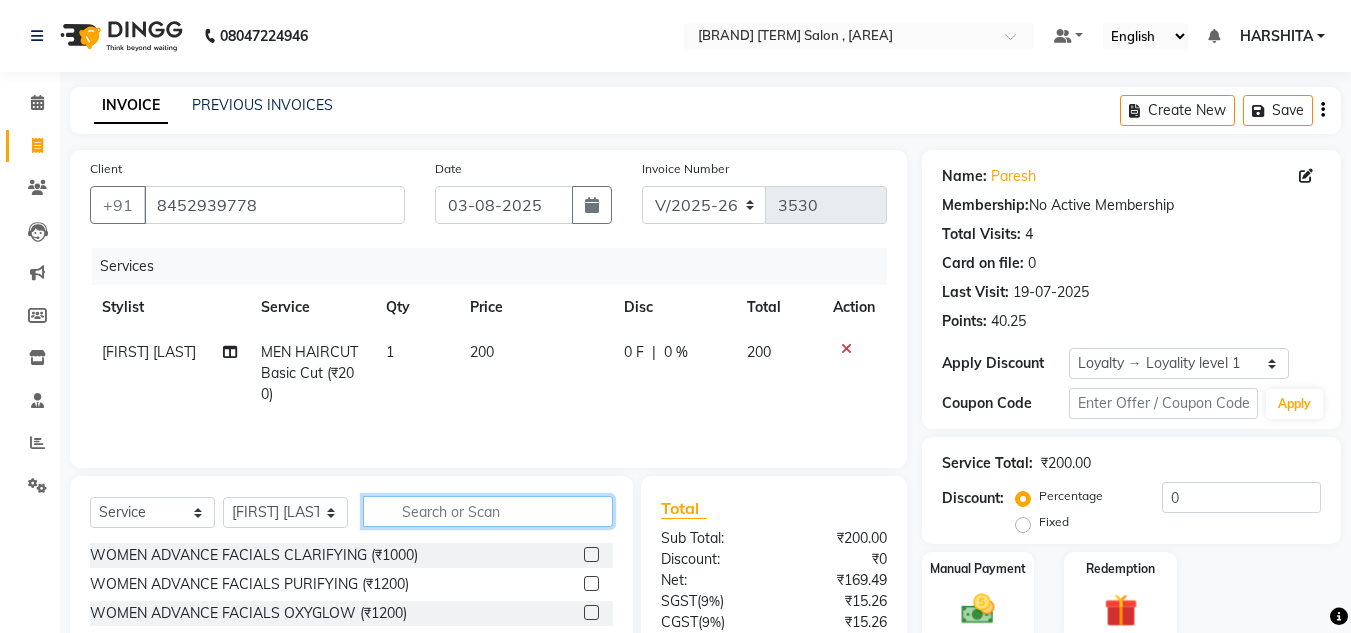click 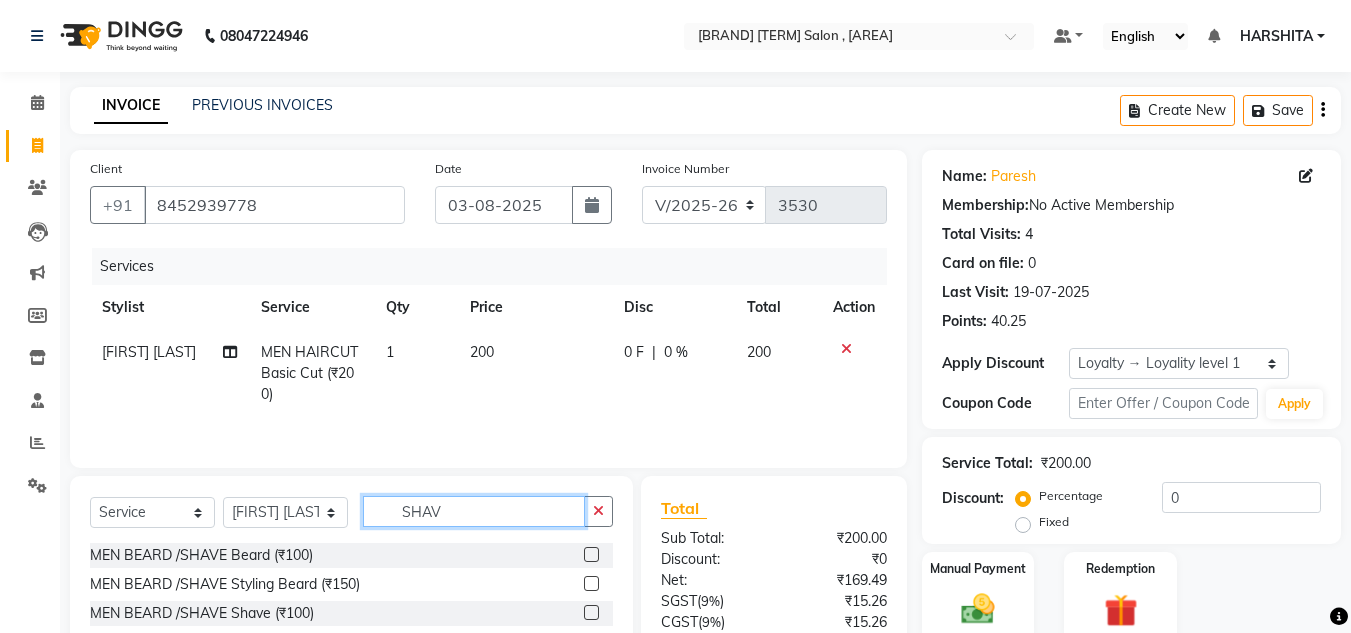 type on "SHAV" 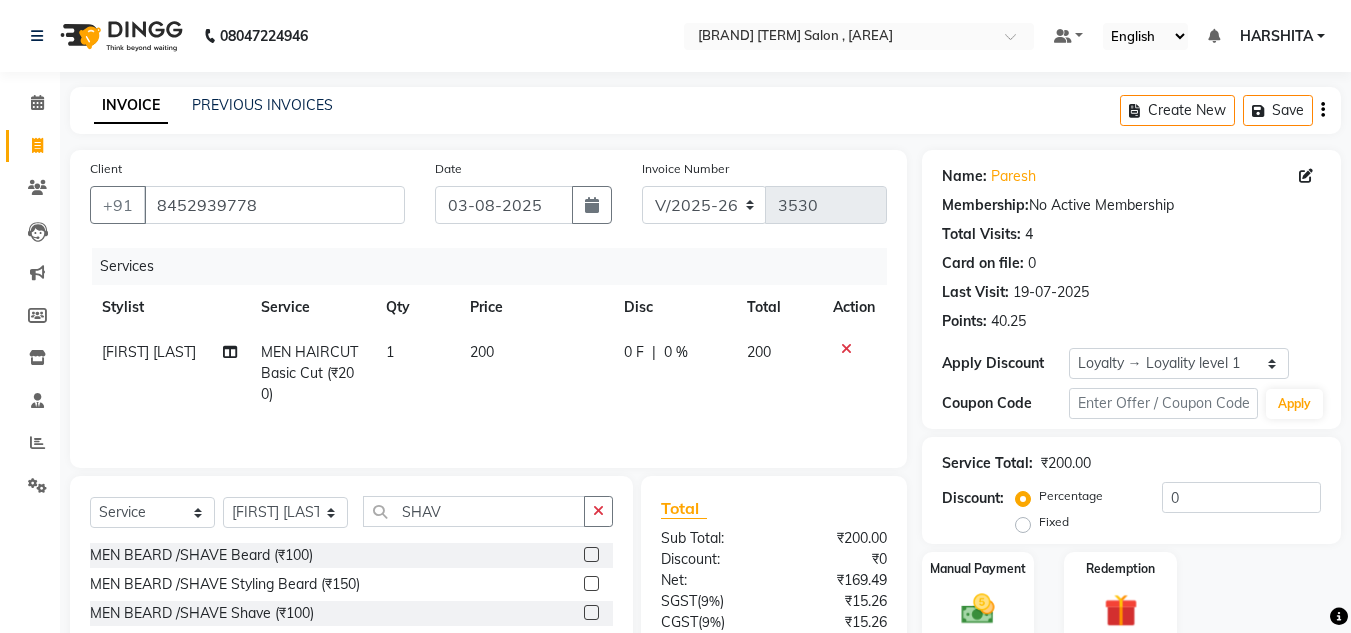 click 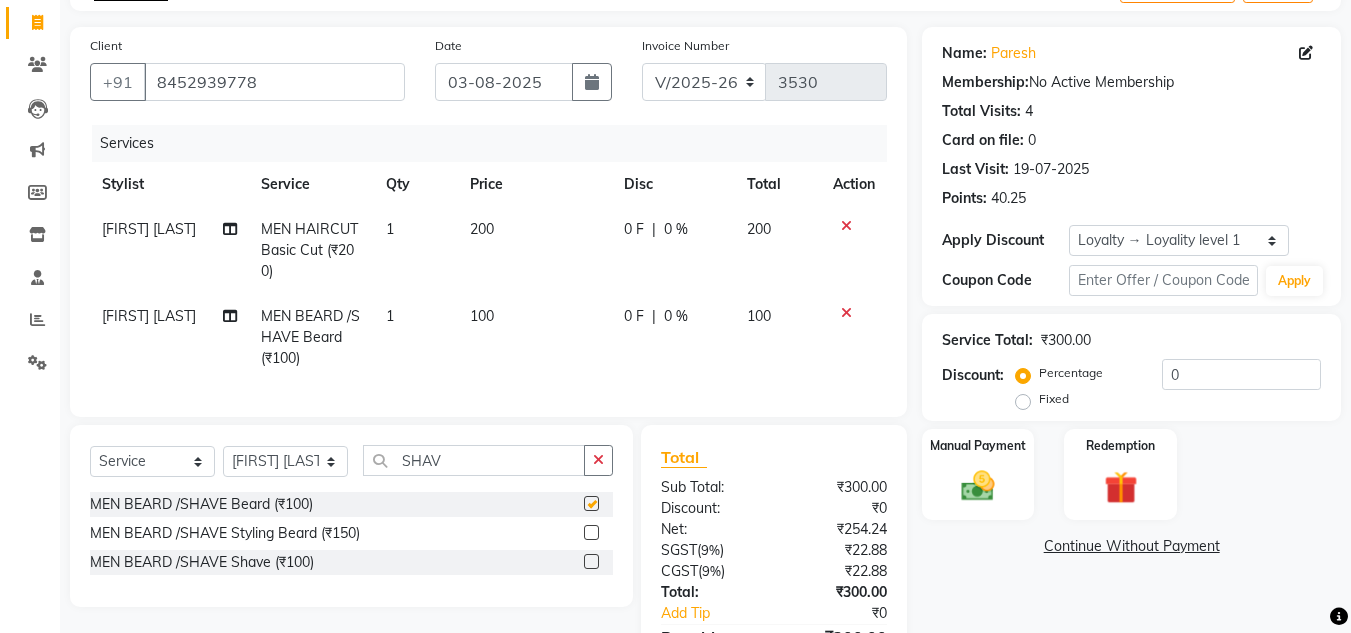 scroll, scrollTop: 254, scrollLeft: 0, axis: vertical 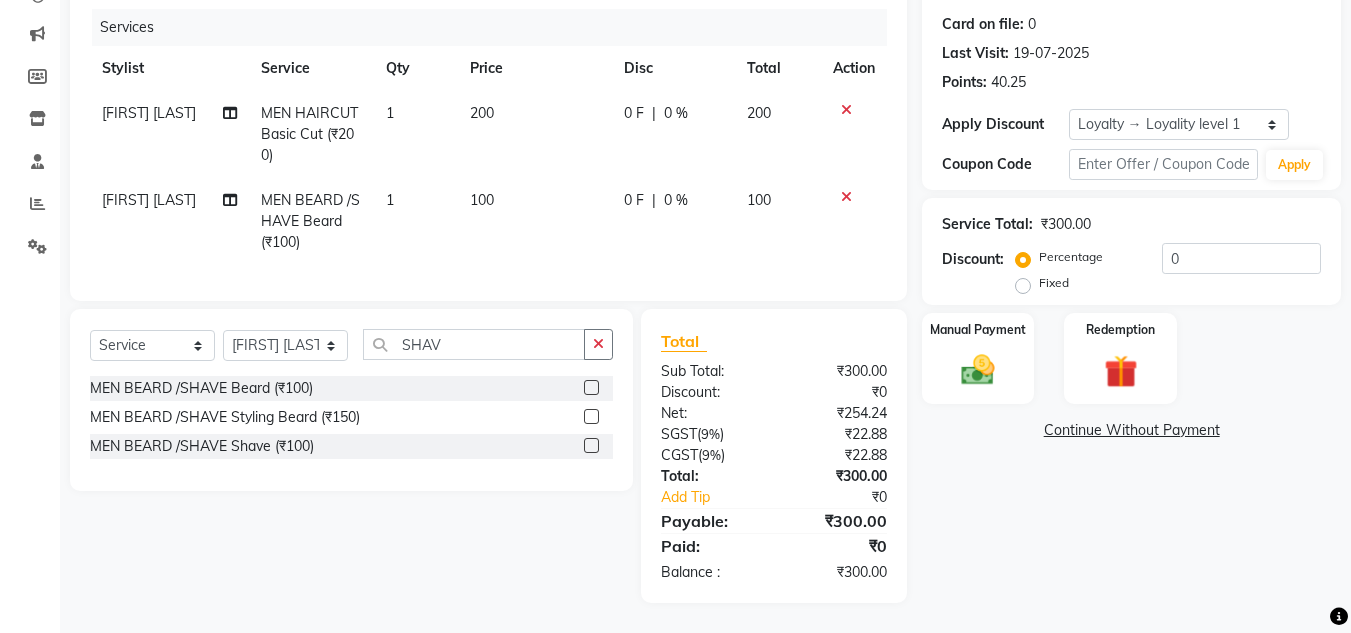 checkbox on "false" 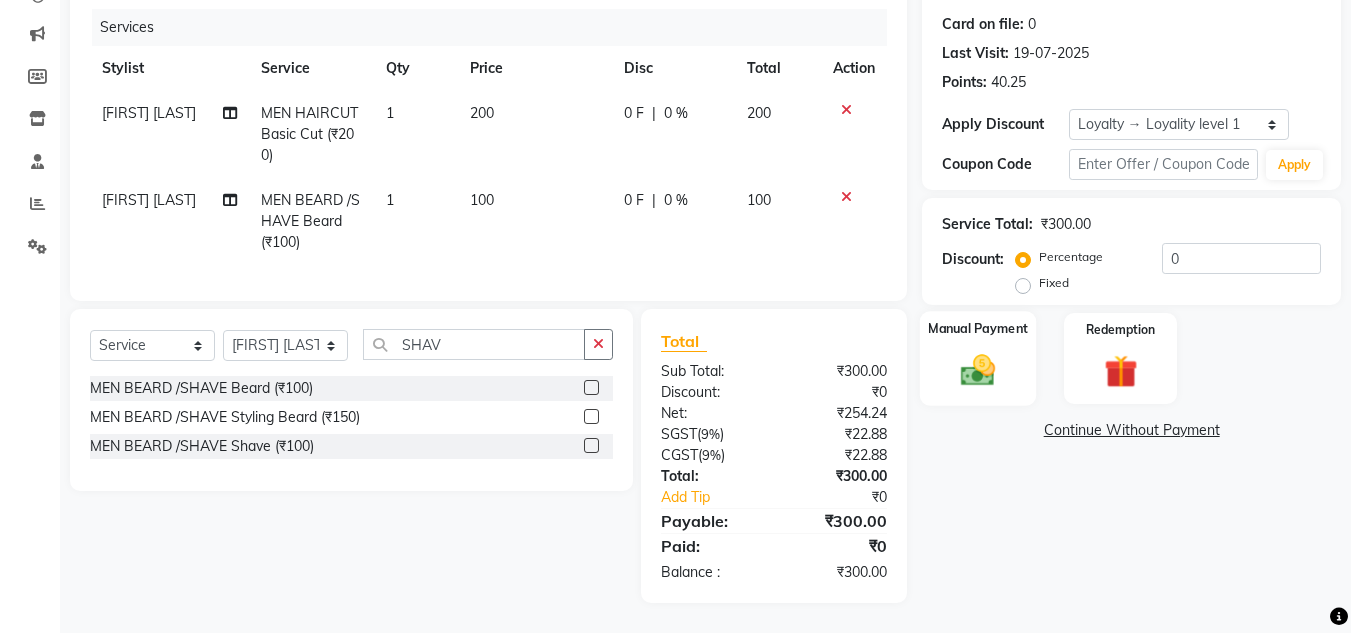 click 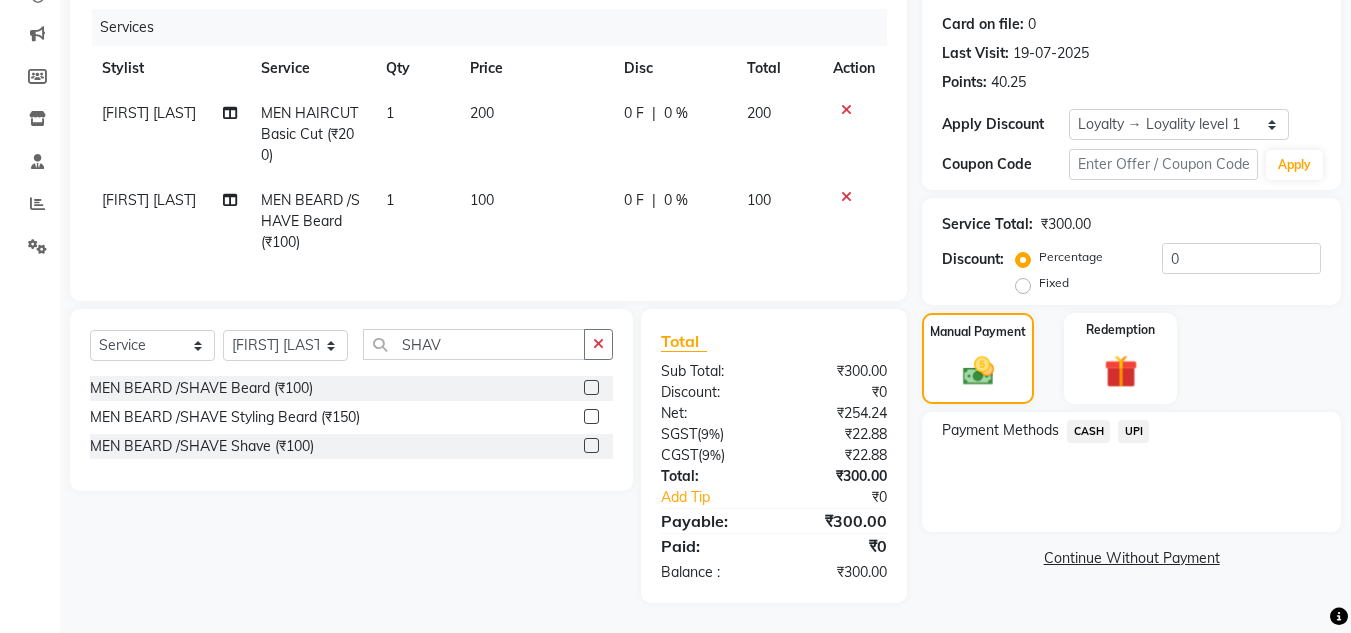 drag, startPoint x: 1087, startPoint y: 417, endPoint x: 1089, endPoint y: 434, distance: 17.117243 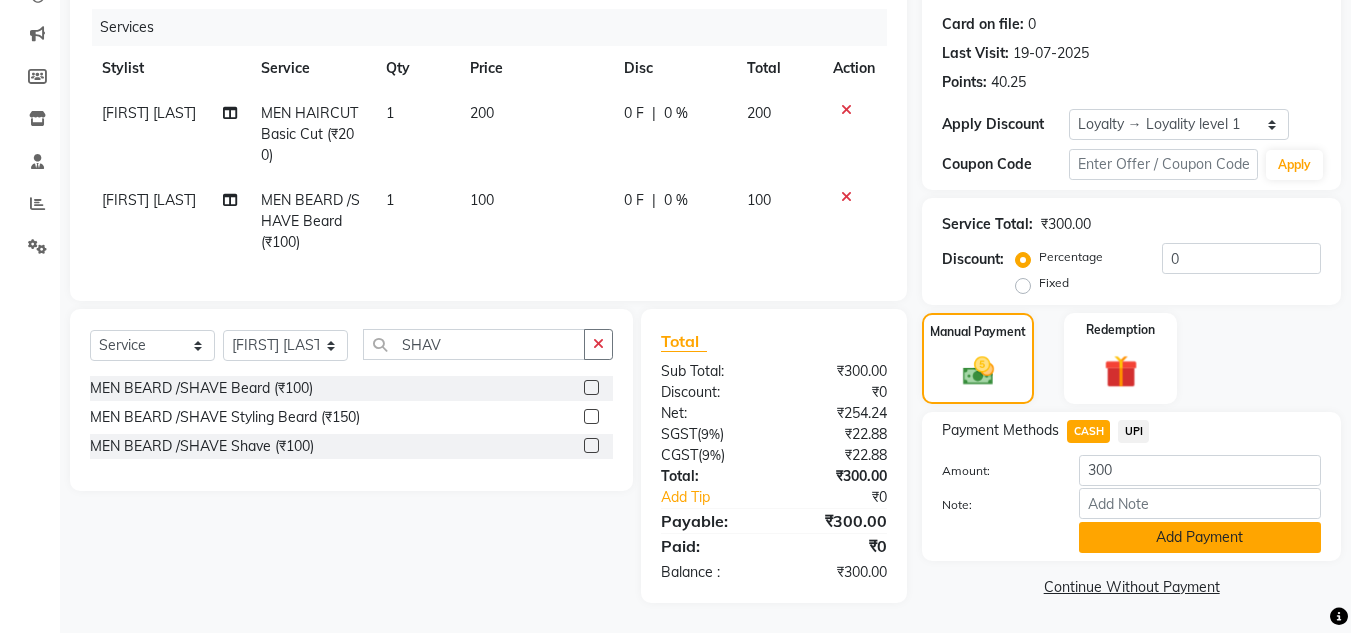 click on "Add Payment" 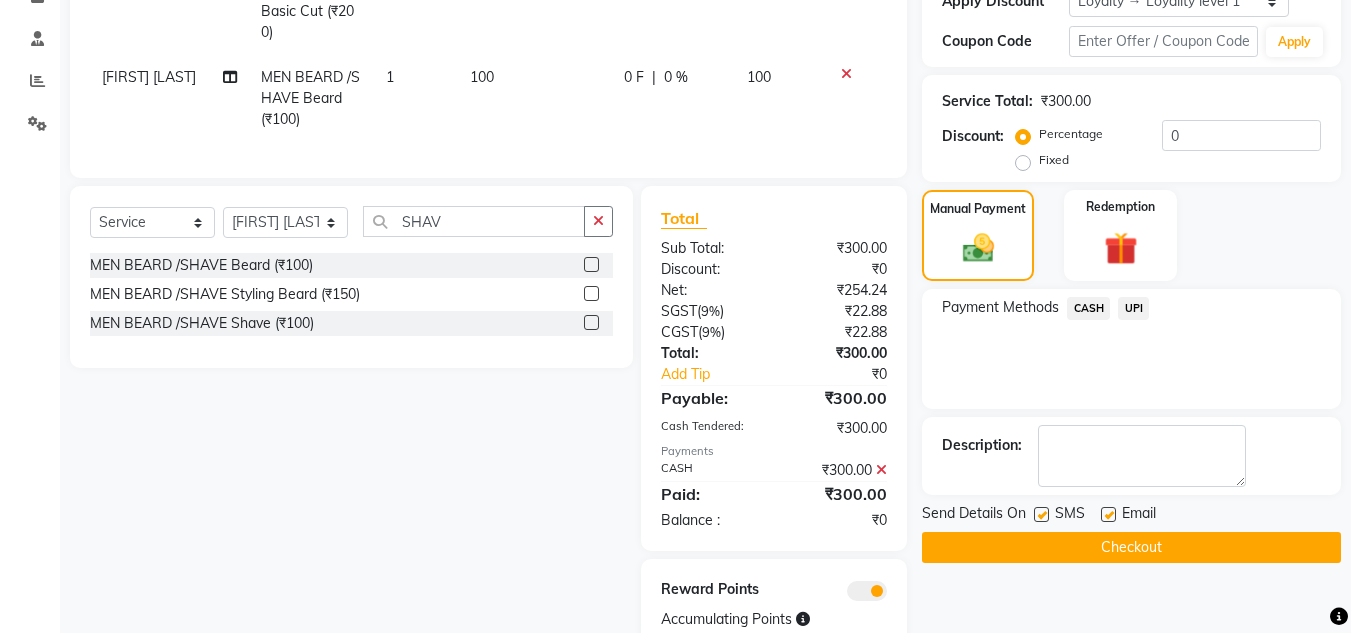 scroll, scrollTop: 445, scrollLeft: 0, axis: vertical 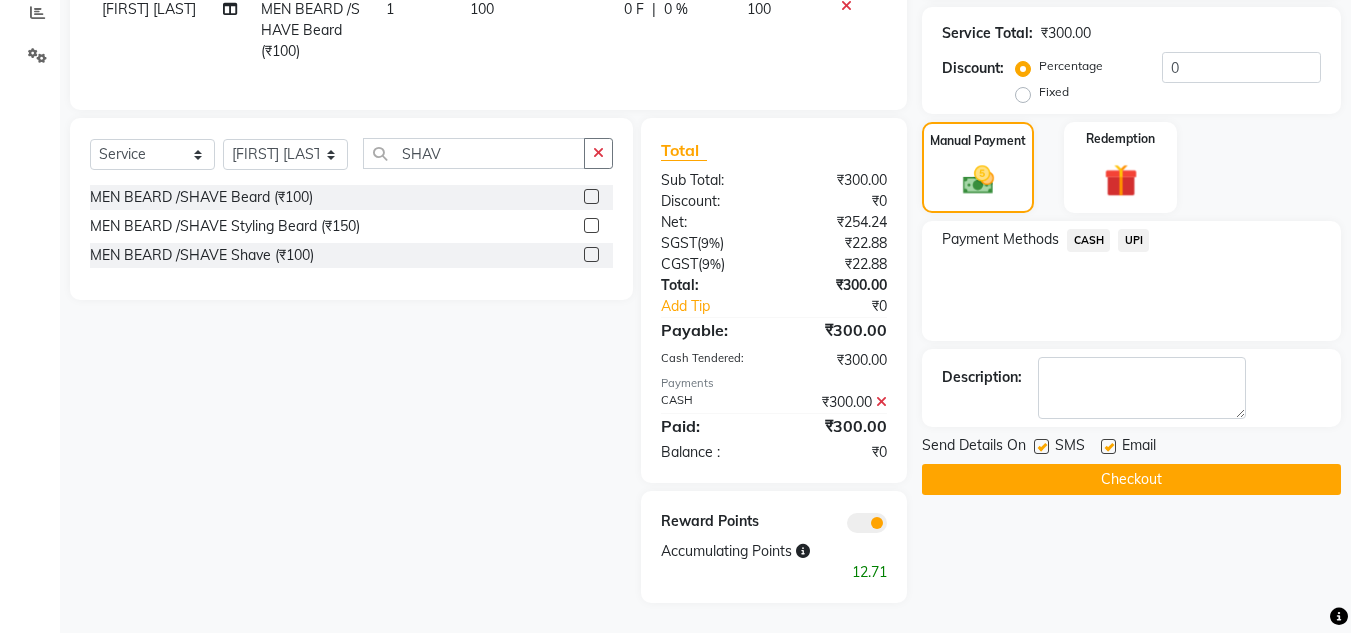 click on "Checkout" 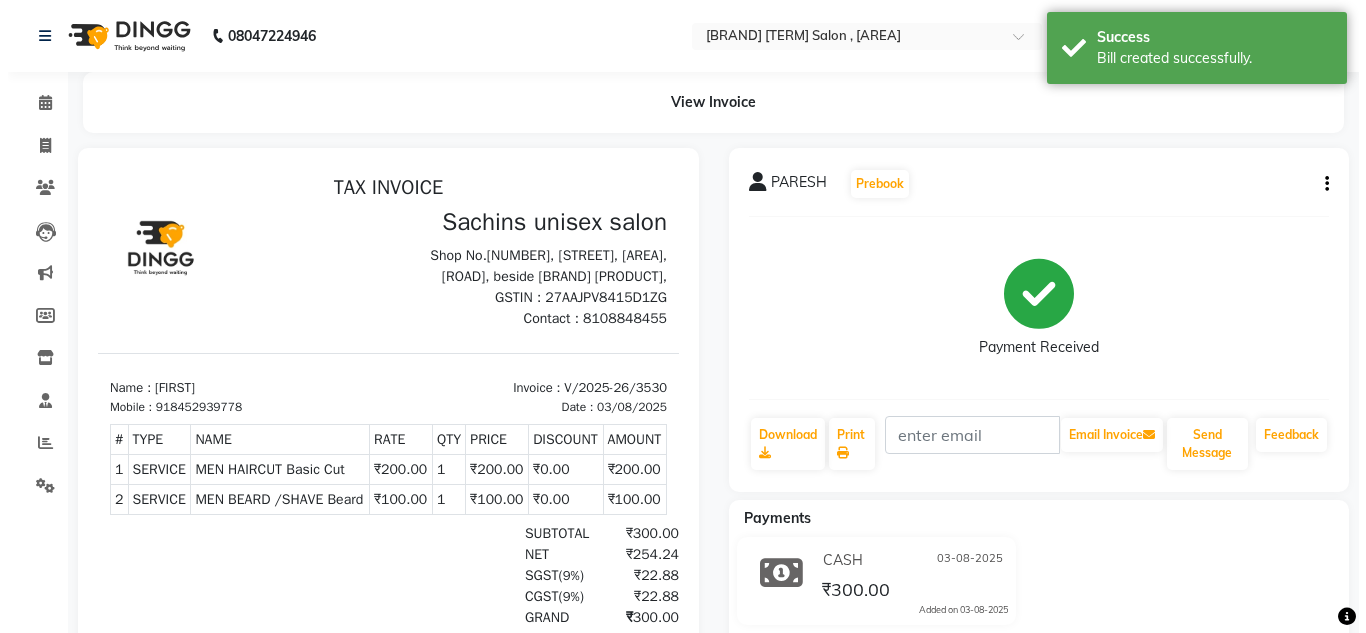 scroll, scrollTop: 0, scrollLeft: 0, axis: both 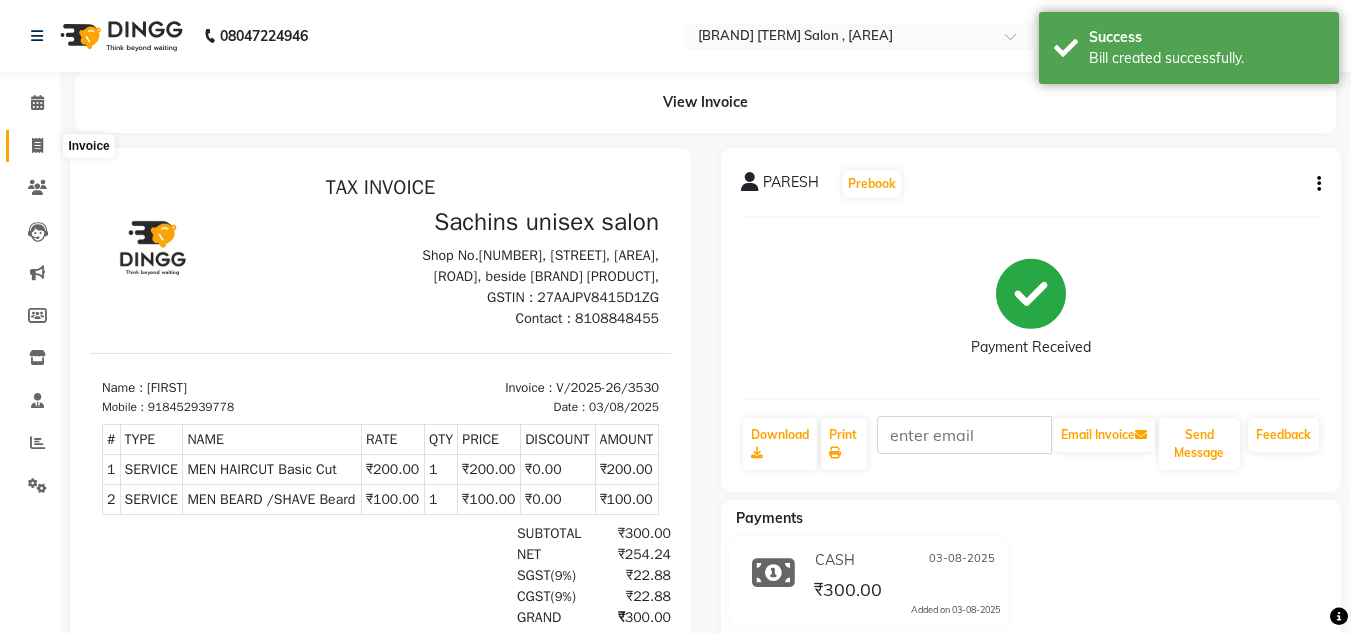 click 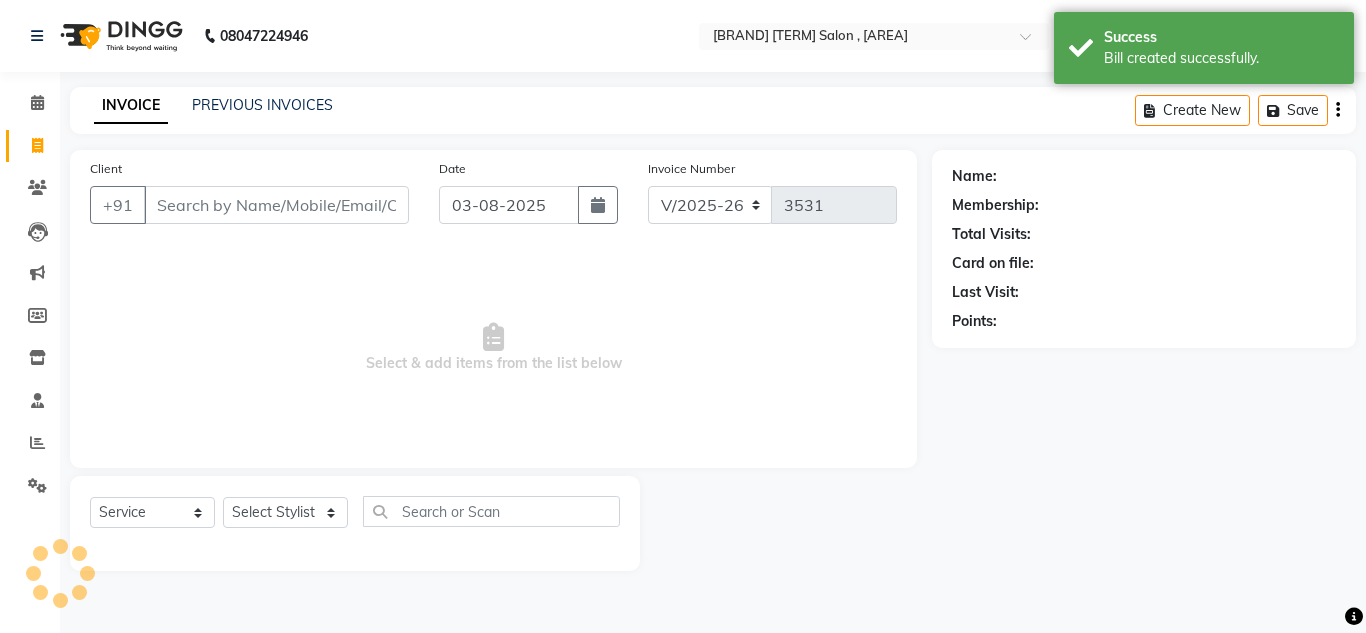 click on "Client" at bounding box center (276, 205) 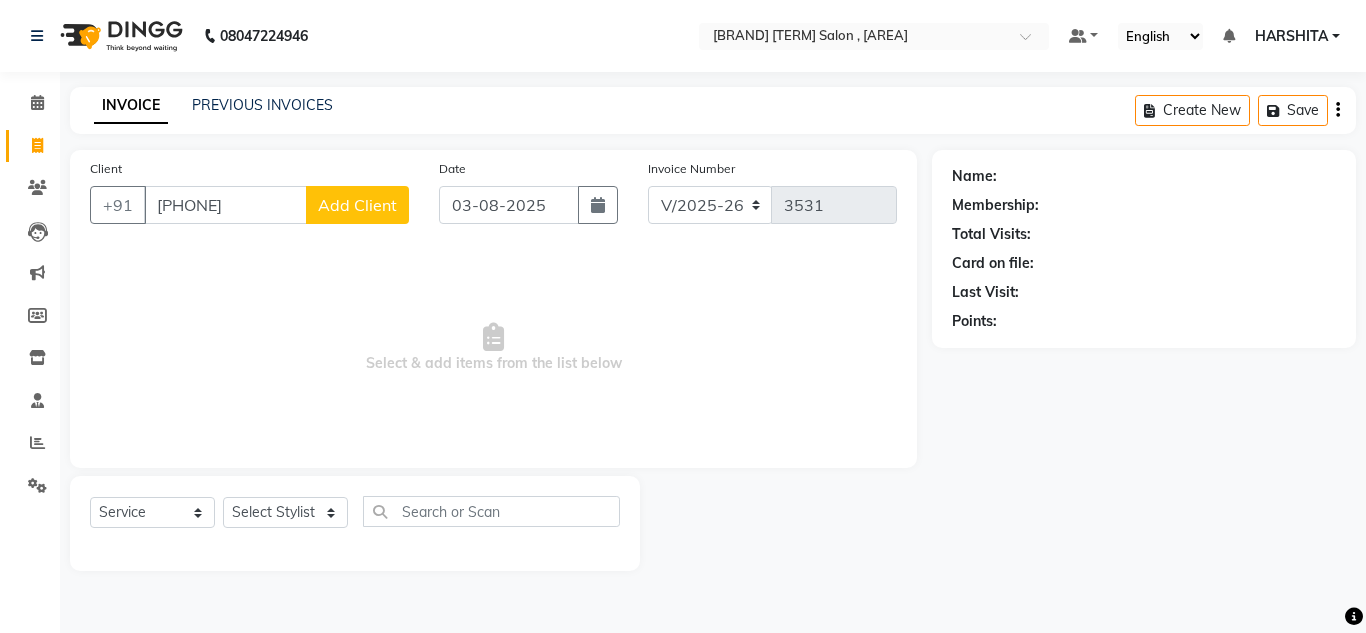 type on "[PHONE]" 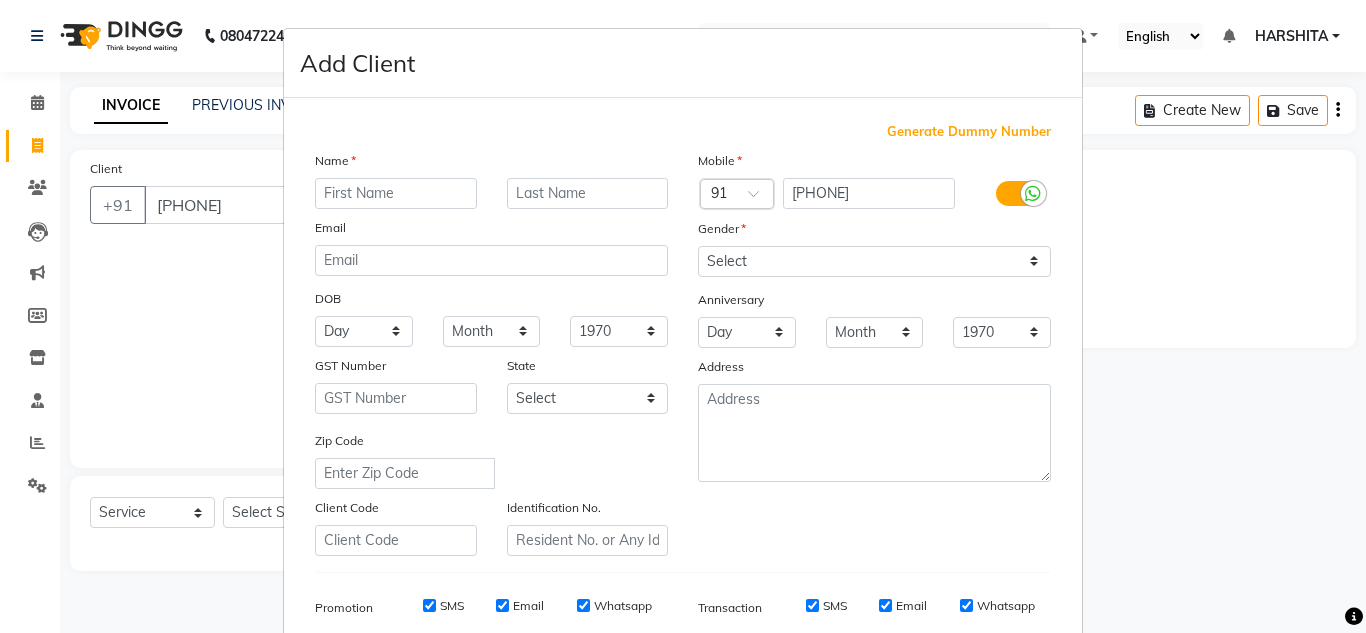 click on "Name" at bounding box center [491, 164] 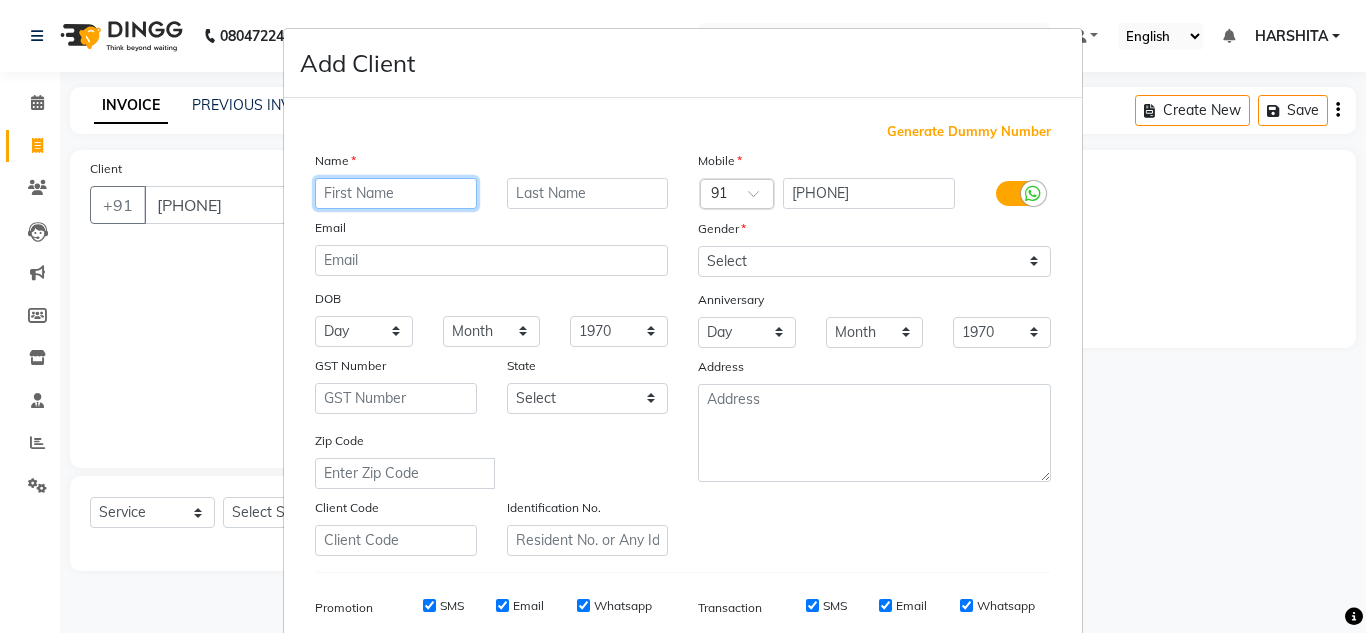 click at bounding box center (396, 193) 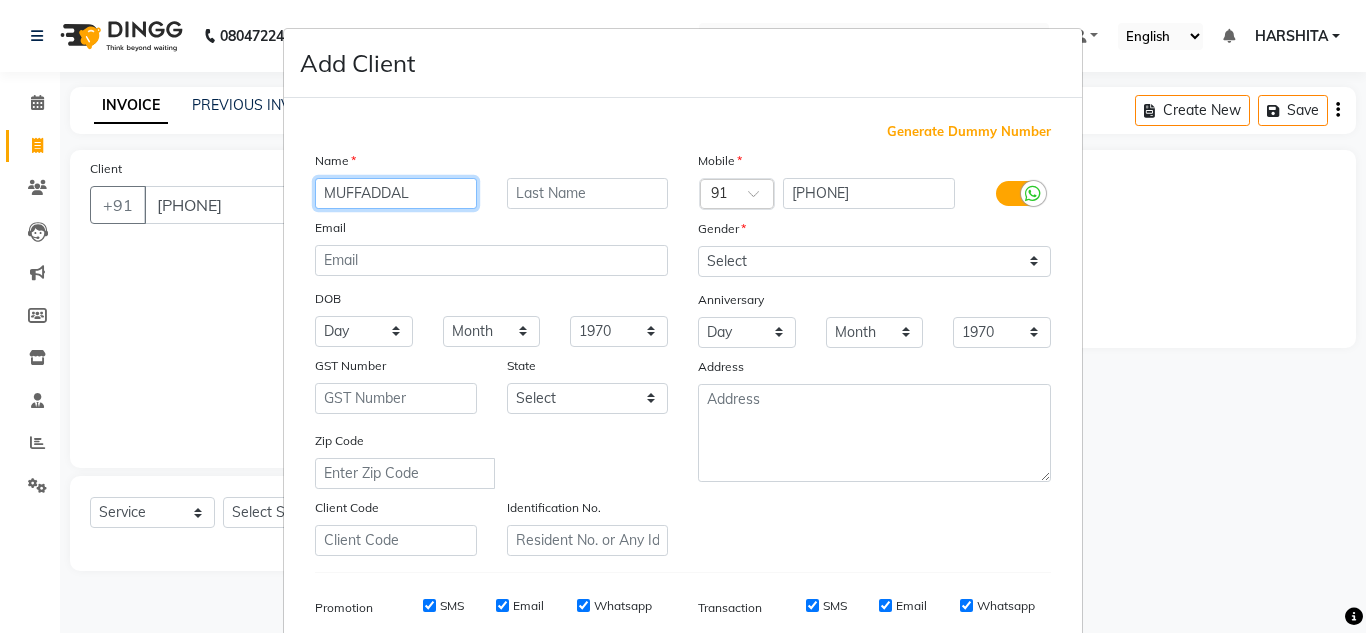 type on "MUFFADDAL" 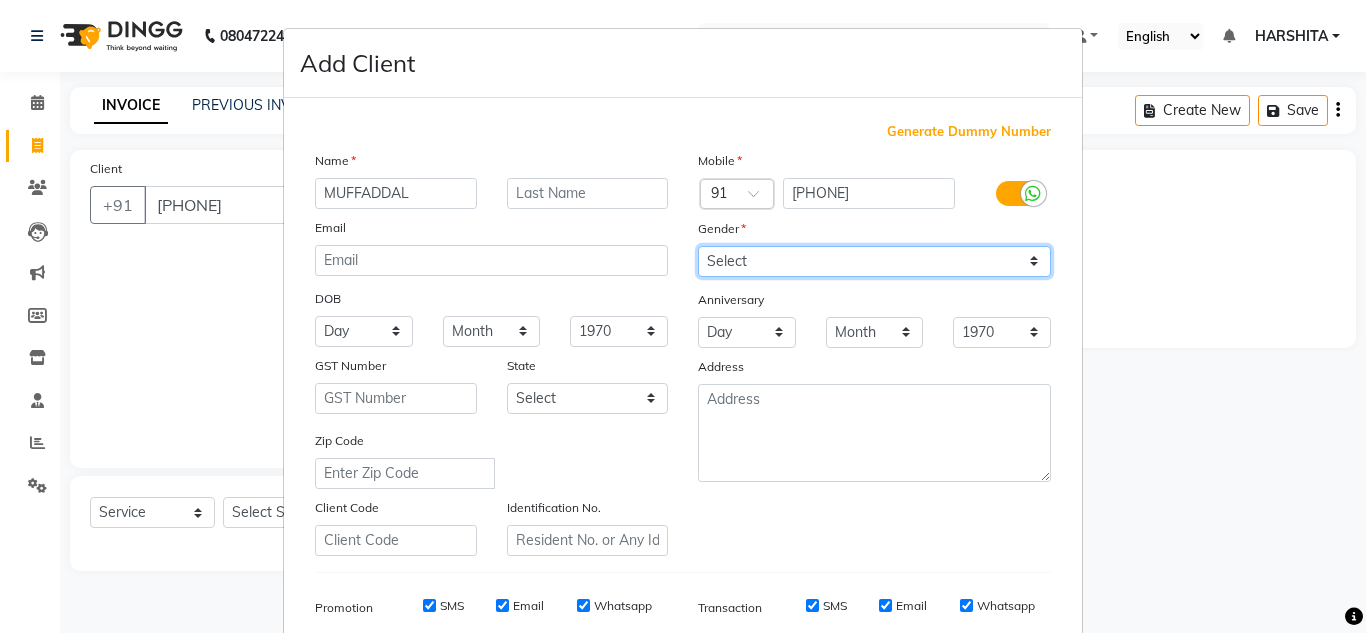 drag, startPoint x: 711, startPoint y: 252, endPoint x: 720, endPoint y: 264, distance: 15 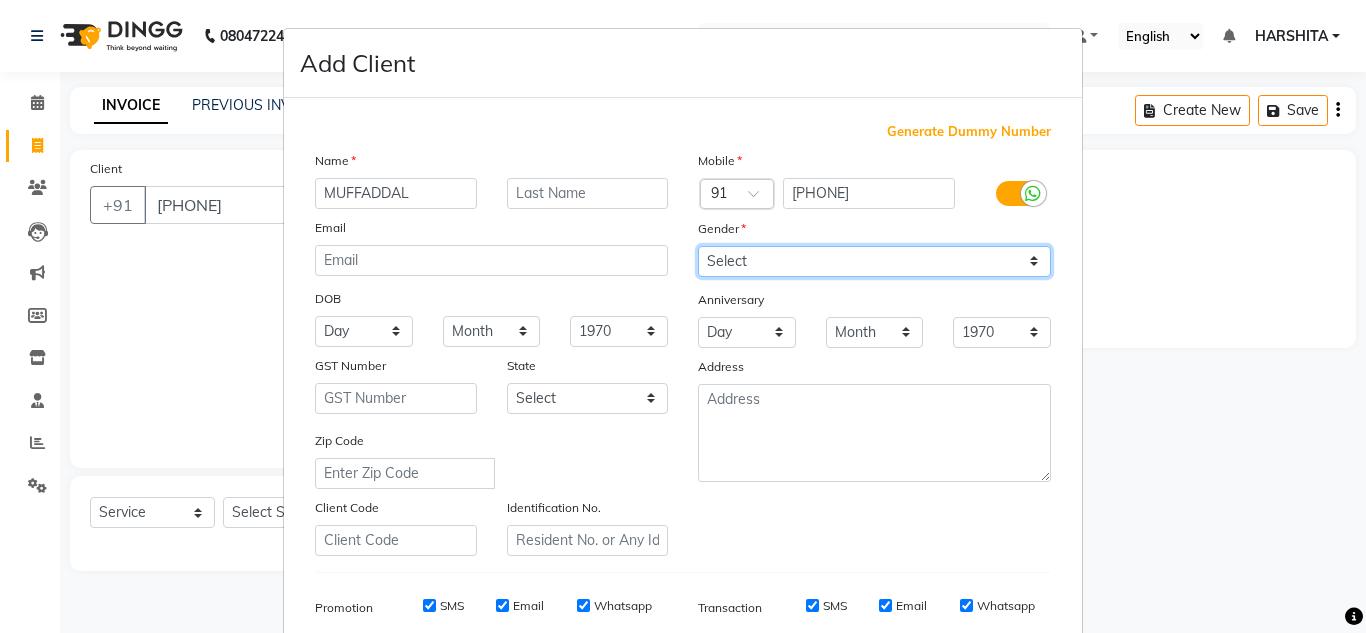 click on "Select Male Female Other Prefer Not To Say" at bounding box center (874, 261) 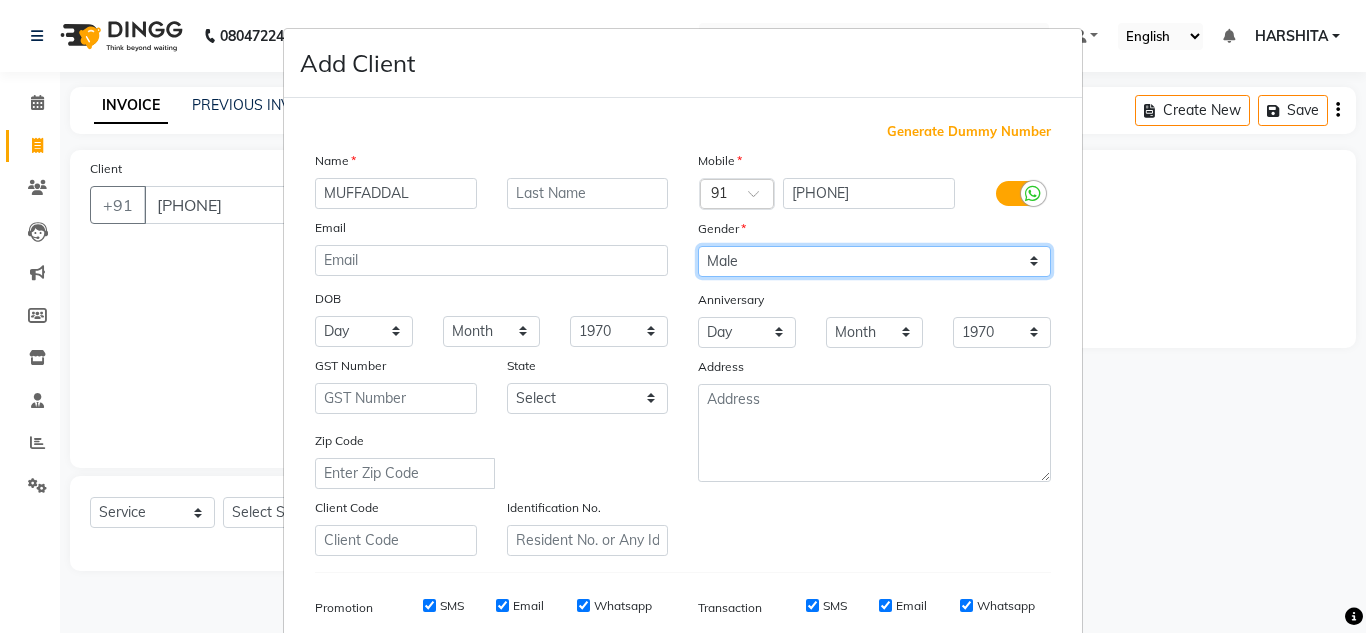 click on "Select Male Female Other Prefer Not To Say" at bounding box center [874, 261] 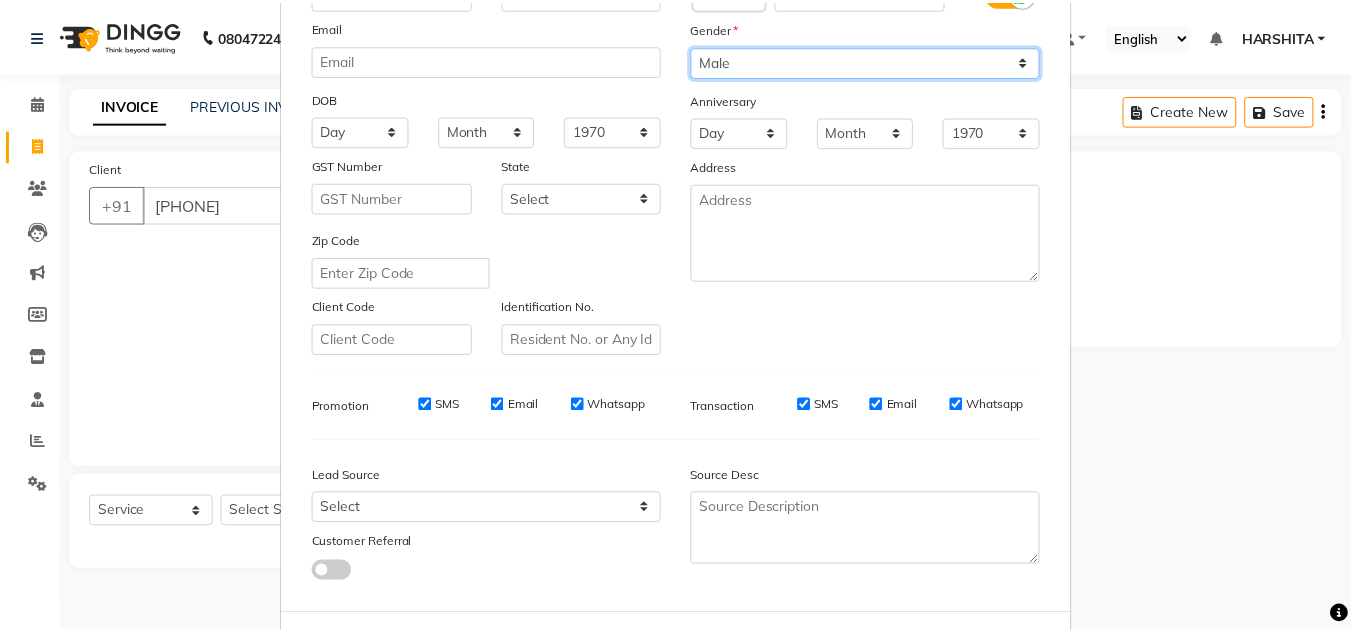 scroll, scrollTop: 290, scrollLeft: 0, axis: vertical 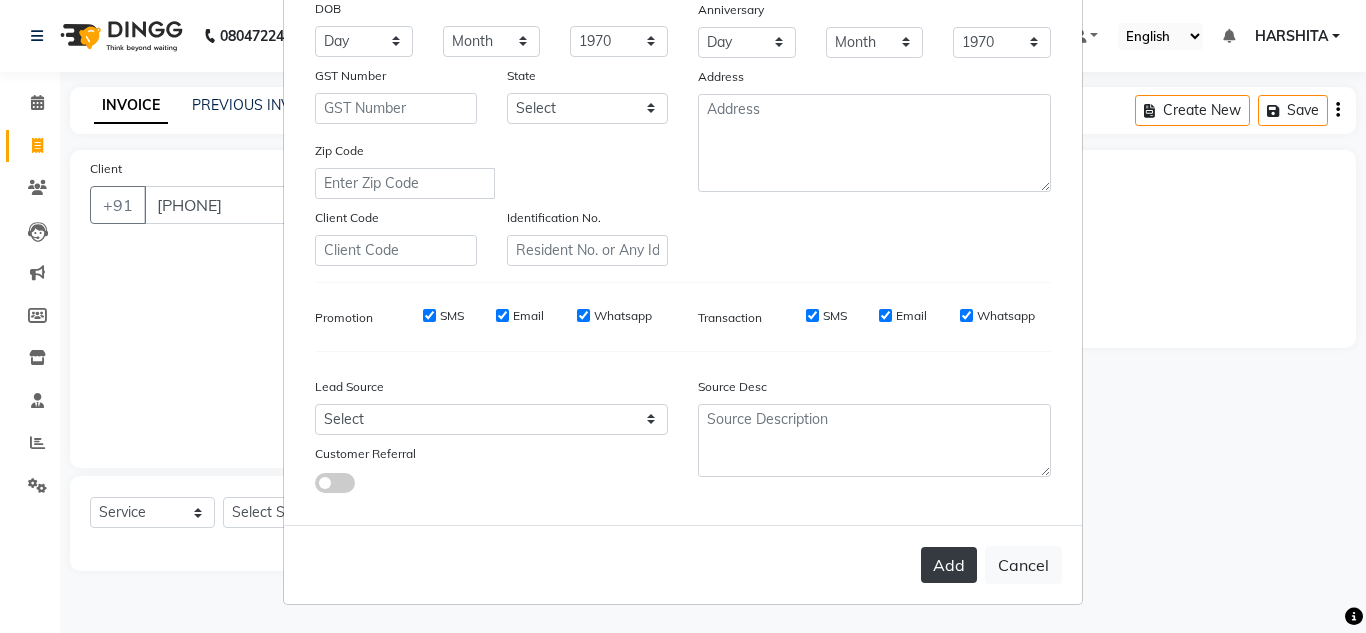 click on "Add" at bounding box center (949, 565) 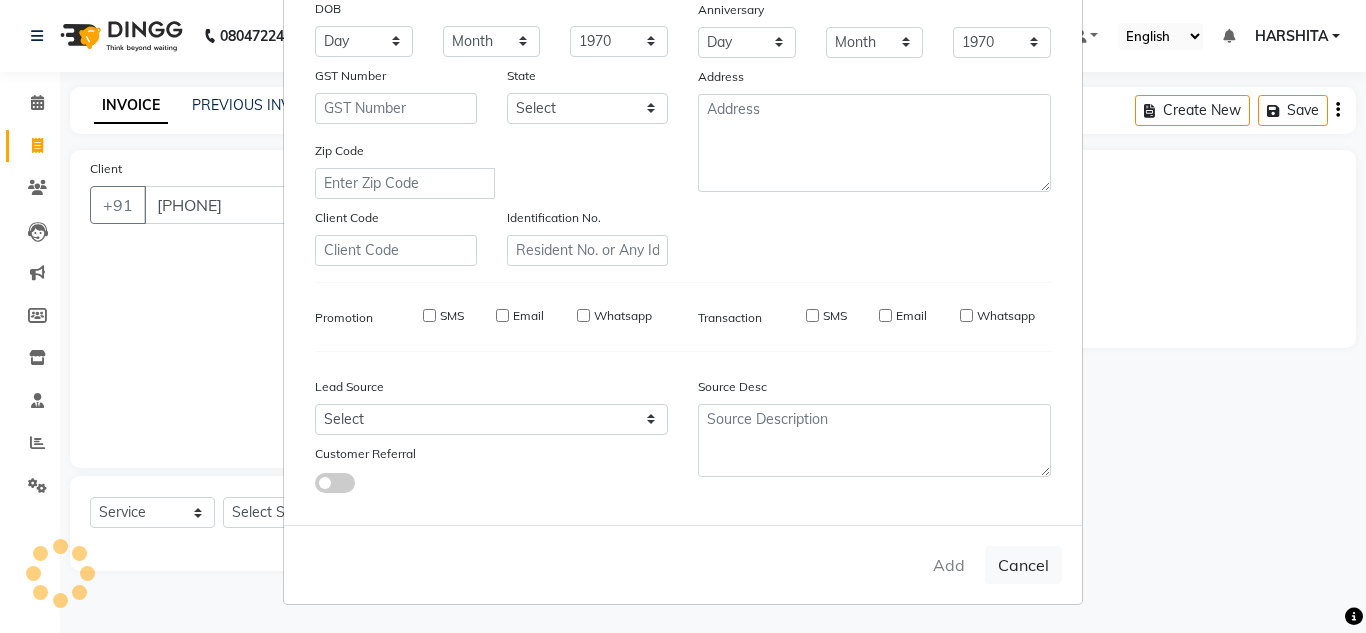 type 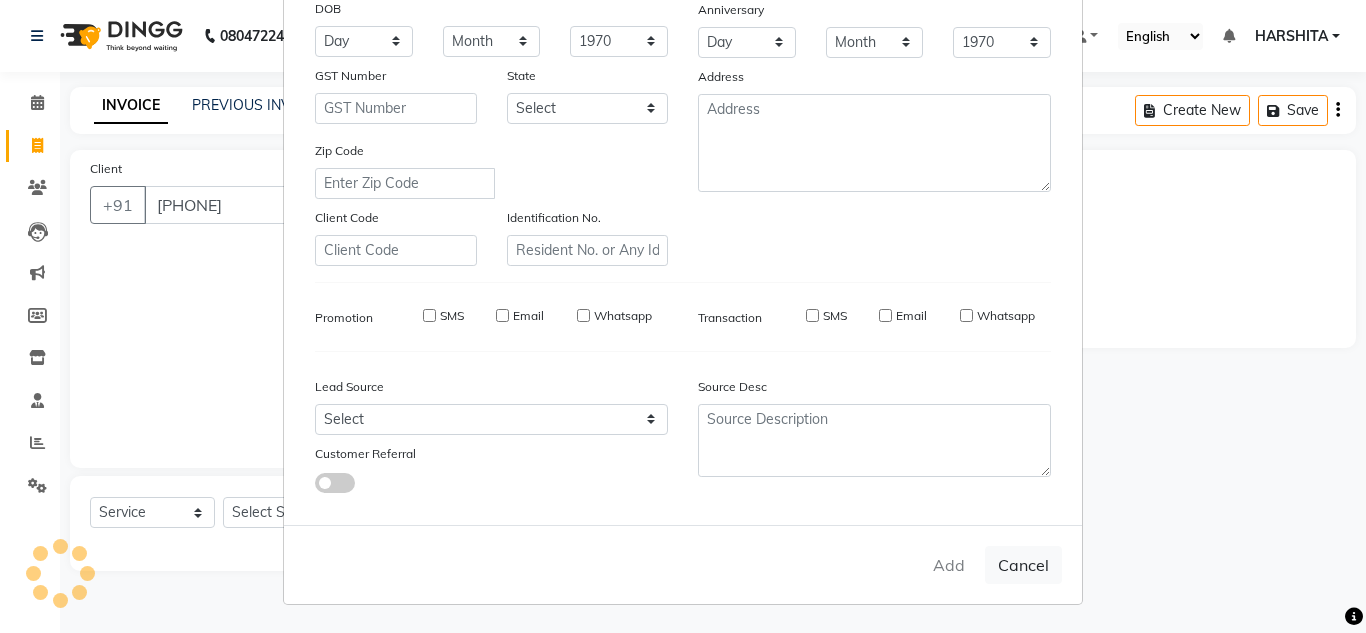 select 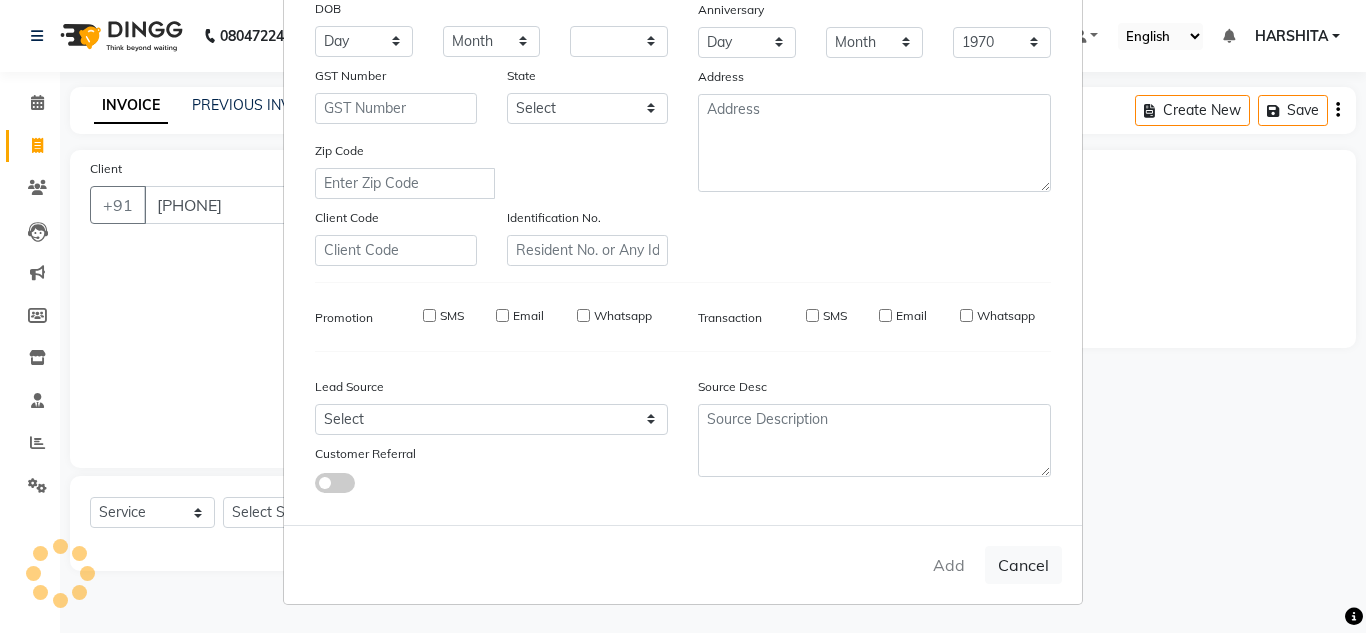 select 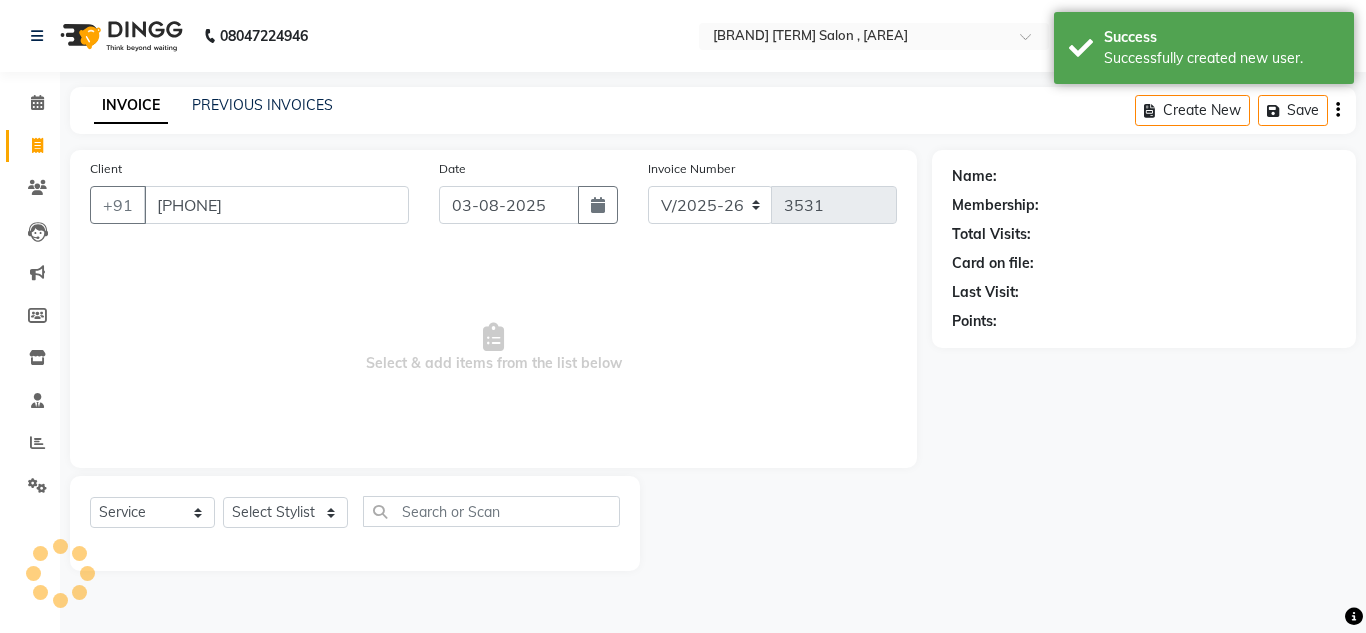 select on "1: Object" 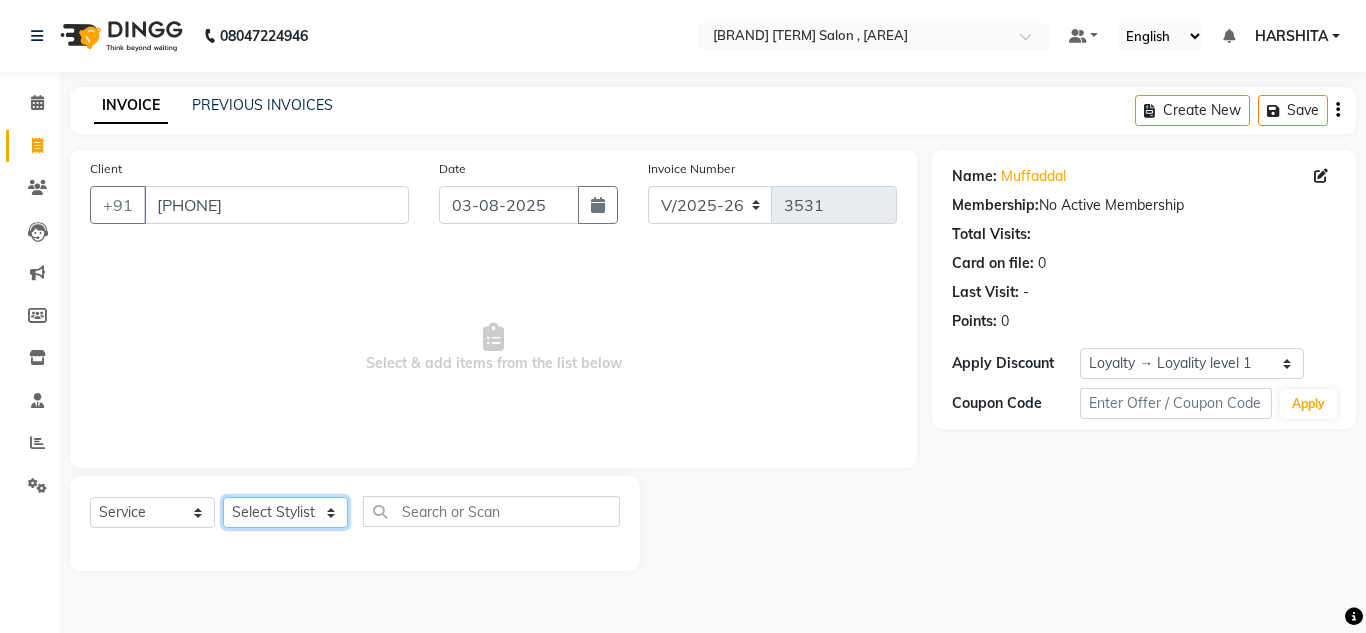click on "Select Stylist [FIRST] [LAST] [FIRST] [LAST] [FIRST] [LAST] [FIRST] [LAST] [FIRST] [LAST] [FIRST] [LAST] [FIRST] [LAST] [FIRST] [LAST] [FIRST] [LAST]" 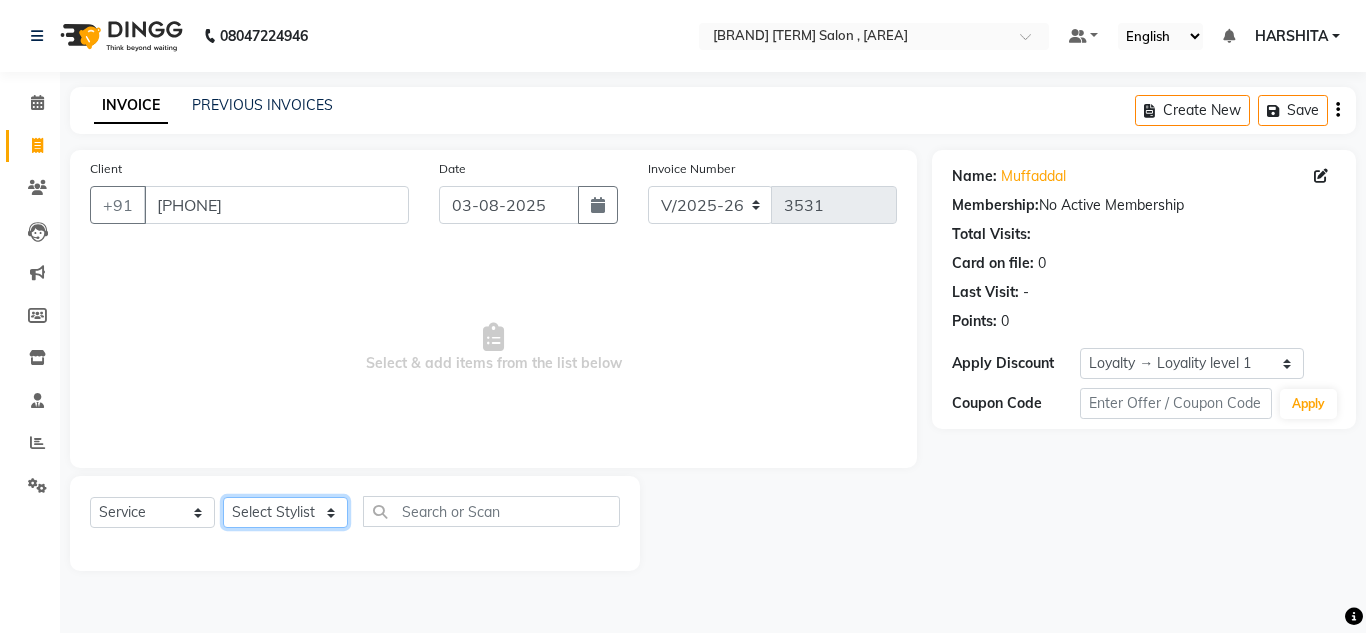 select on "85763" 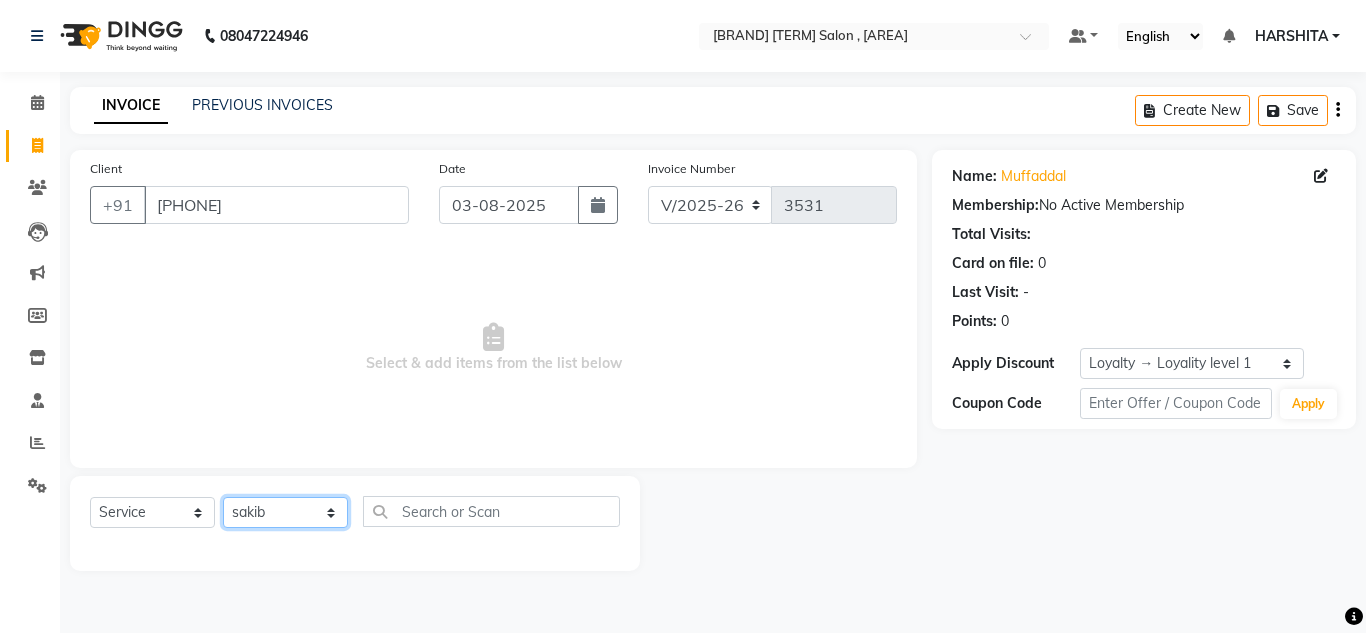 click on "Select Stylist [FIRST] [LAST] [FIRST] [LAST] [FIRST] [LAST] [FIRST] [LAST] [FIRST] [LAST] [FIRST] [LAST] [FIRST] [LAST] [FIRST] [LAST] [FIRST] [LAST]" 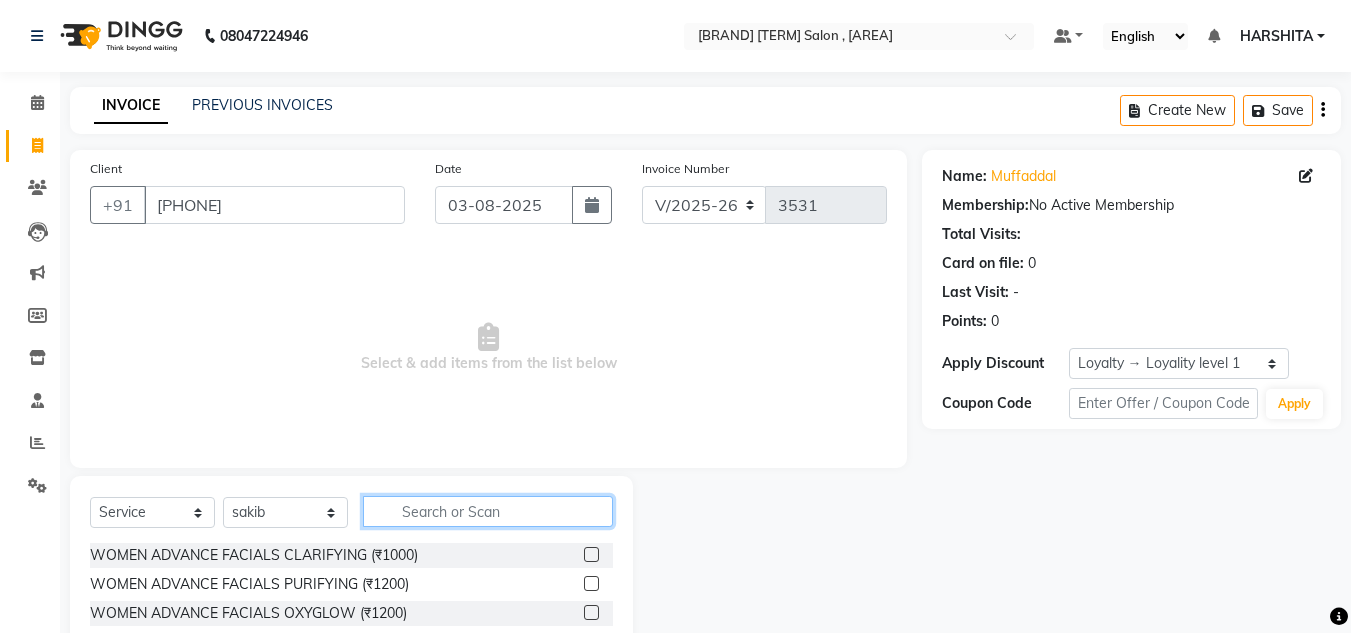 click 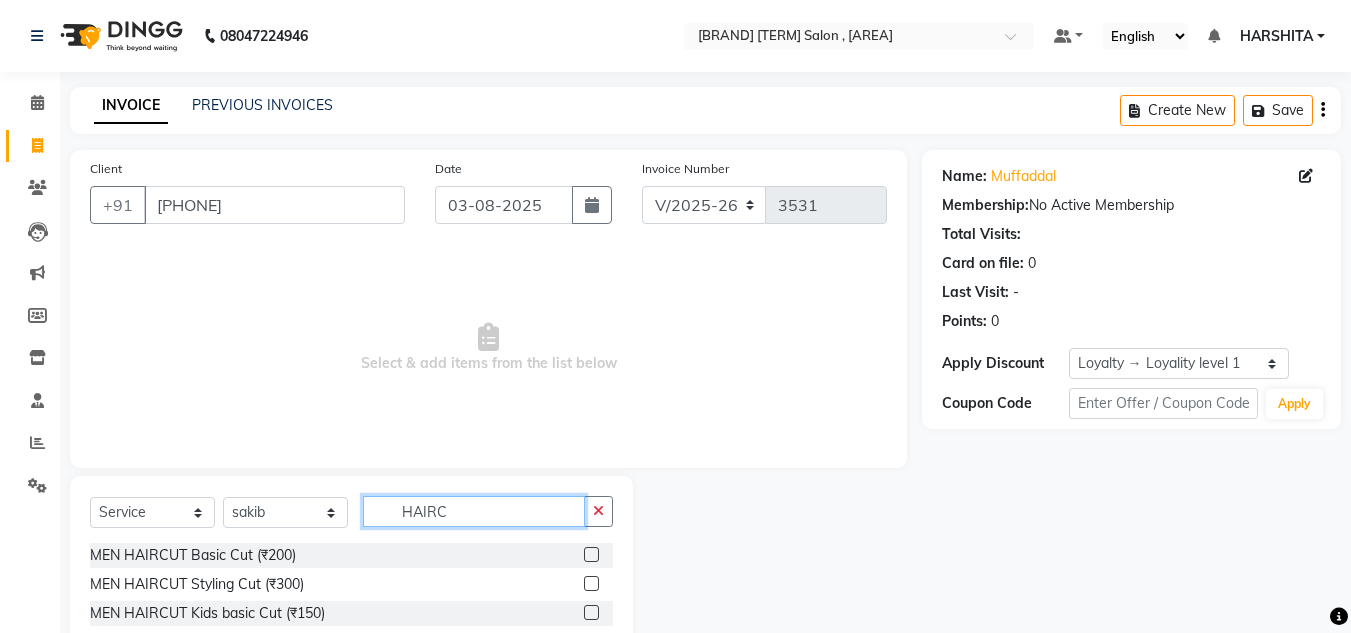 type on "HAIRC" 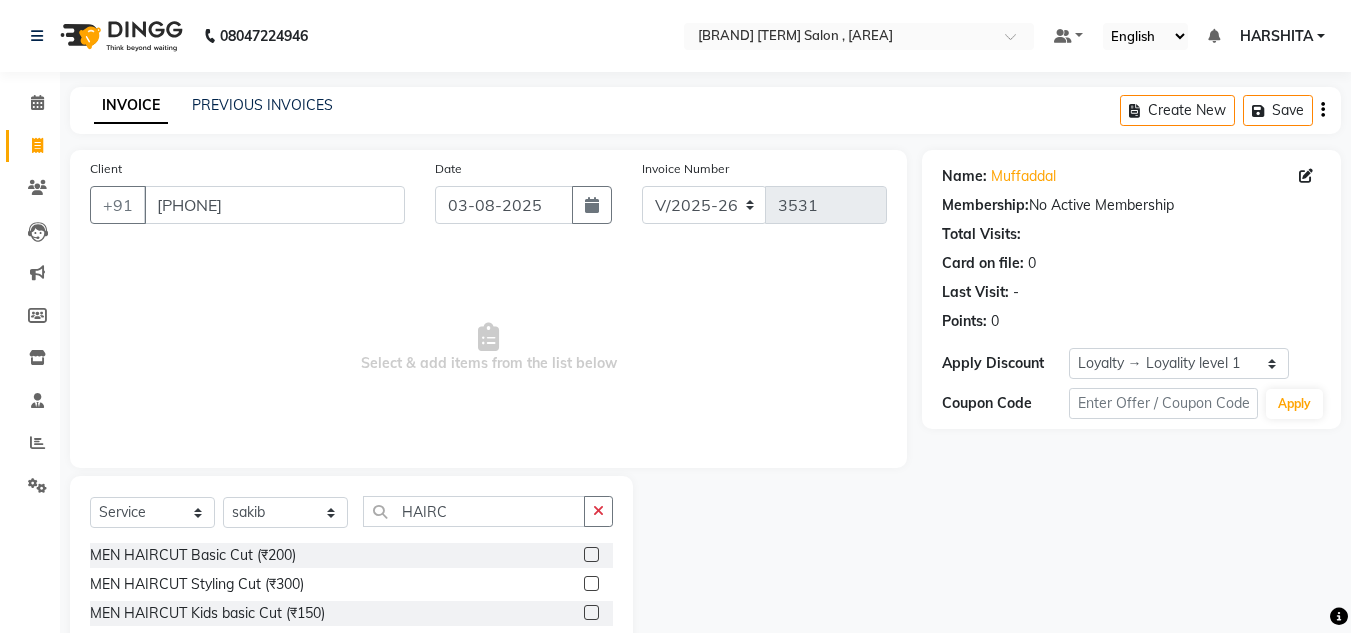click 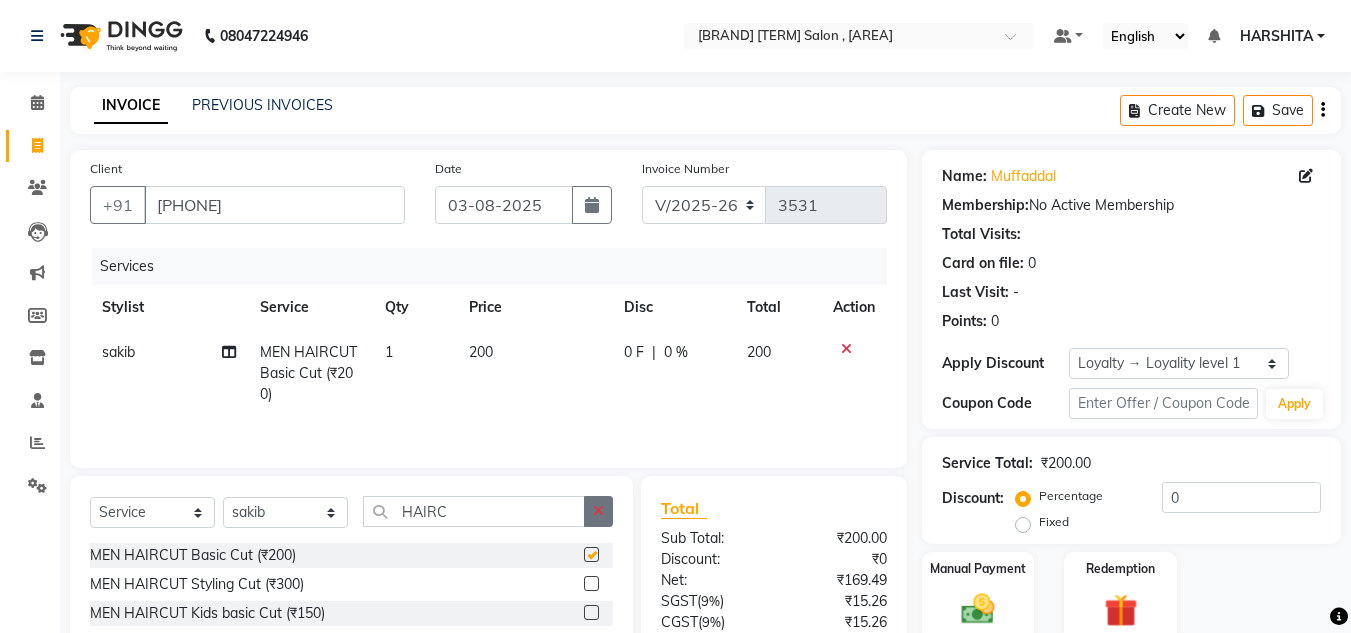 checkbox on "false" 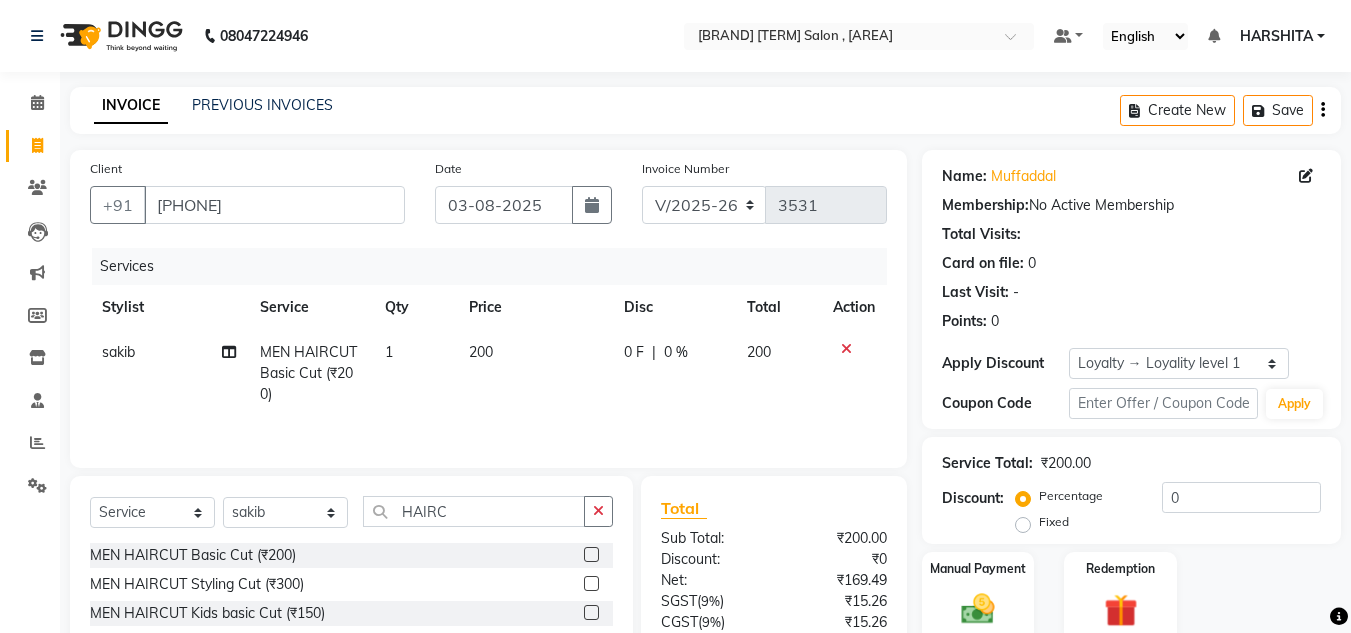 drag, startPoint x: 599, startPoint y: 516, endPoint x: 589, endPoint y: 519, distance: 10.440307 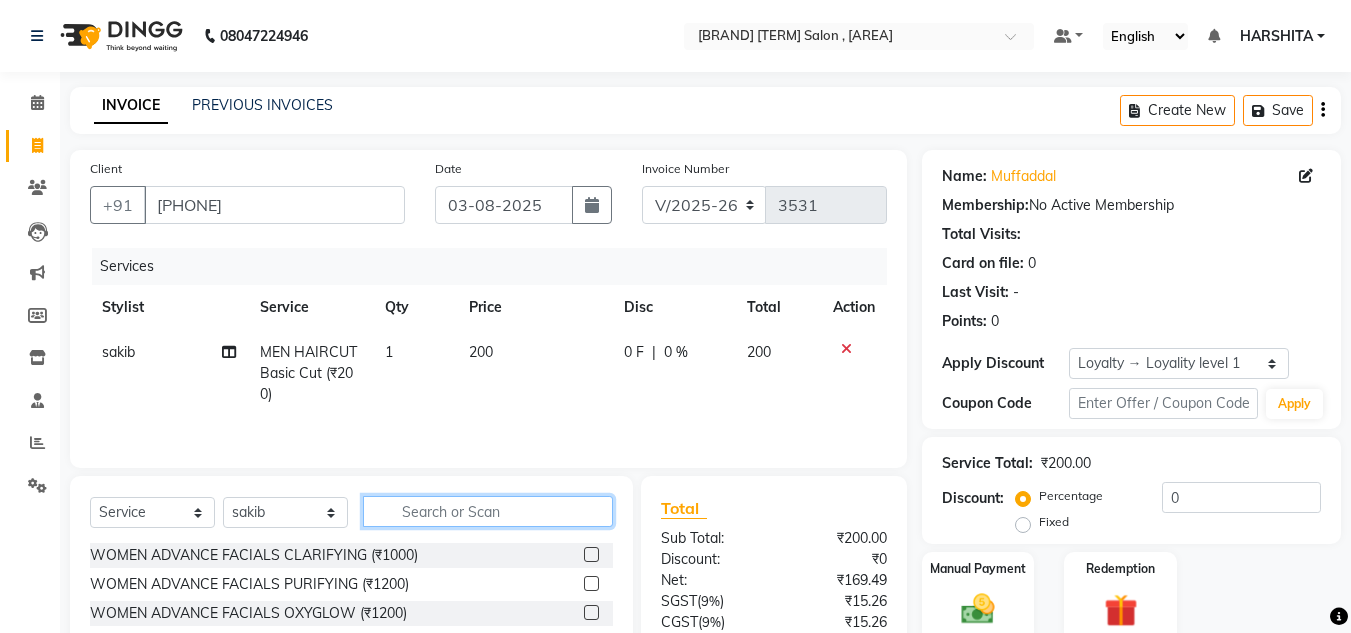click 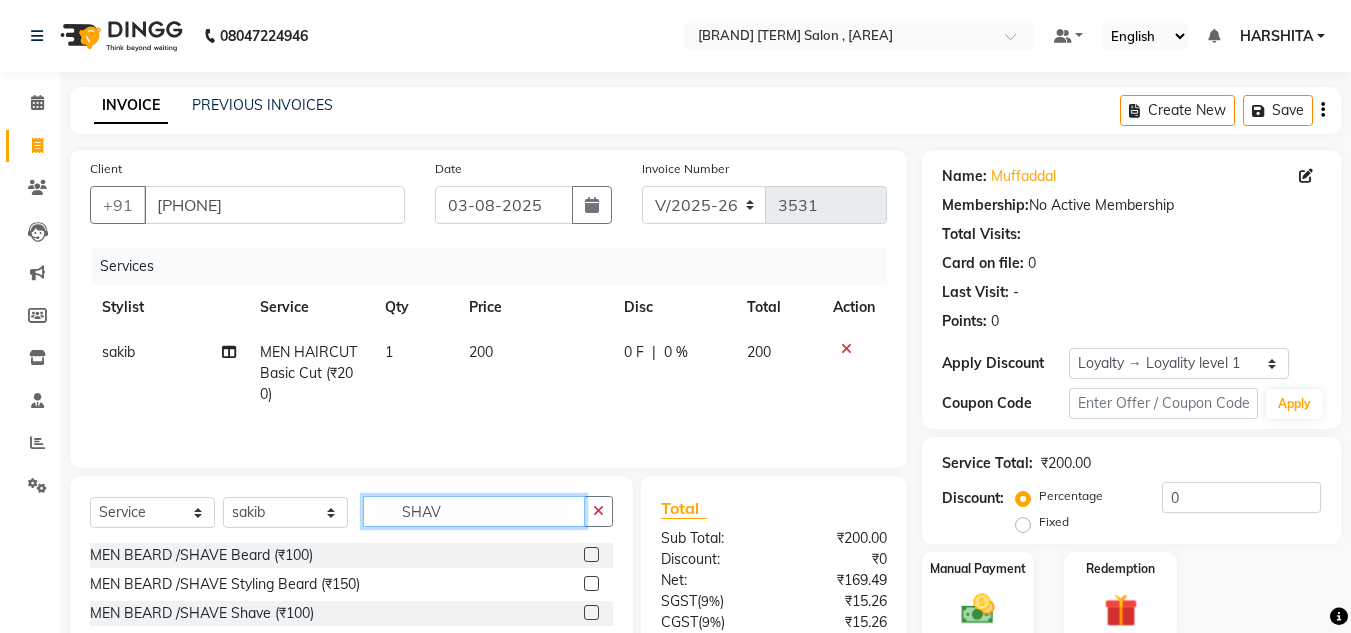 type on "SHAV" 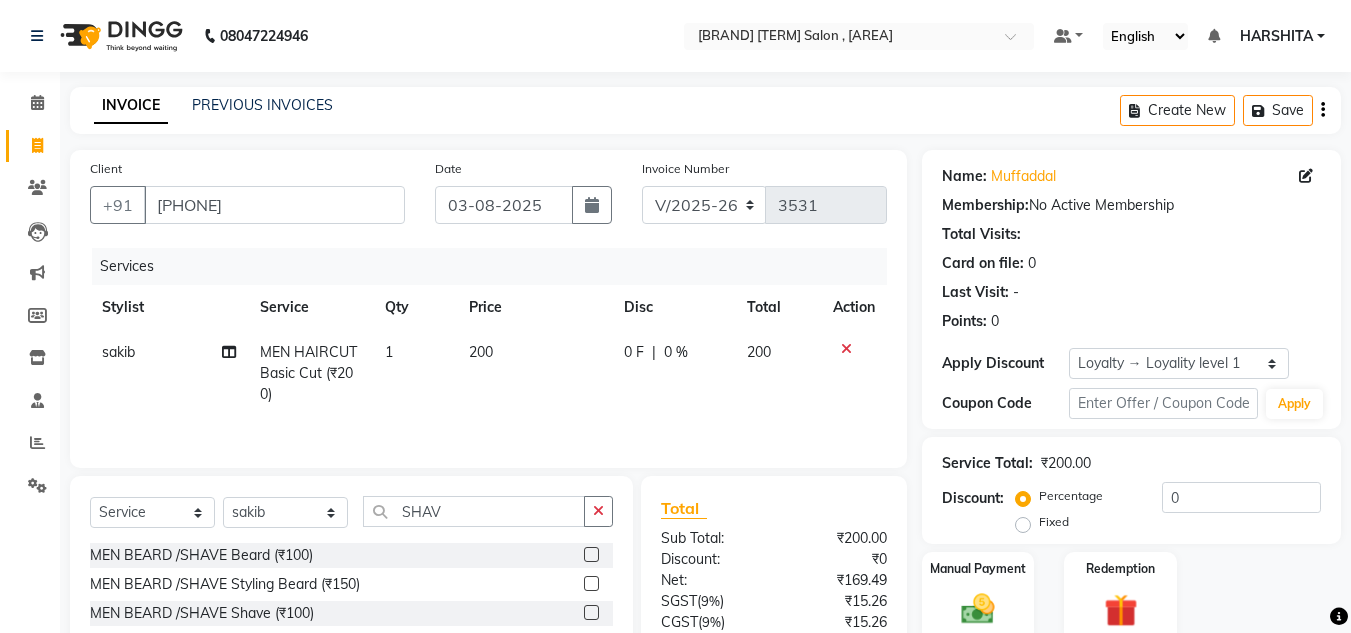 click 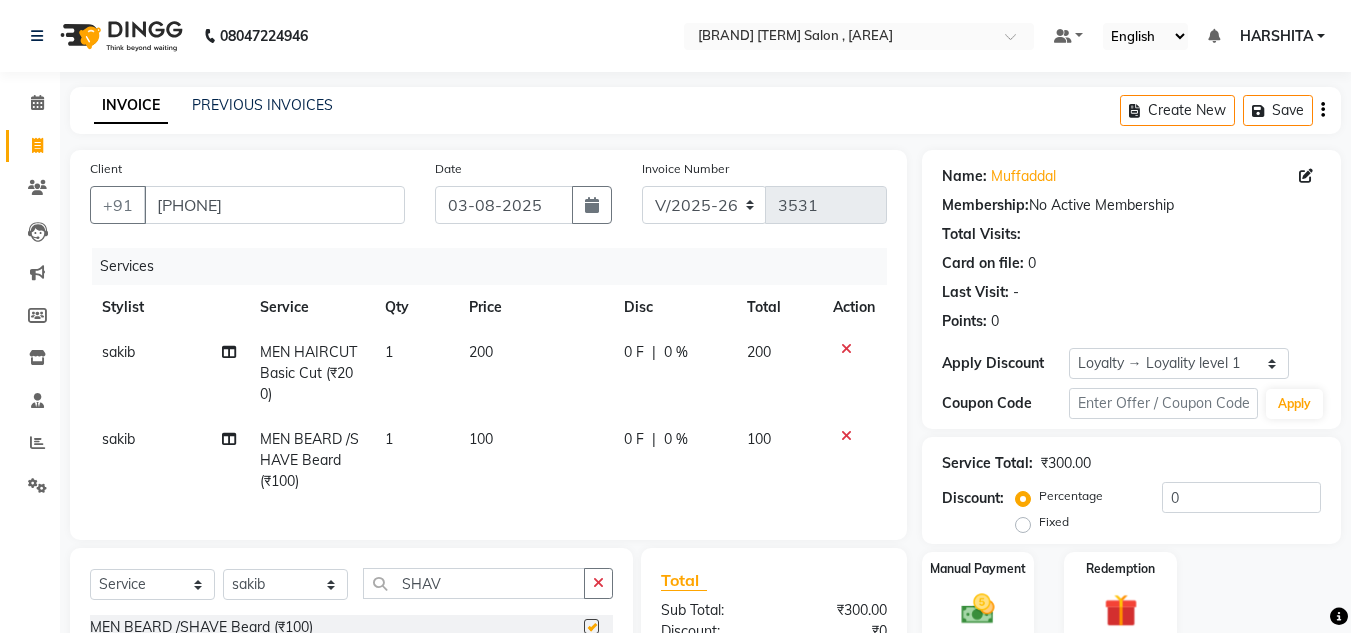 scroll, scrollTop: 254, scrollLeft: 0, axis: vertical 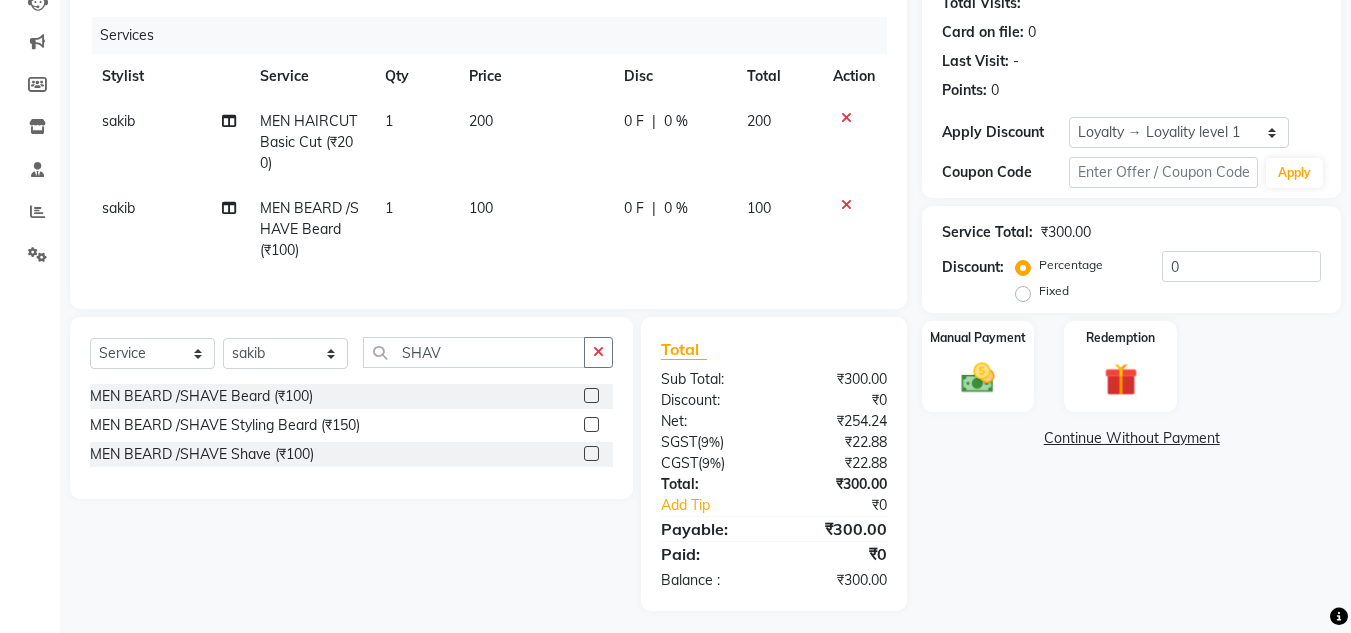 checkbox on "false" 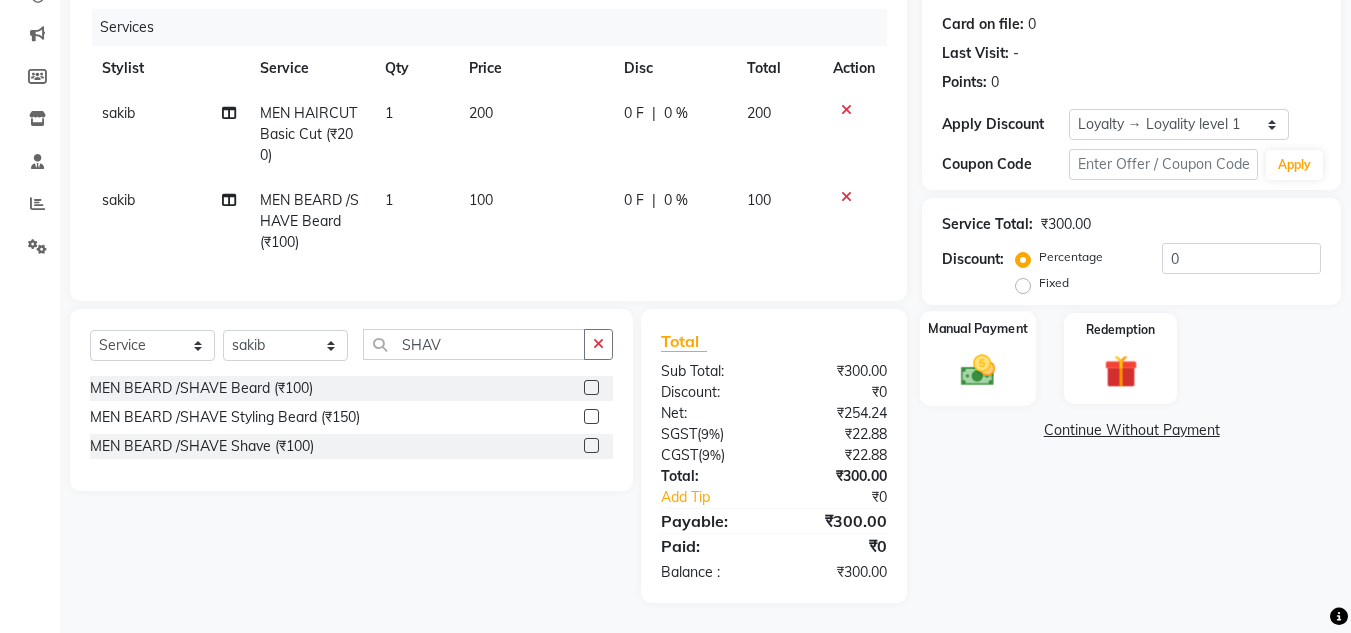 click 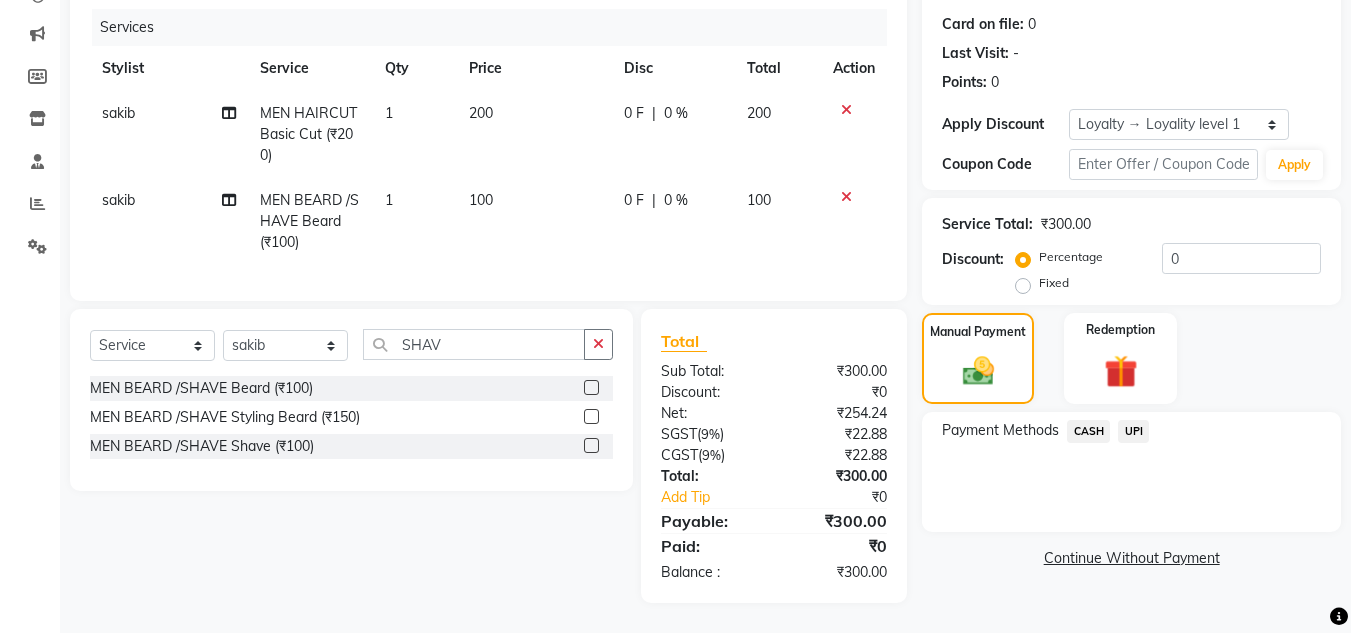 click on "CASH" 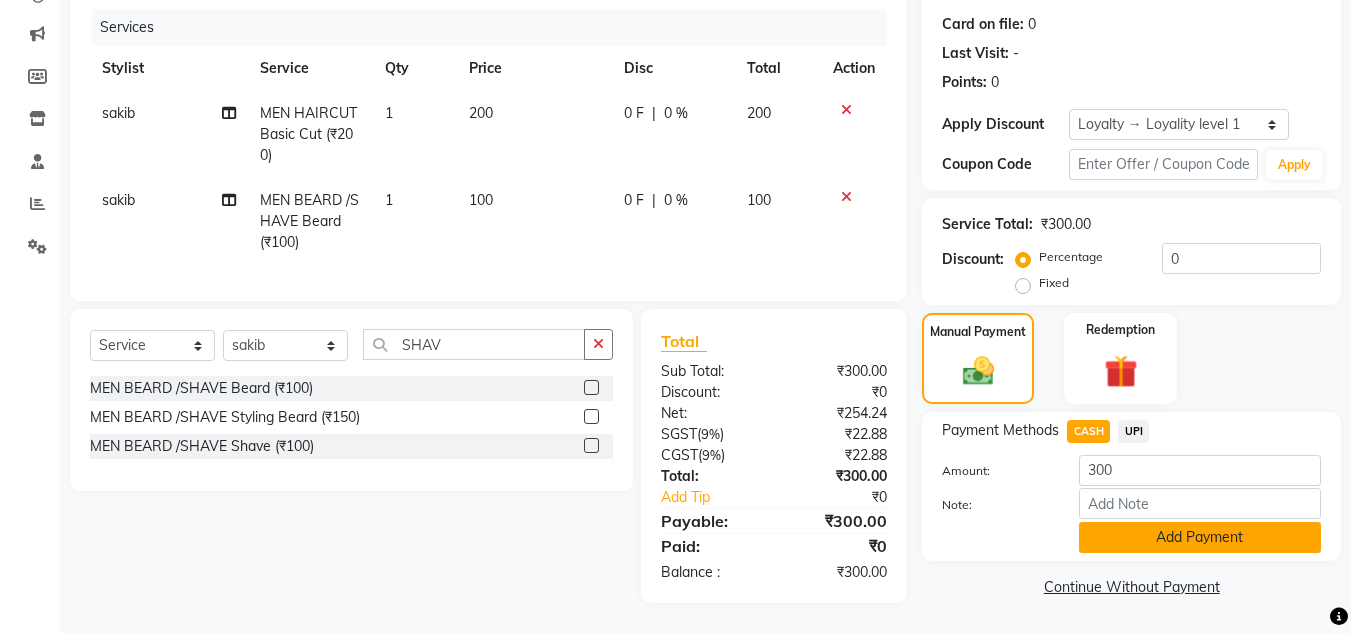 click on "Add Payment" 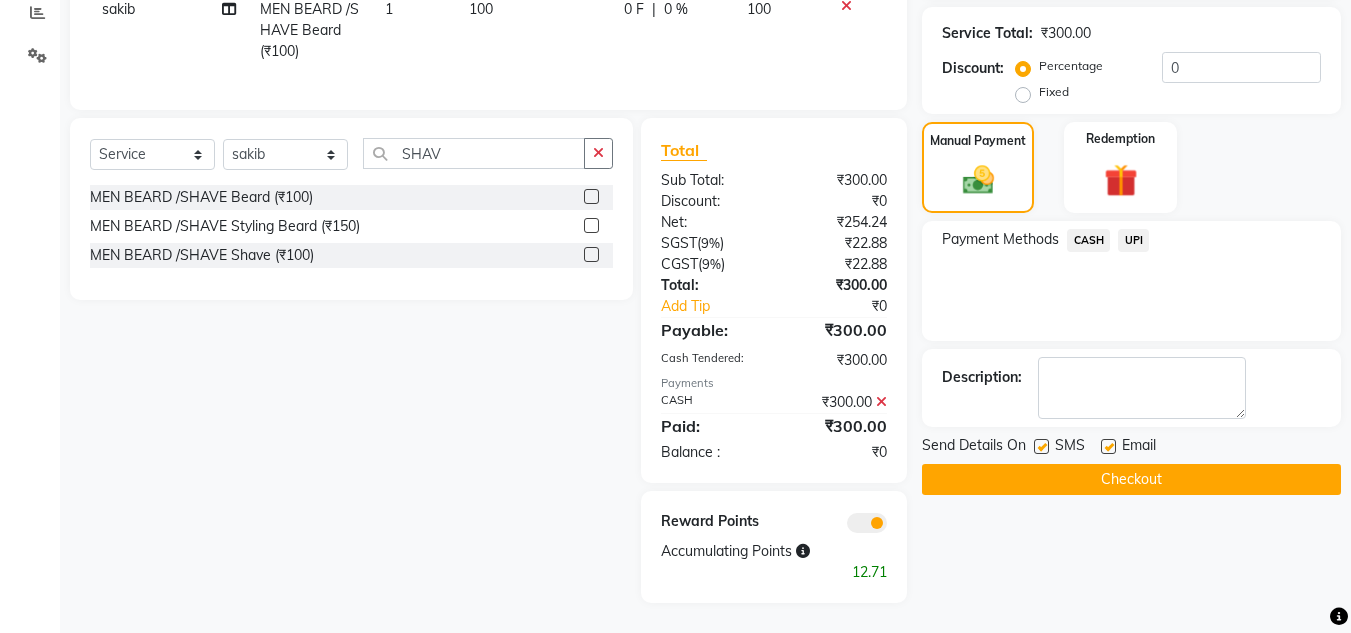 scroll, scrollTop: 445, scrollLeft: 0, axis: vertical 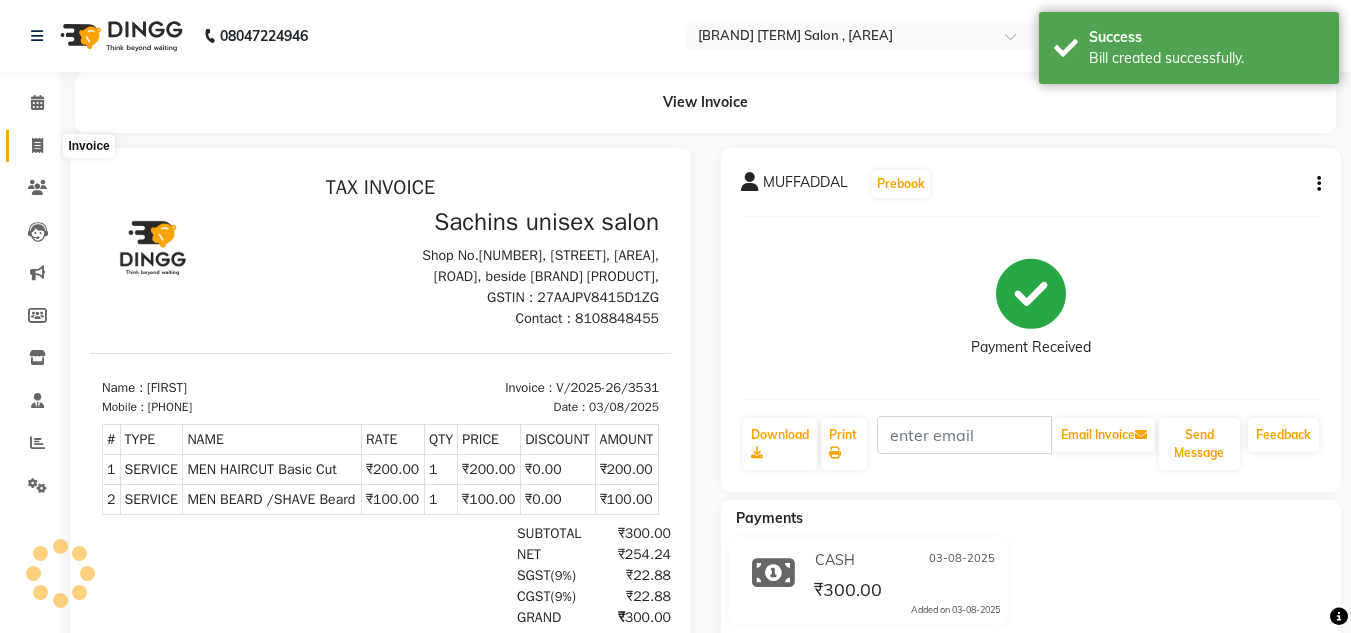 drag, startPoint x: 27, startPoint y: 151, endPoint x: 97, endPoint y: 149, distance: 70.028564 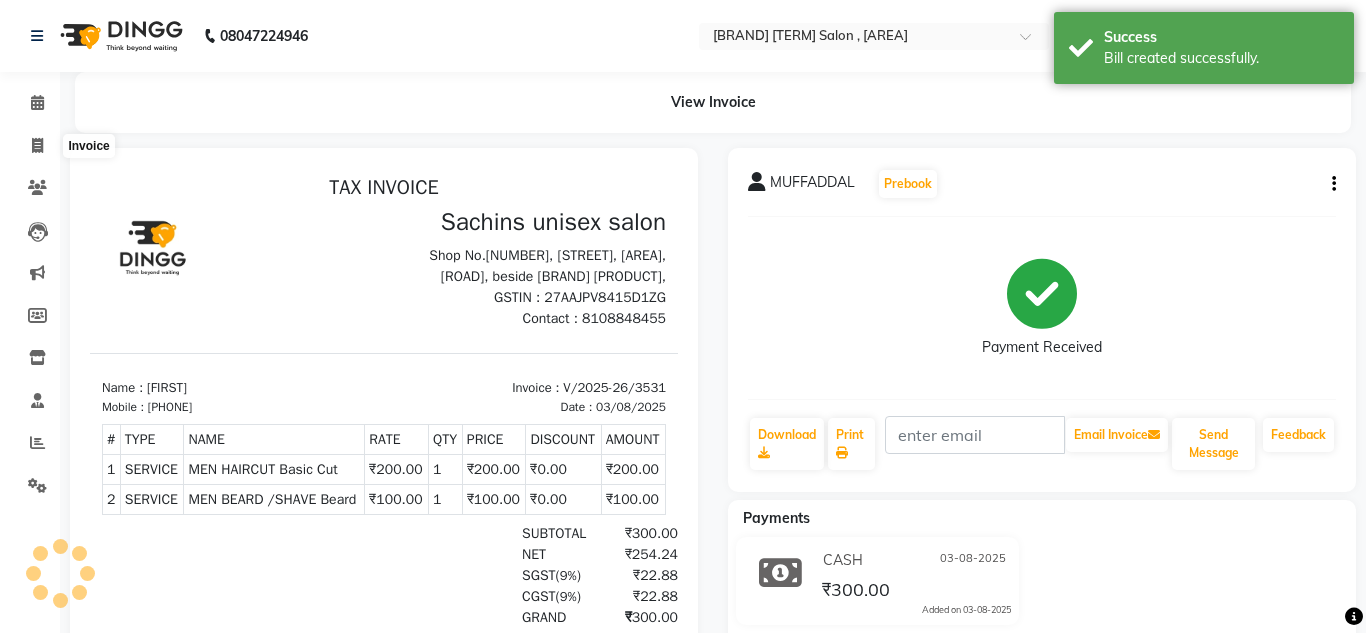 select on "6840" 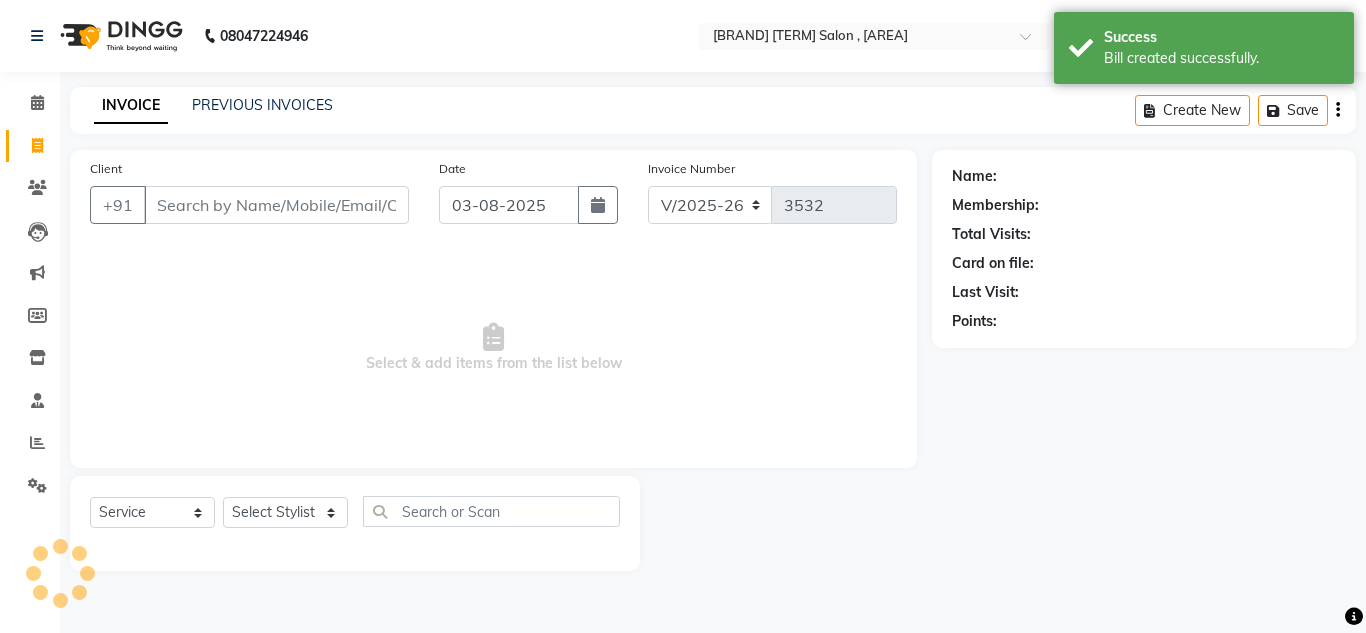 click on "Client" at bounding box center (276, 205) 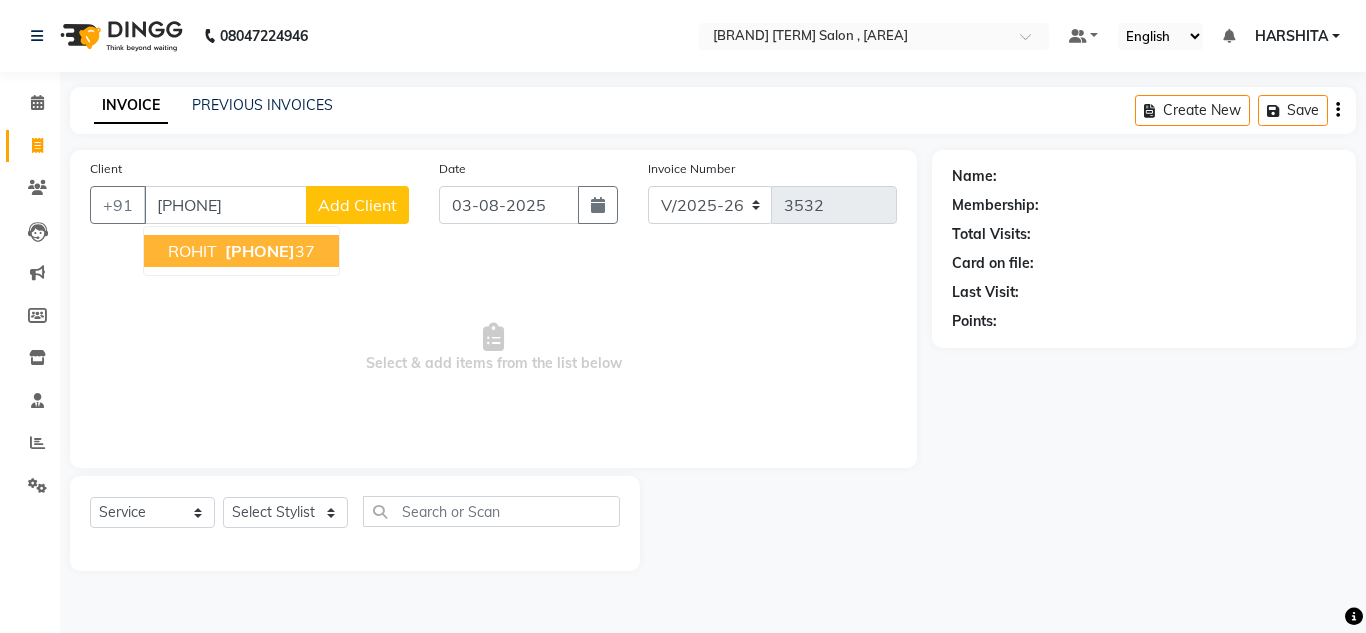 click on "[PHONE]" at bounding box center (260, 251) 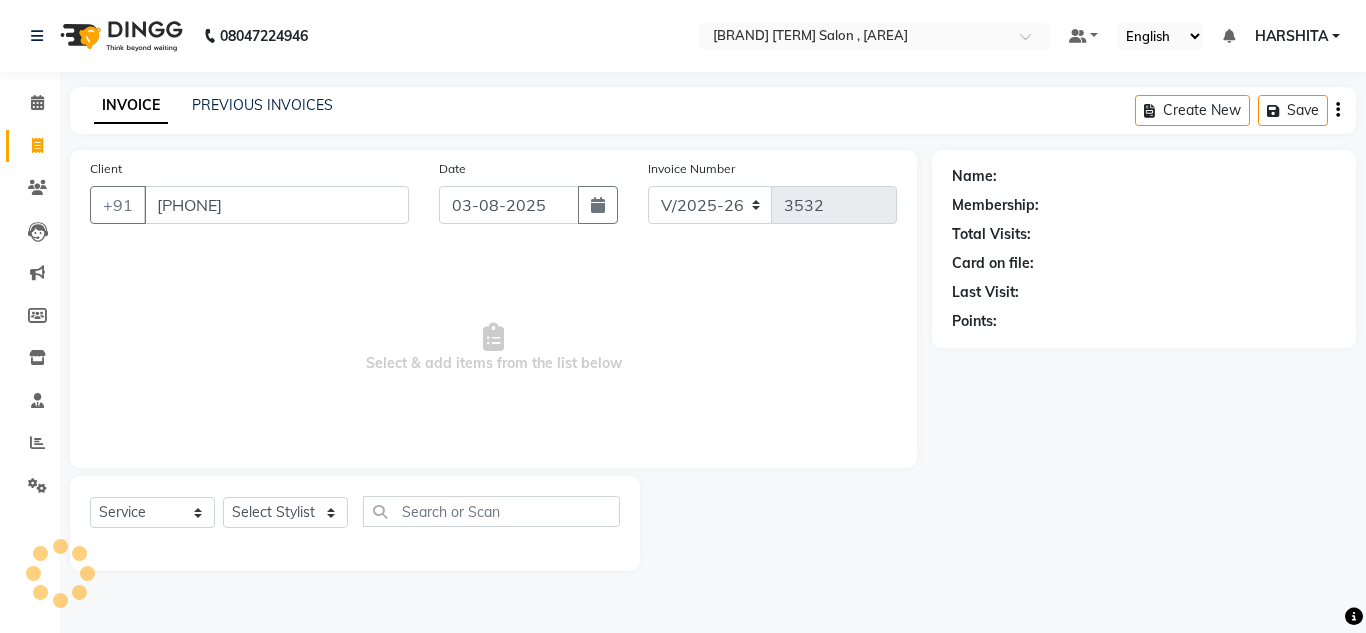 type on "[PHONE]" 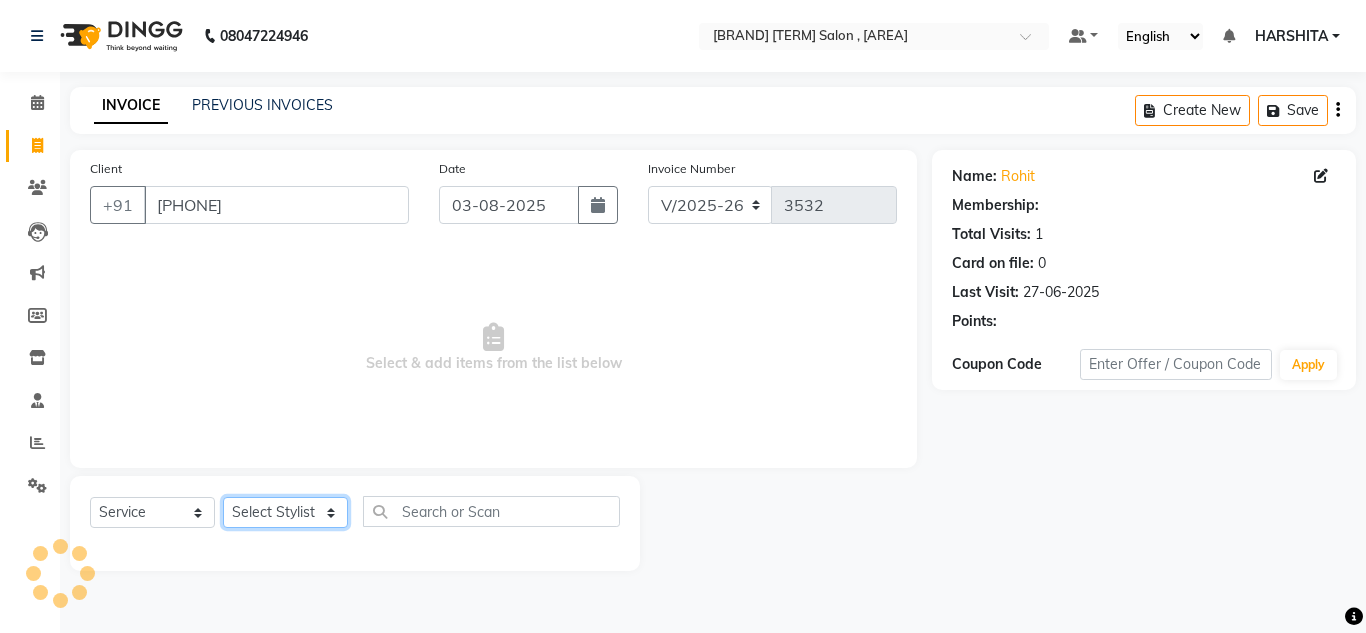 click on "Select Stylist [FIRST] [LAST] [FIRST] [LAST] [FIRST] [LAST] [FIRST] [LAST] [FIRST] [LAST] [FIRST] [LAST] [FIRST] [LAST] [FIRST] [LAST] [FIRST] [LAST]" 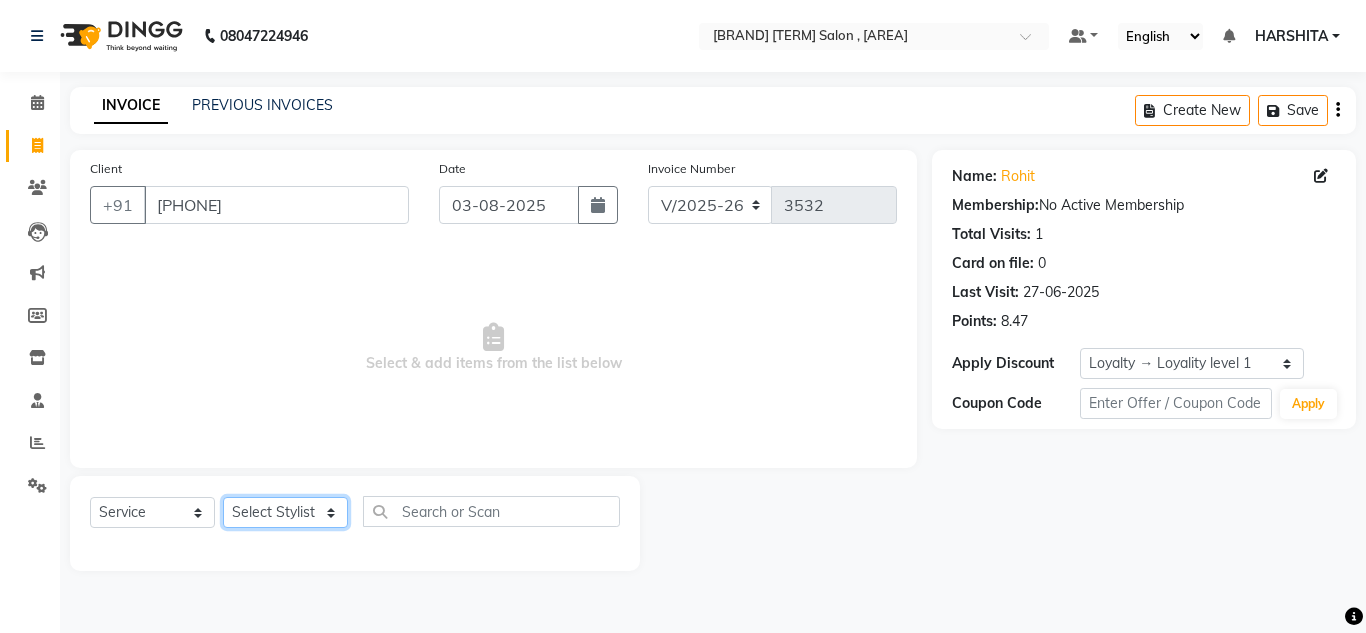select on "81667" 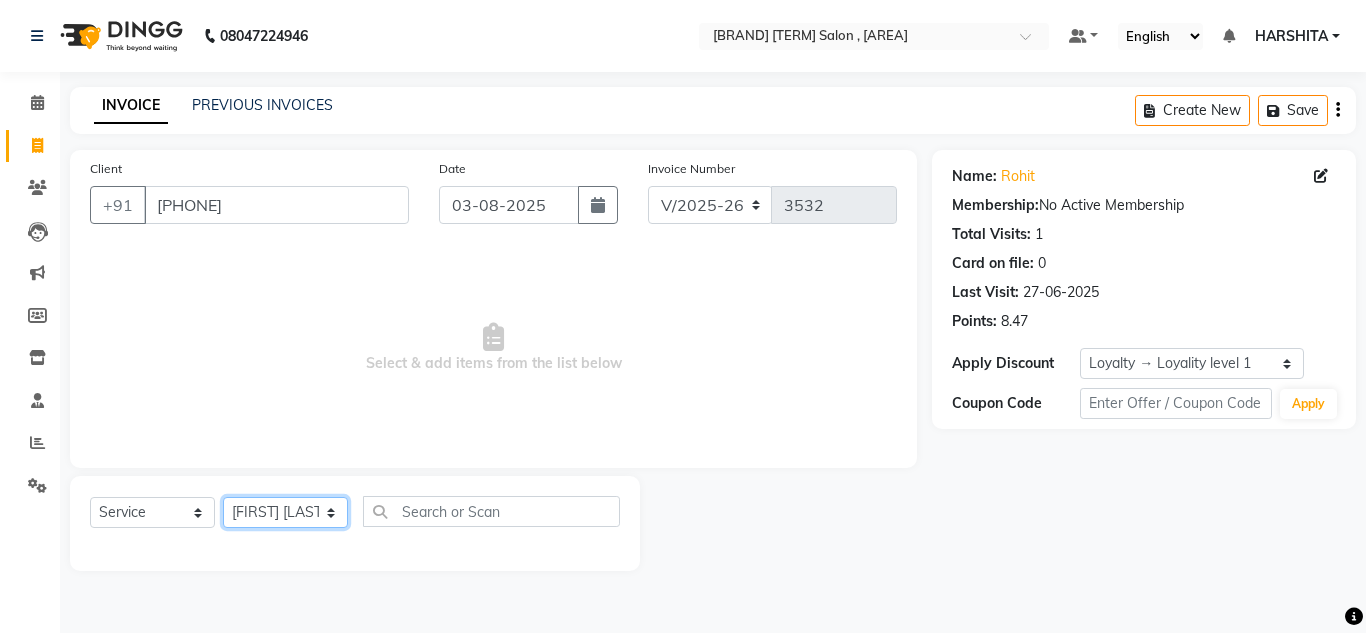 click on "Select Stylist [FIRST] [LAST] [FIRST] [LAST] [FIRST] [LAST] [FIRST] [LAST] [FIRST] [LAST] [FIRST] [LAST] [FIRST] [LAST] [FIRST] [LAST] [FIRST] [LAST]" 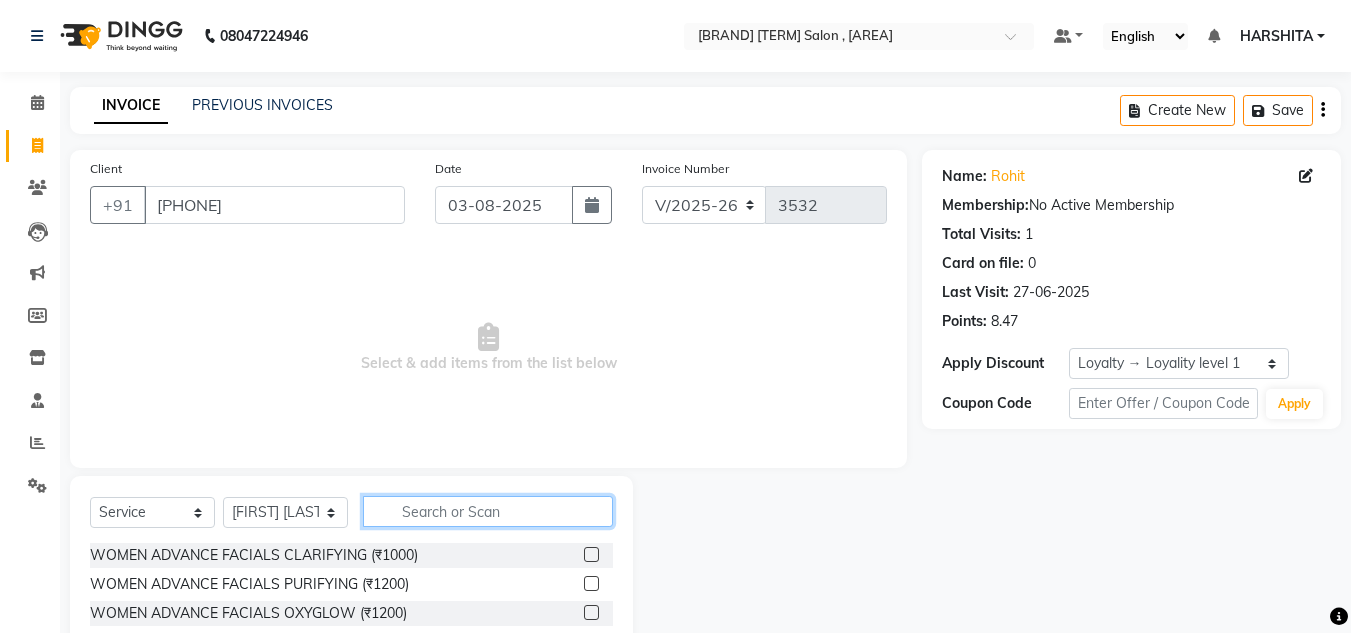 click 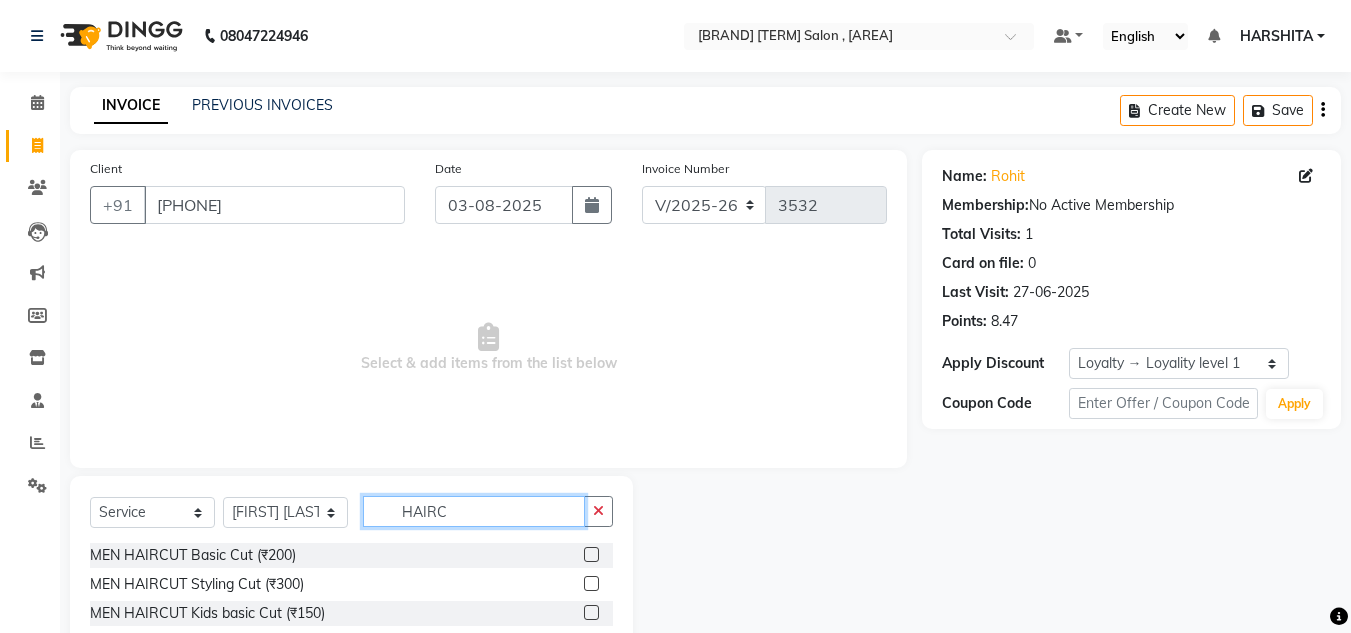 type on "HAIRC" 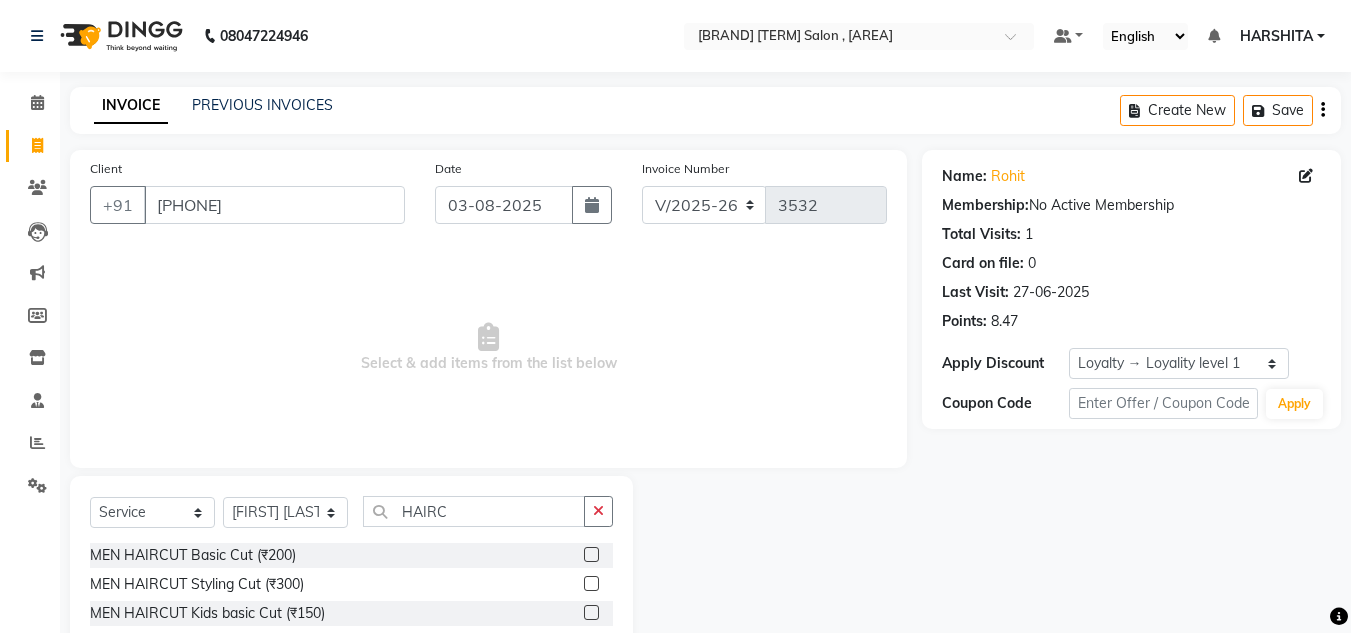 click 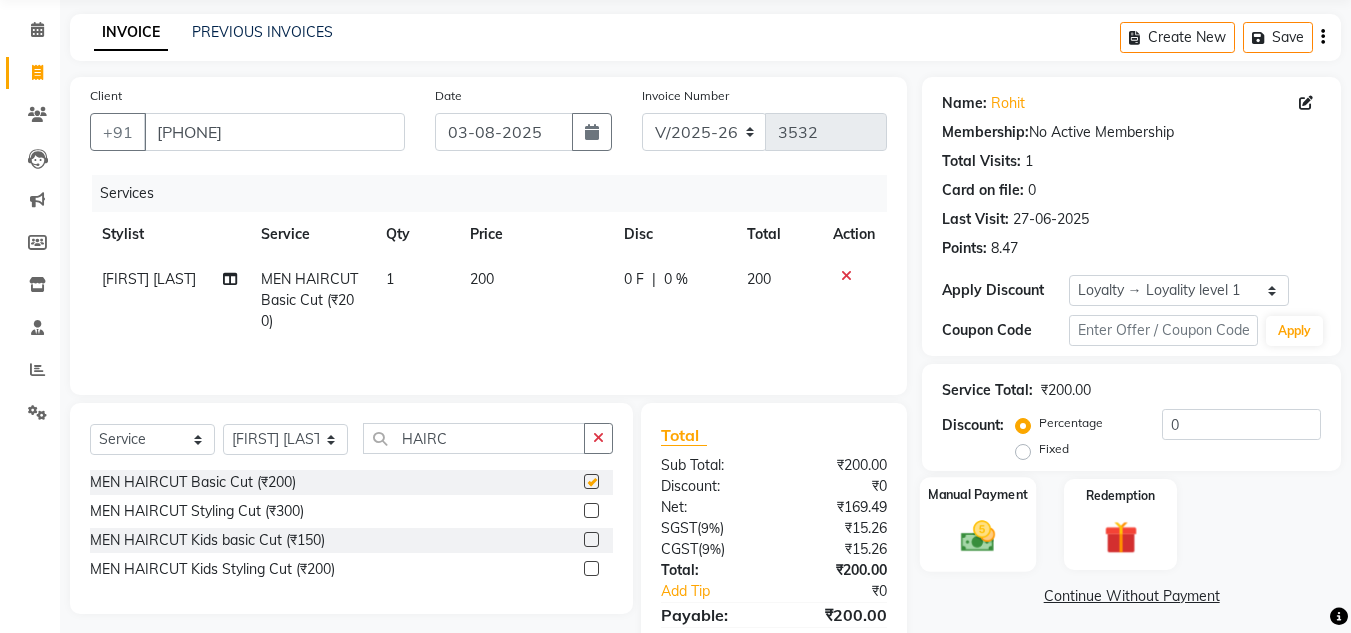 checkbox on "false" 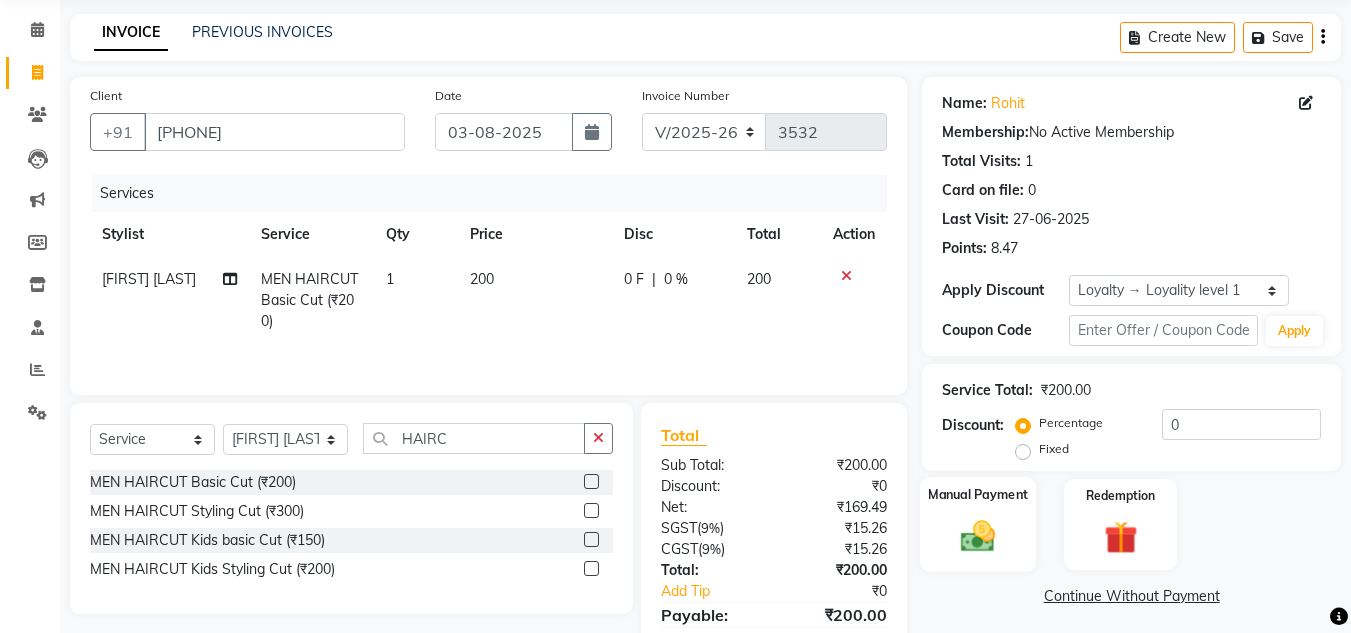 scroll, scrollTop: 167, scrollLeft: 0, axis: vertical 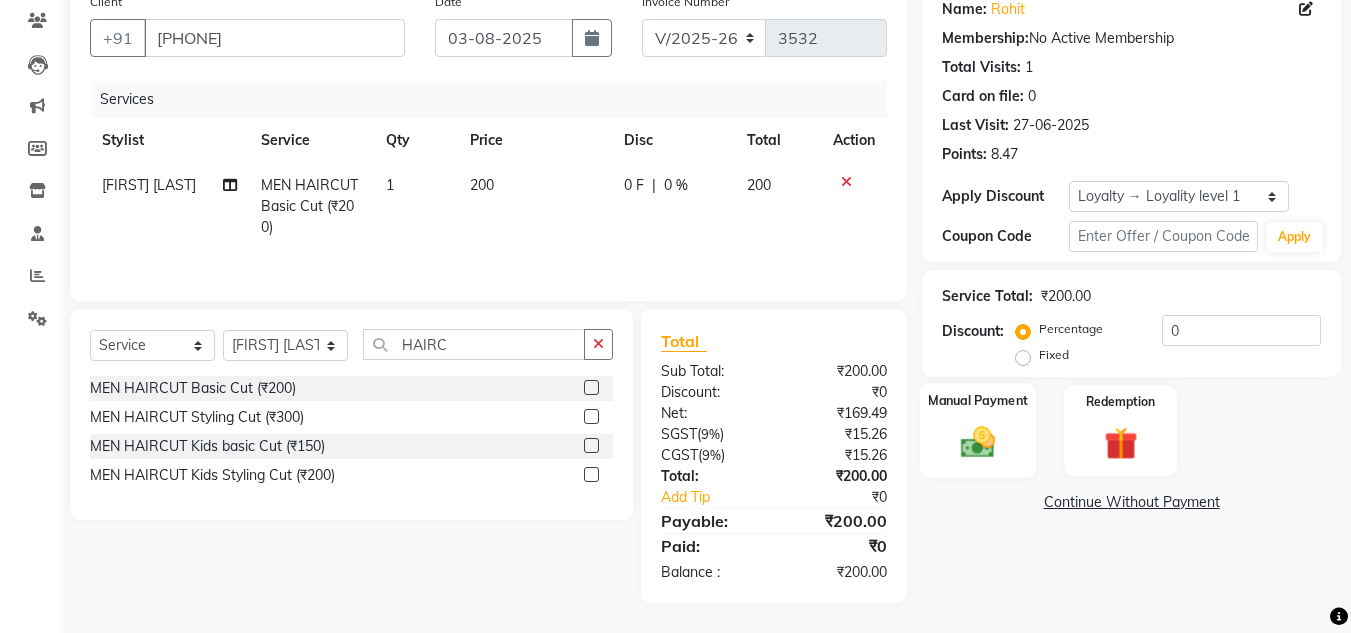 click 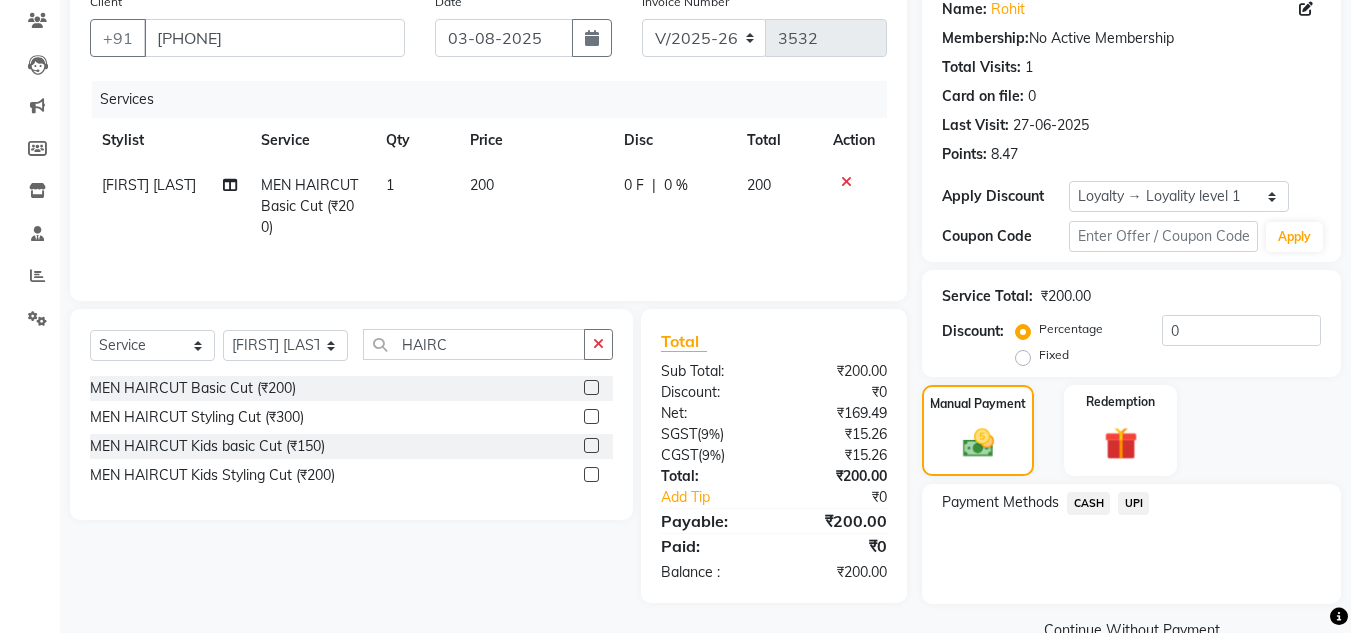 click on "CASH" 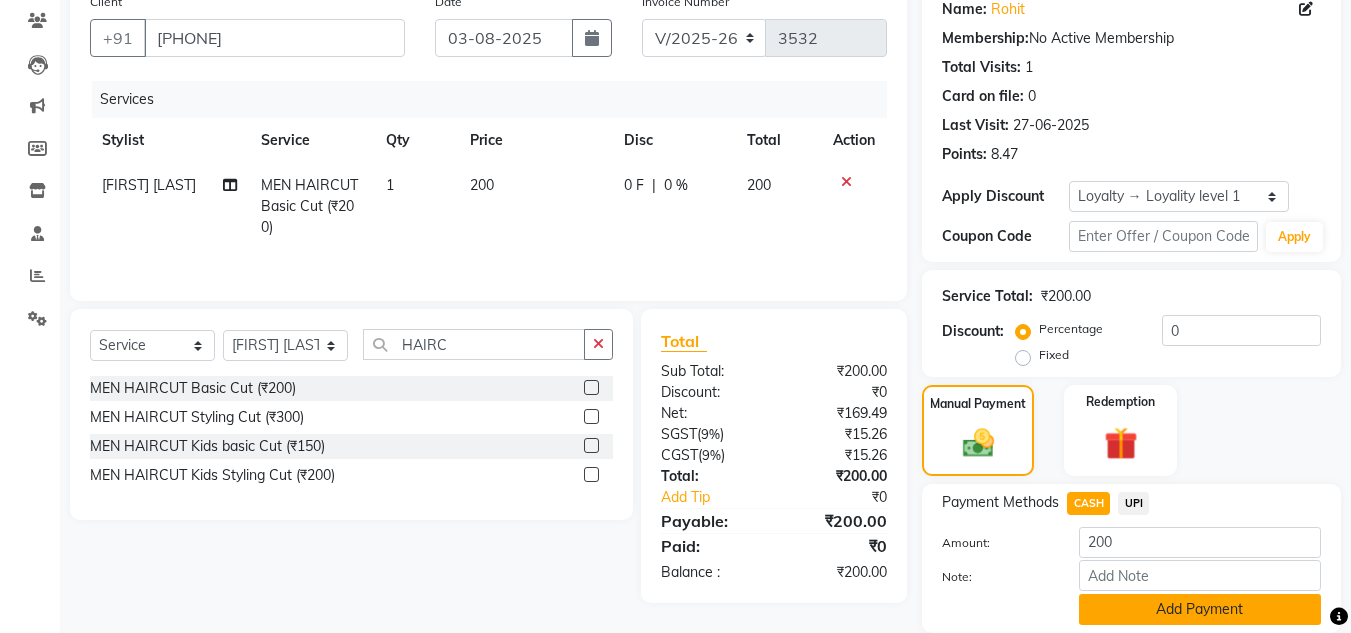 click on "Add Payment" 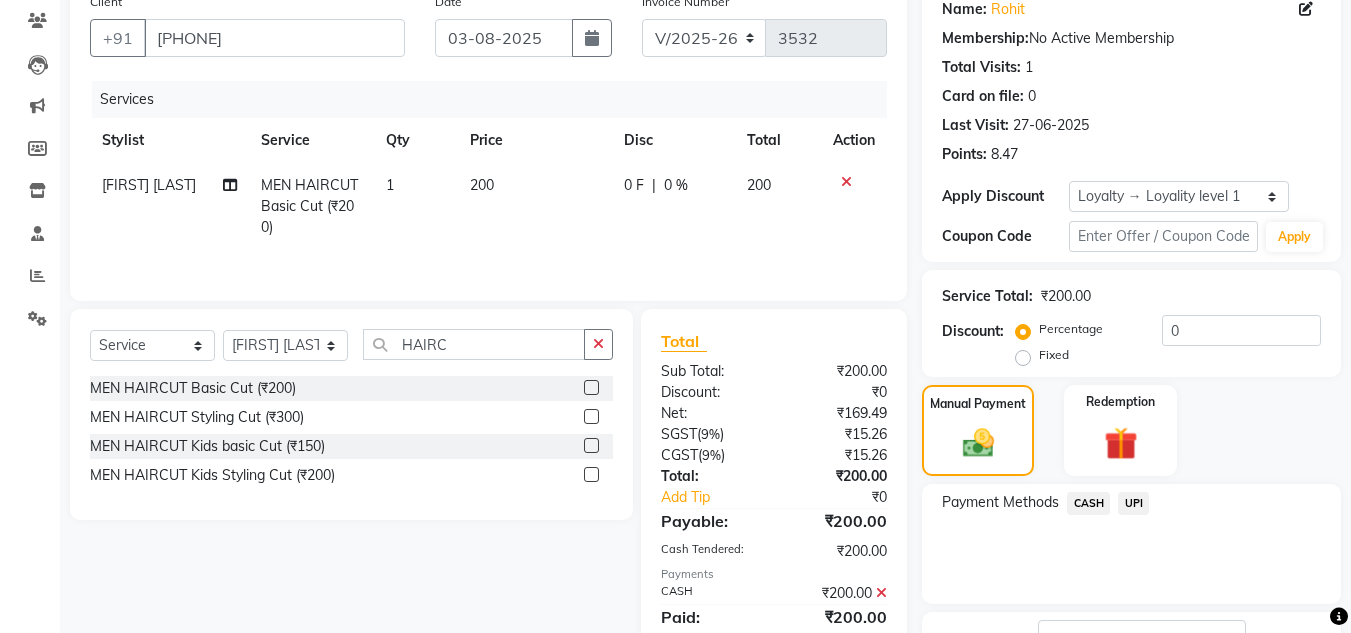 scroll, scrollTop: 337, scrollLeft: 0, axis: vertical 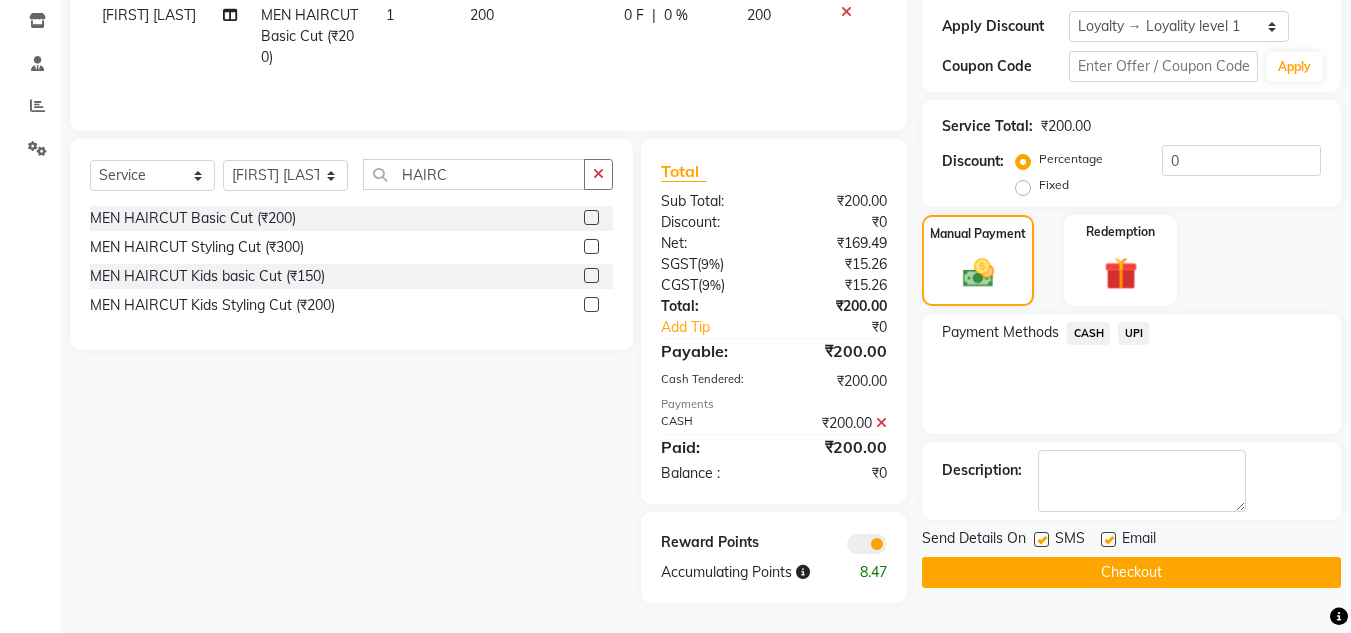 click on "Checkout" 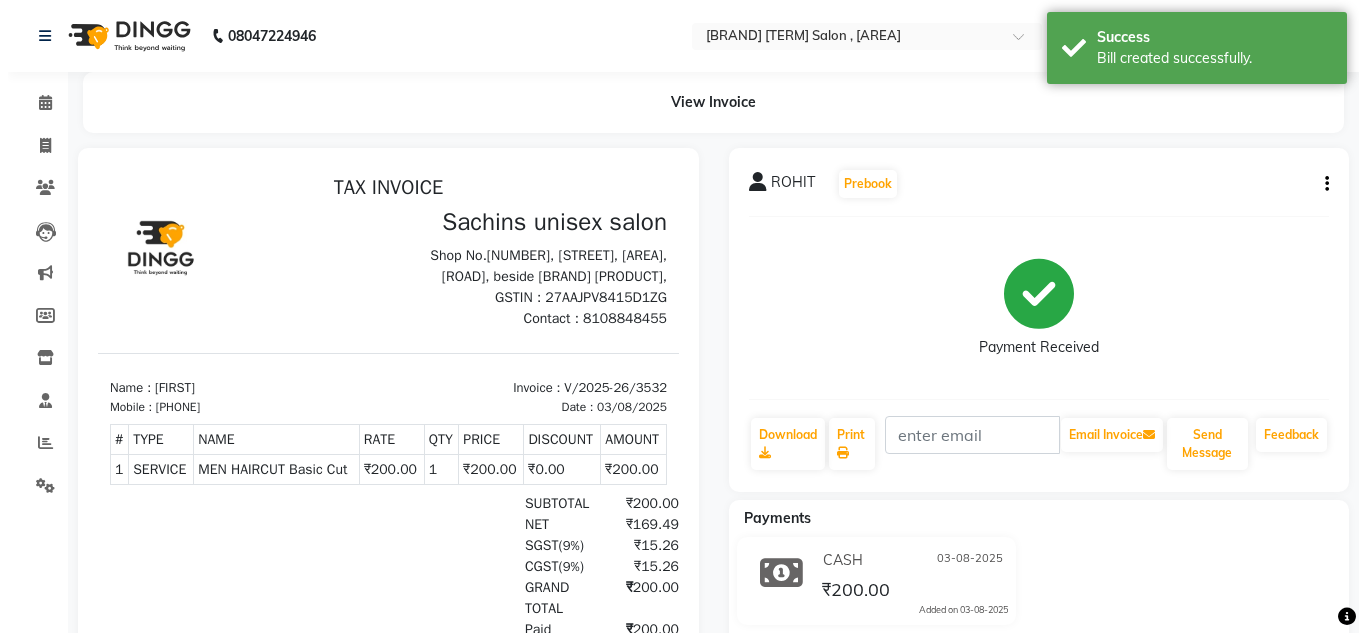 scroll, scrollTop: 0, scrollLeft: 0, axis: both 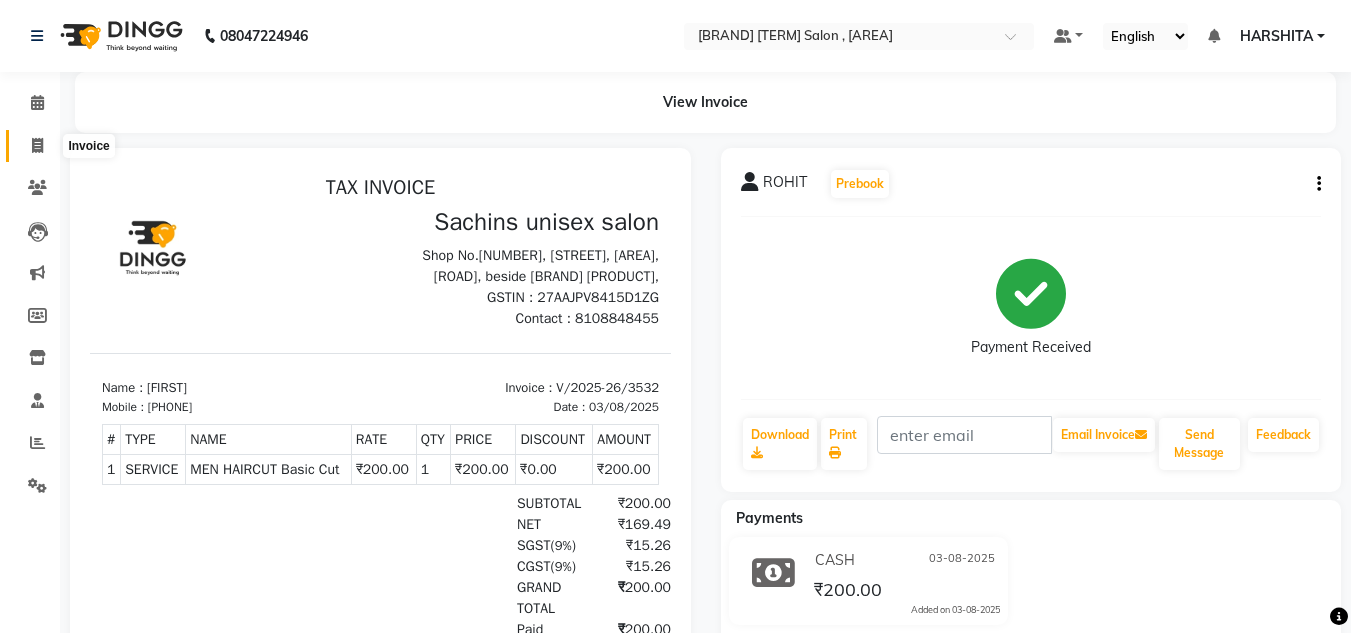 click 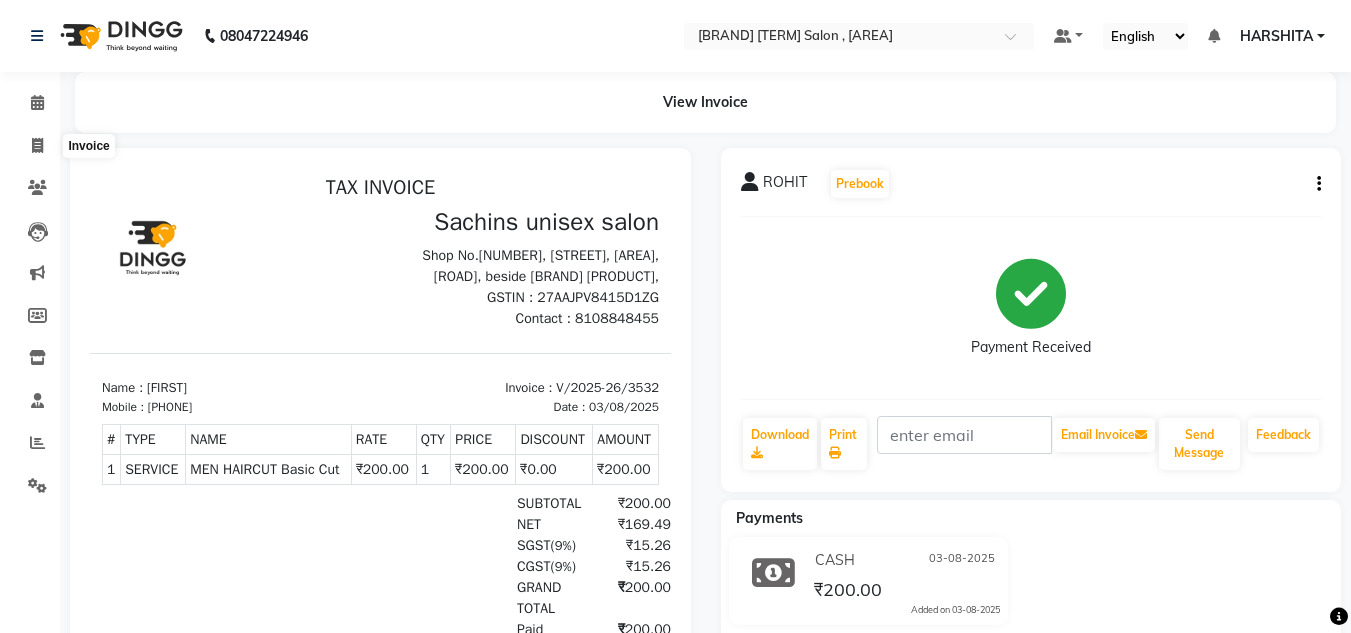 select on "service" 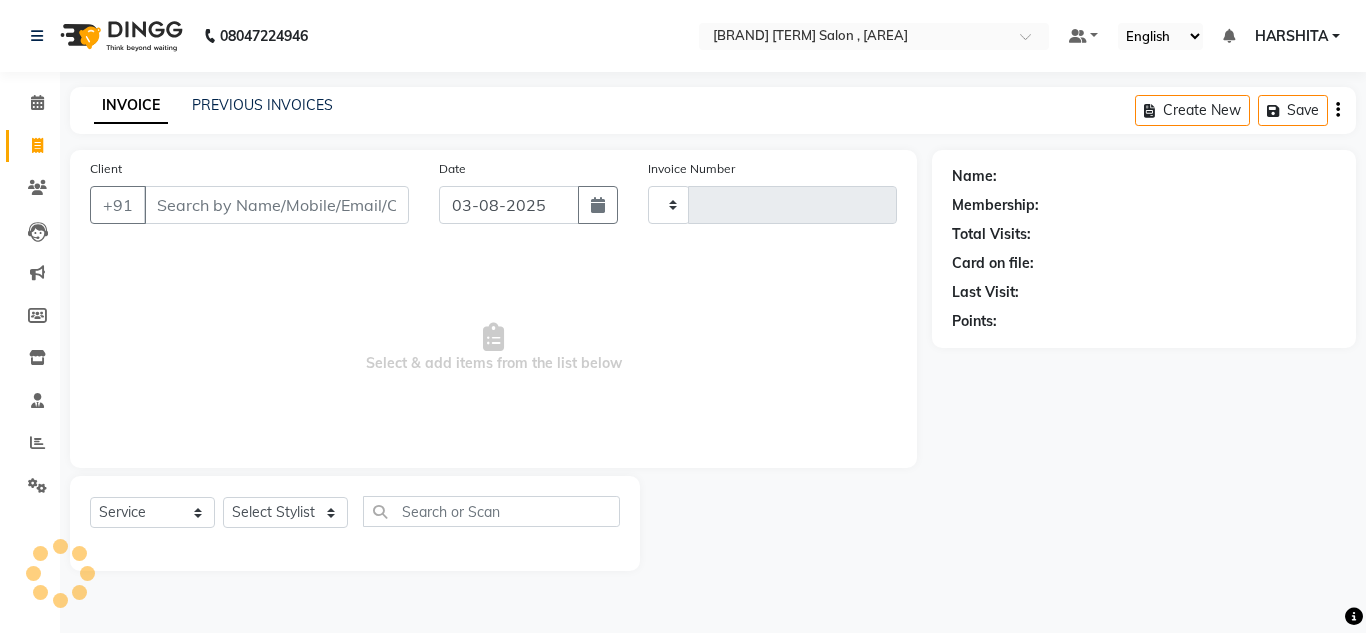 type on "3533" 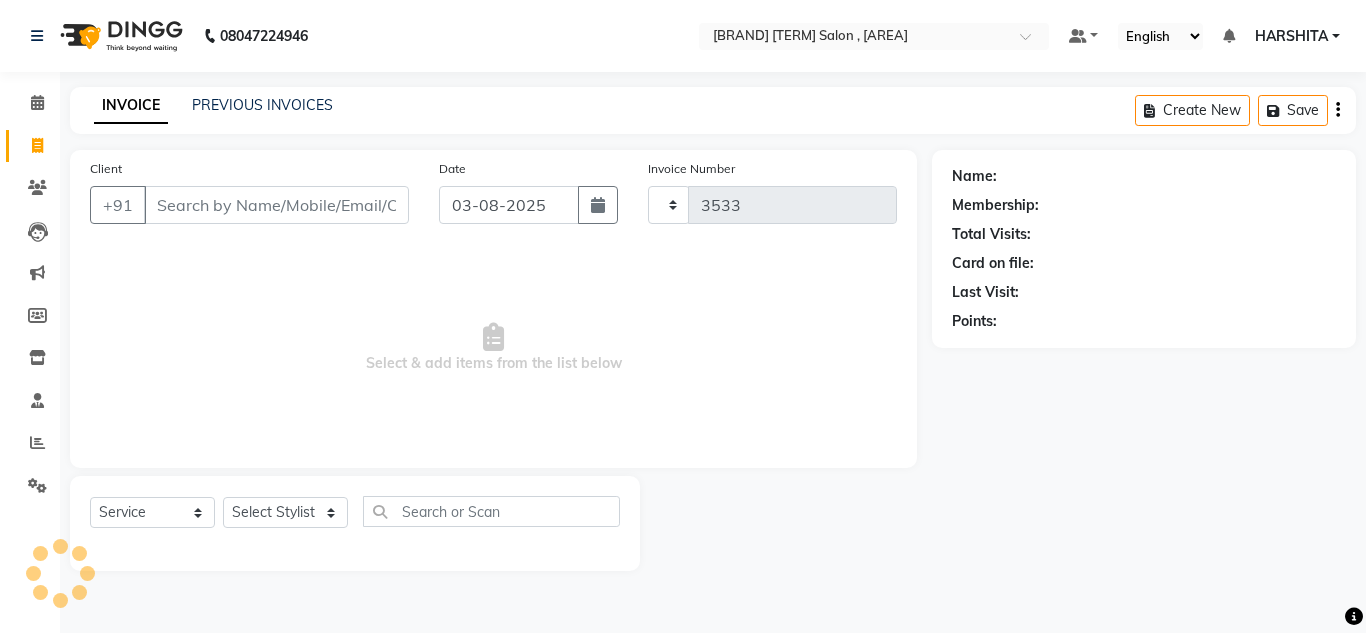 select on "6840" 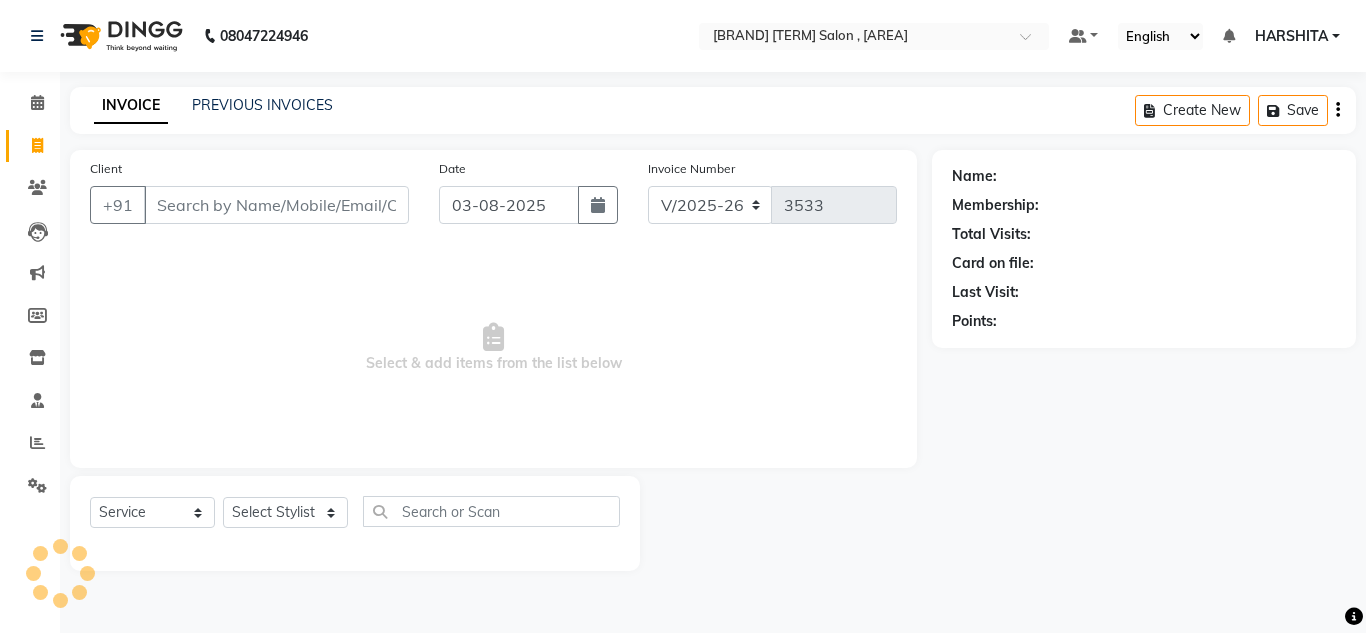 click on "Client" at bounding box center [276, 205] 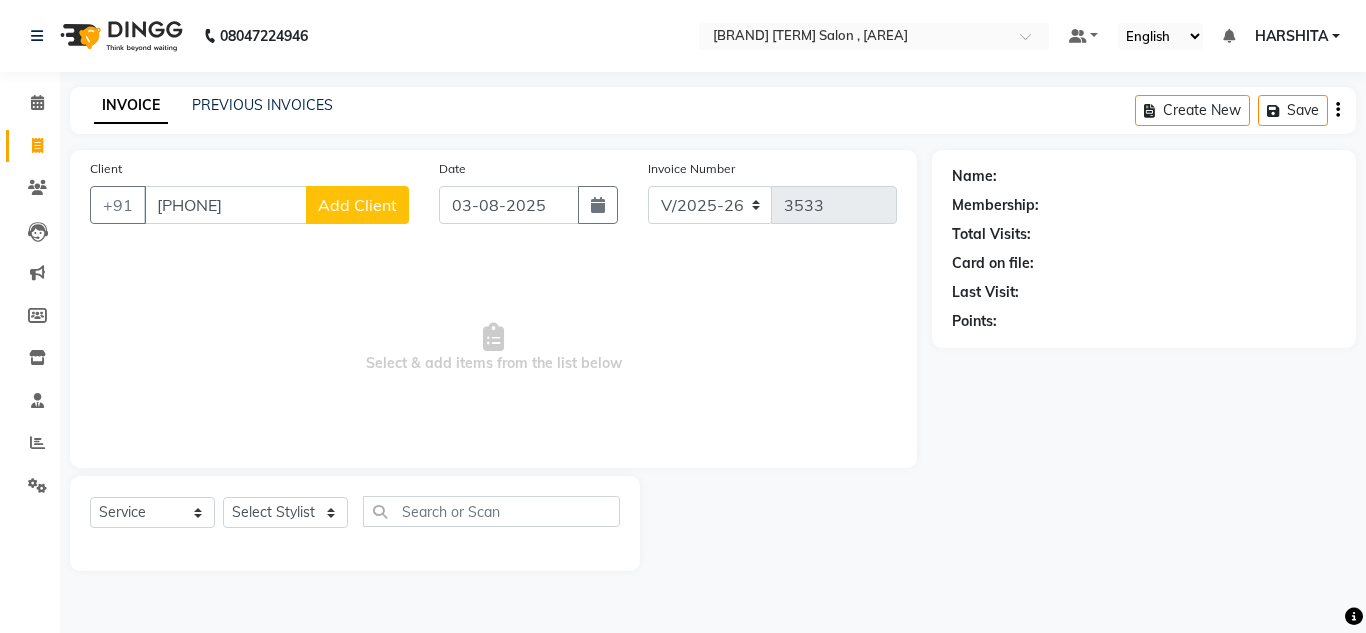 type on "[PHONE]" 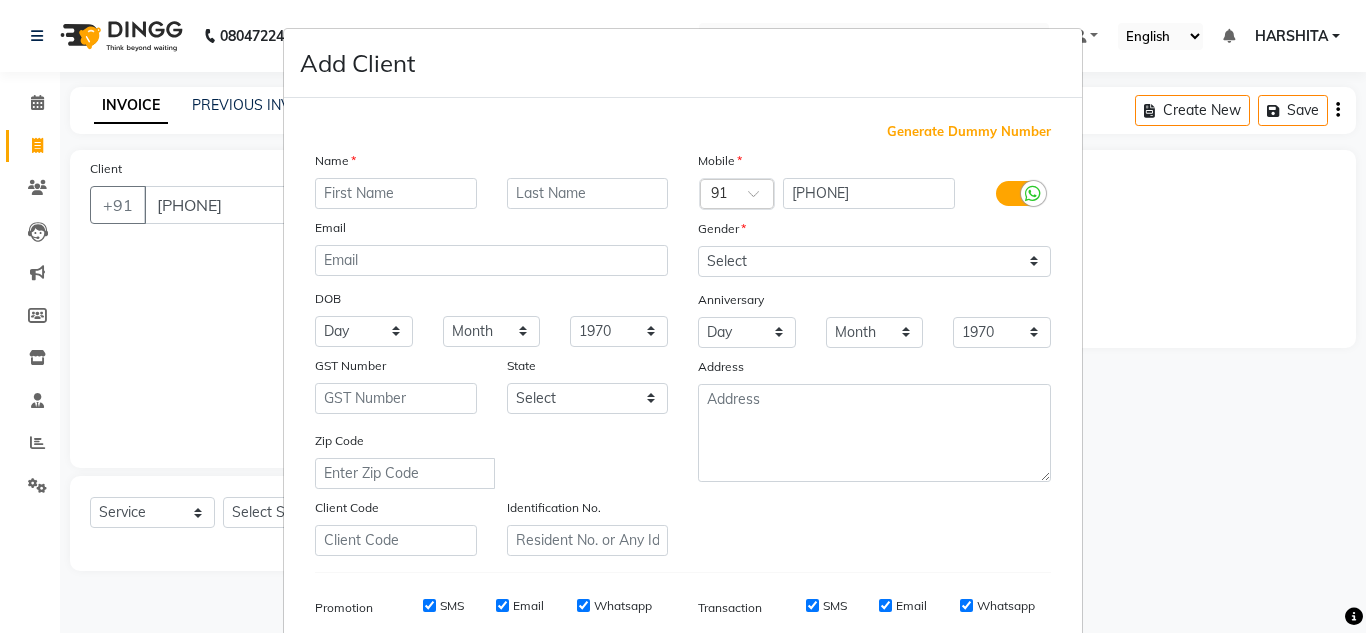 click at bounding box center [396, 193] 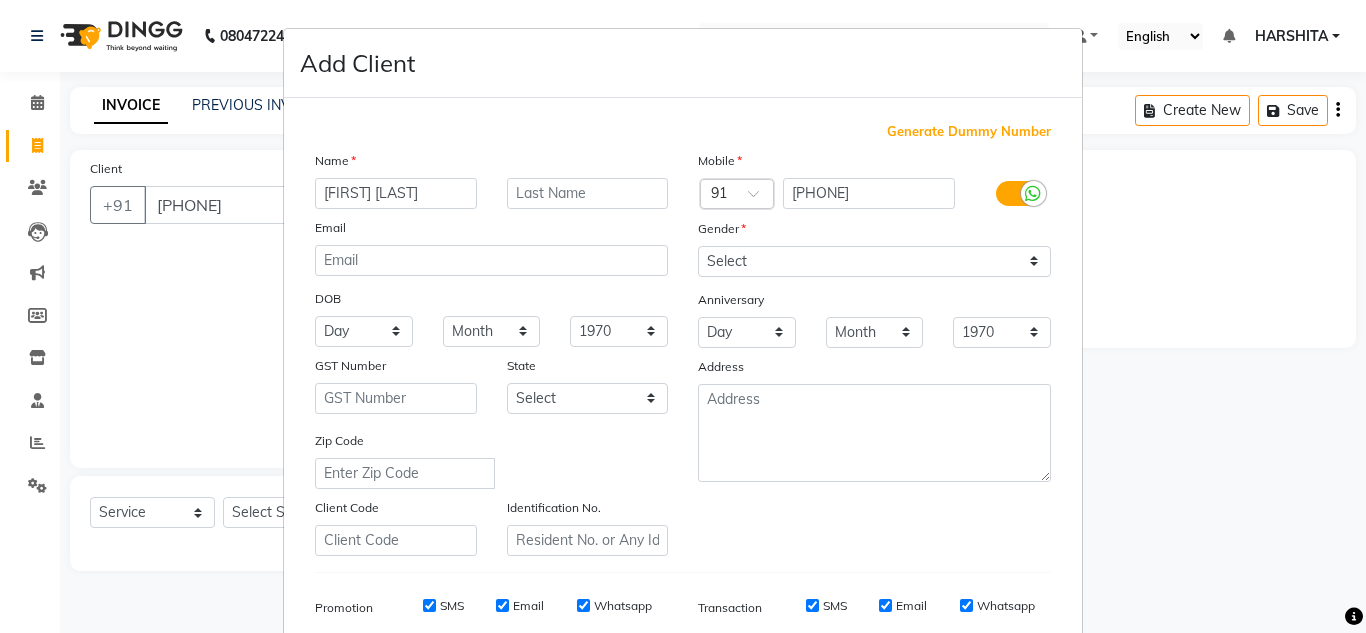 type on "[FIRST] [LAST]" 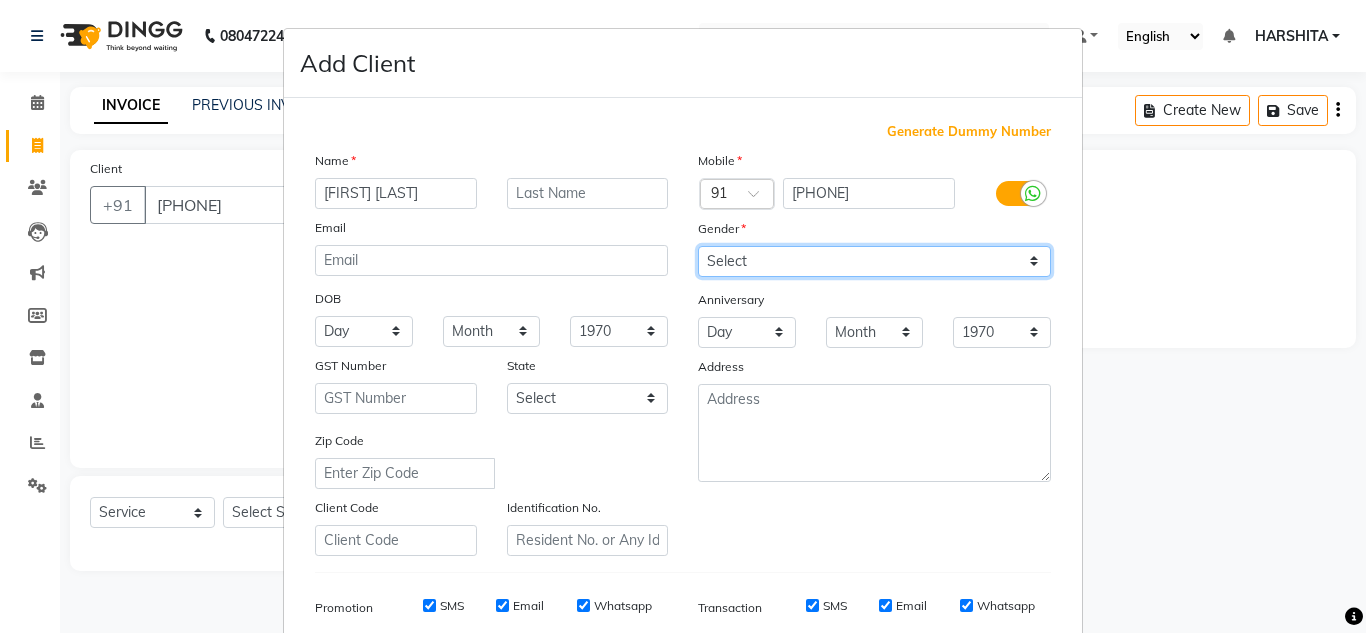 click on "Select Male Female Other Prefer Not To Say" at bounding box center (874, 261) 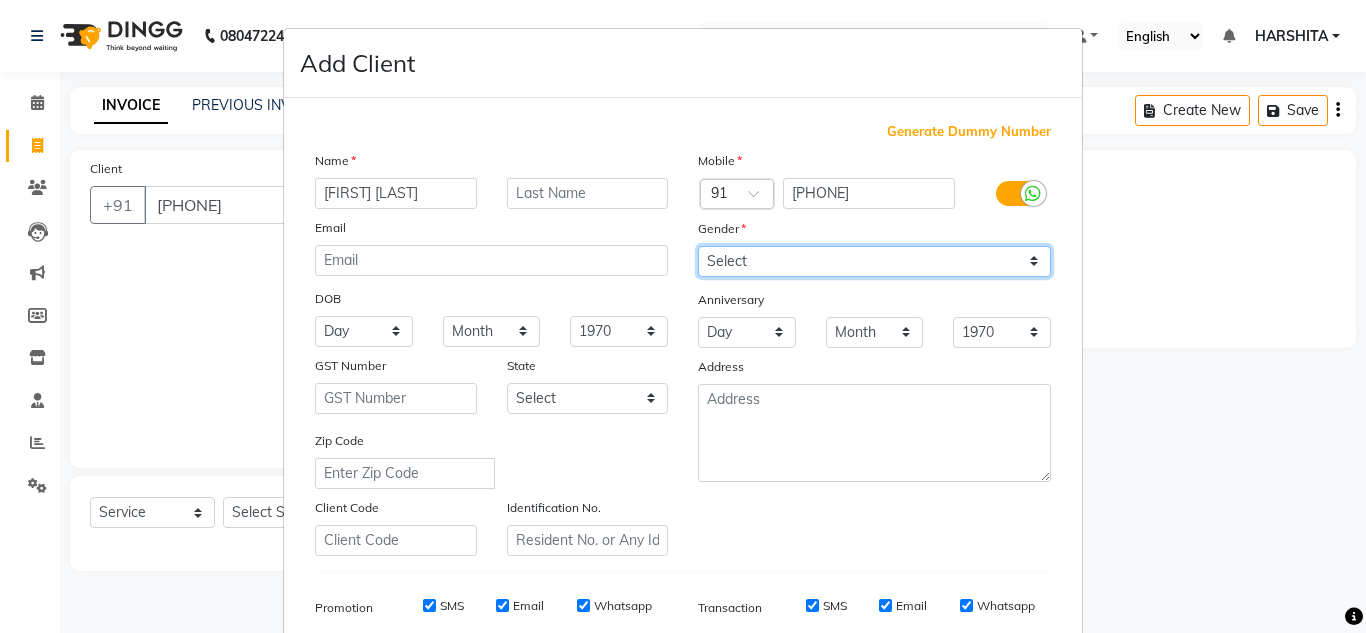 select on "male" 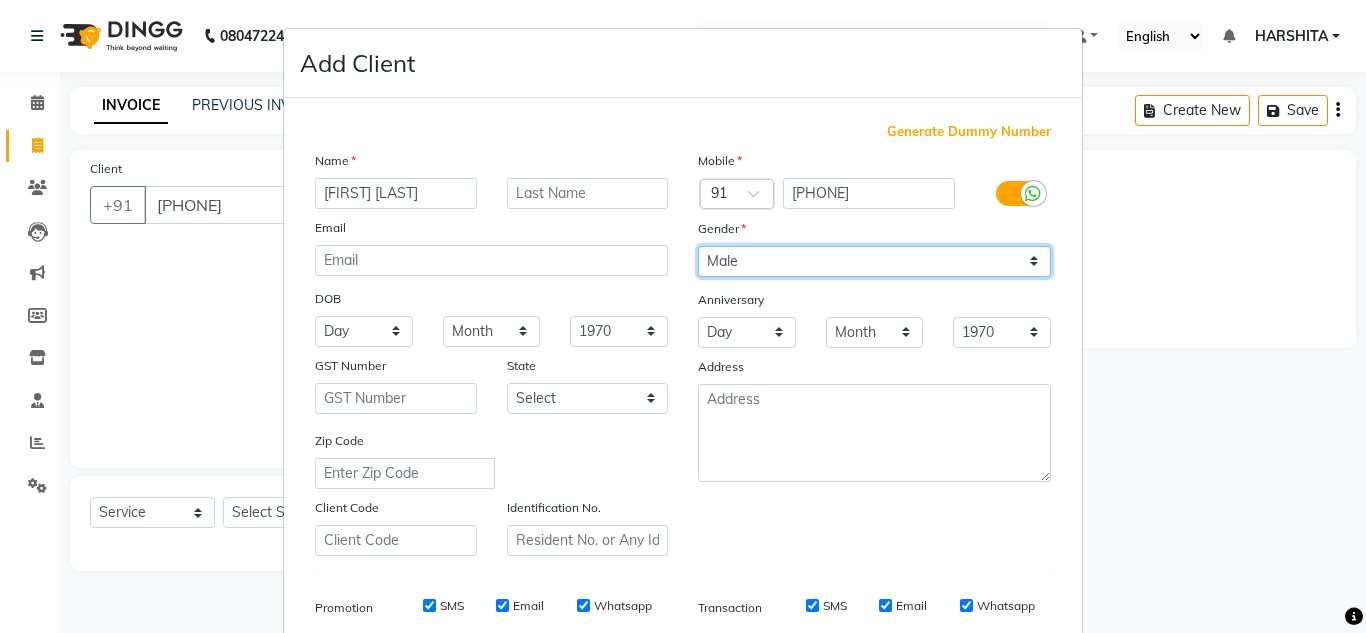 click on "Select Male Female Other Prefer Not To Say" at bounding box center [874, 261] 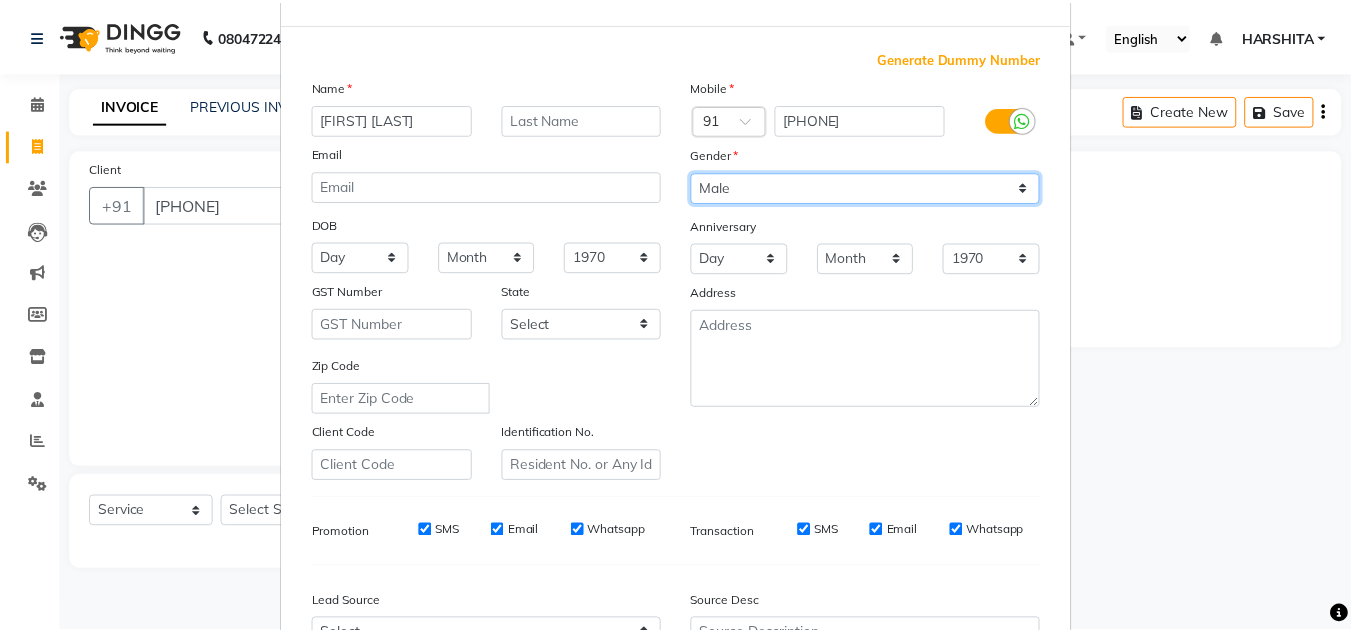 scroll, scrollTop: 290, scrollLeft: 0, axis: vertical 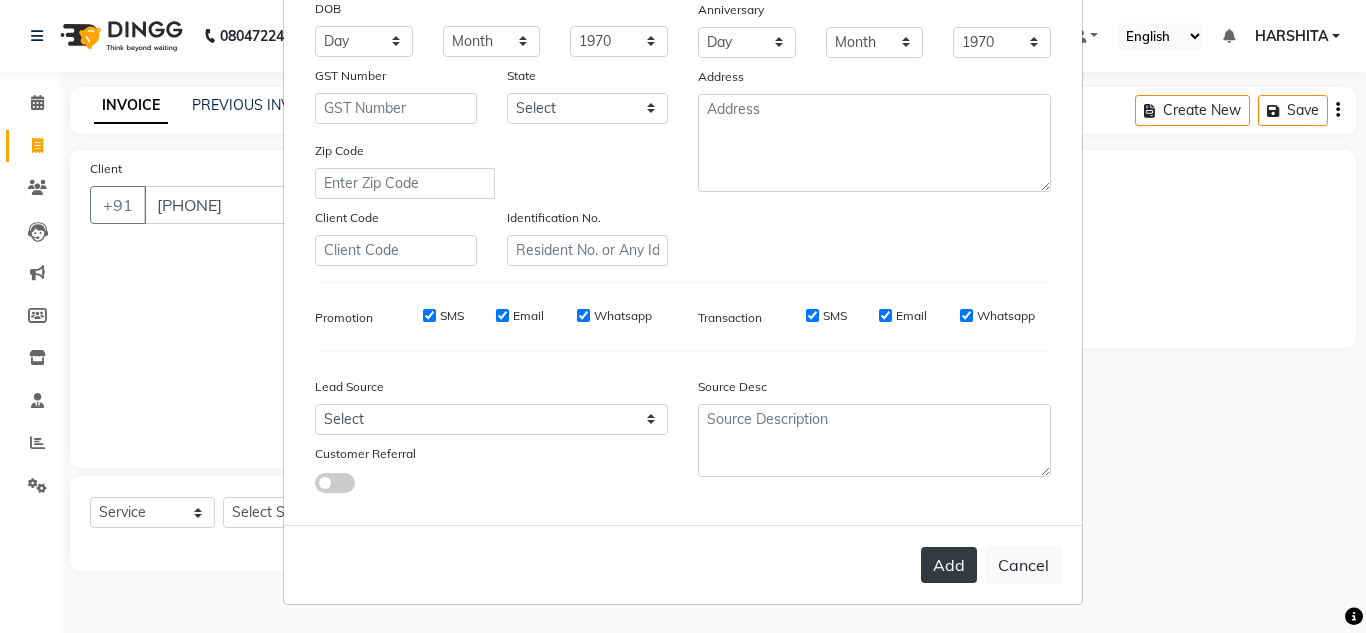 click on "Add" at bounding box center [949, 565] 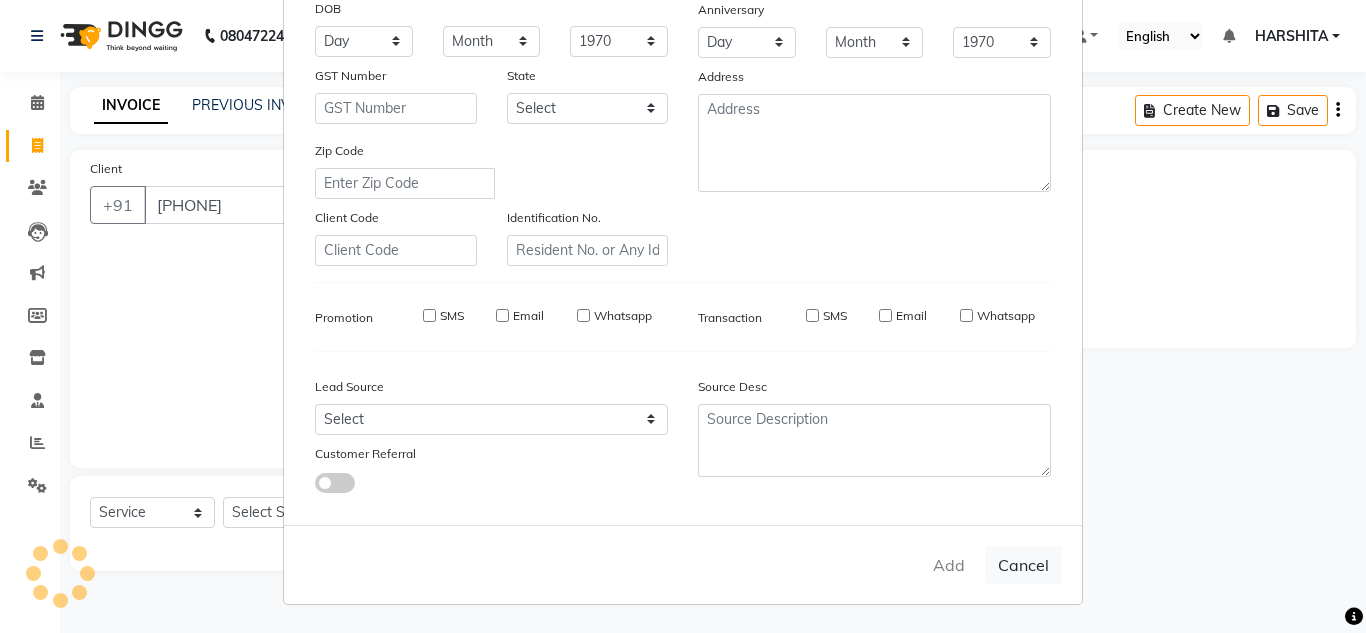 type 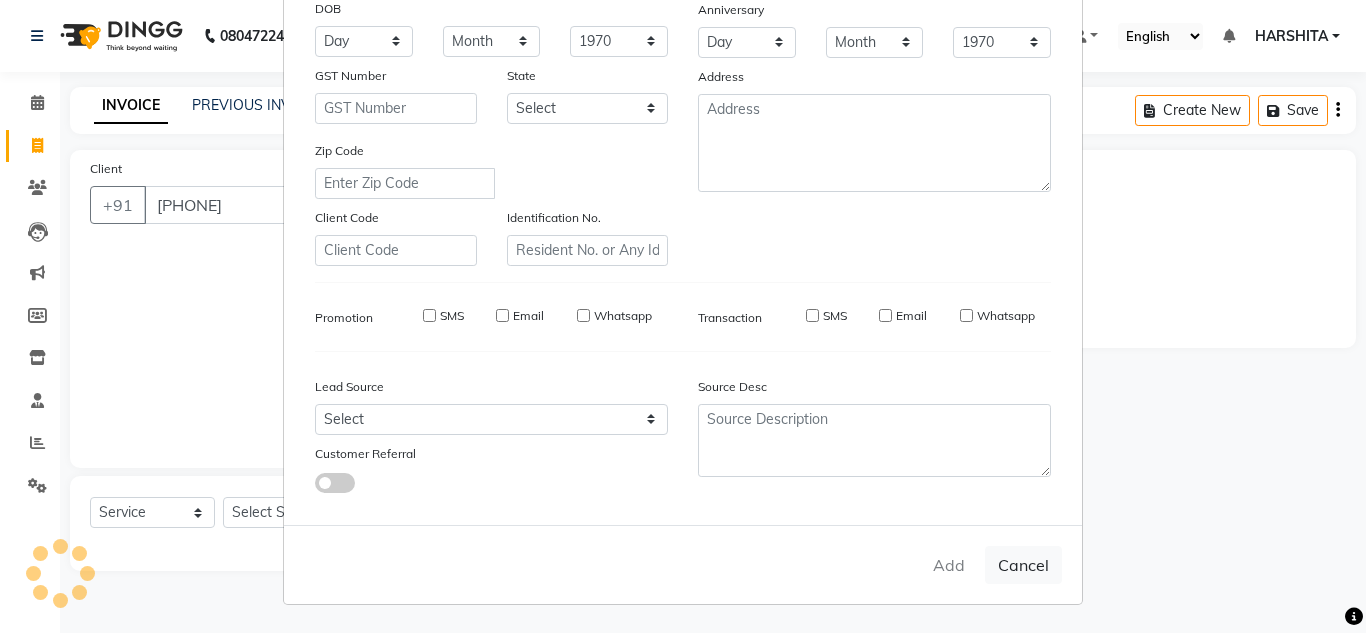 select 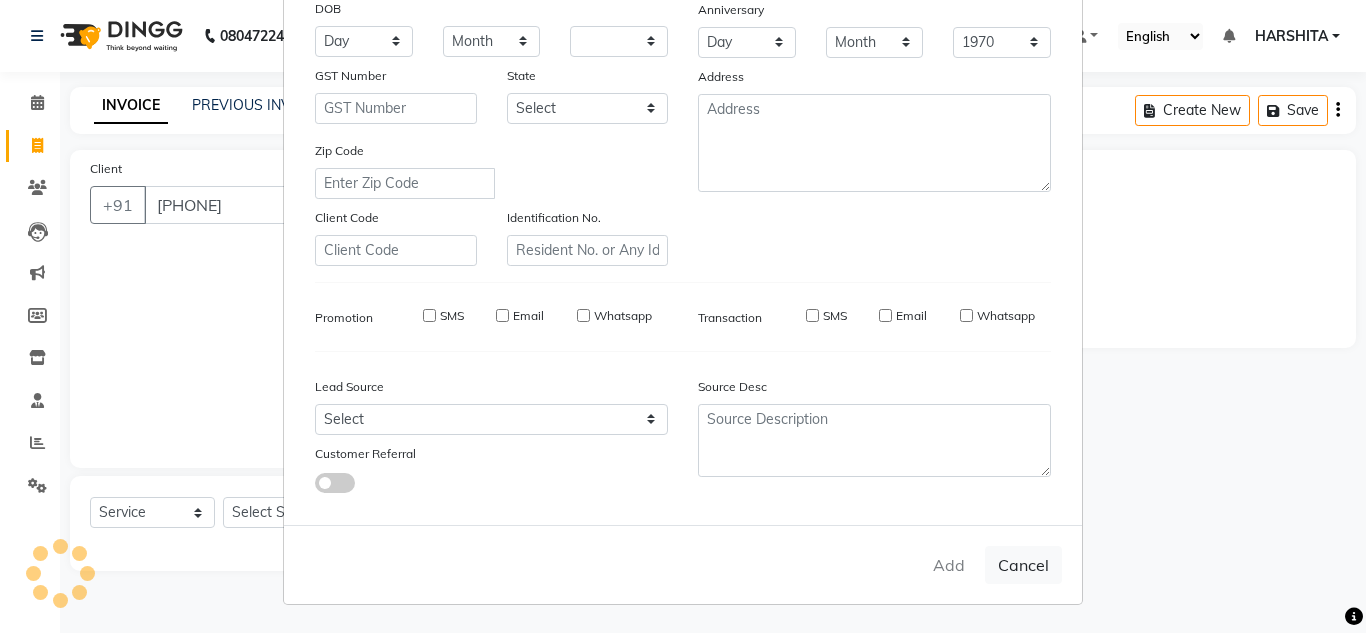 select 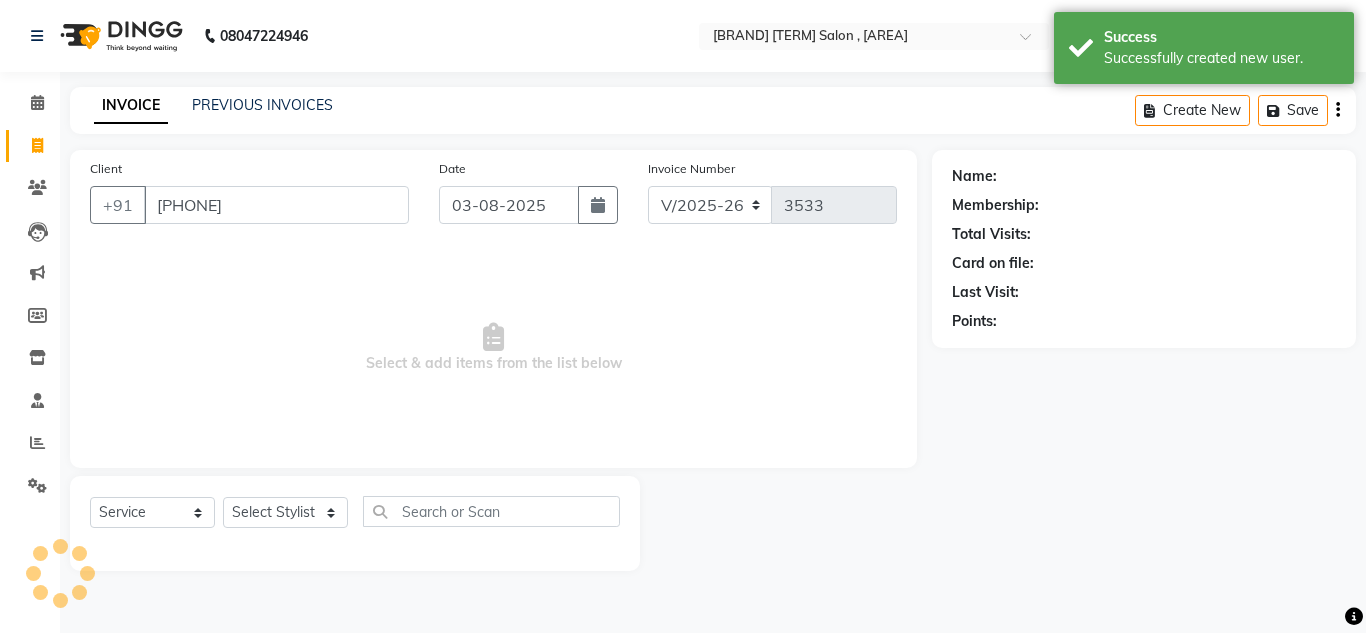 select on "1: Object" 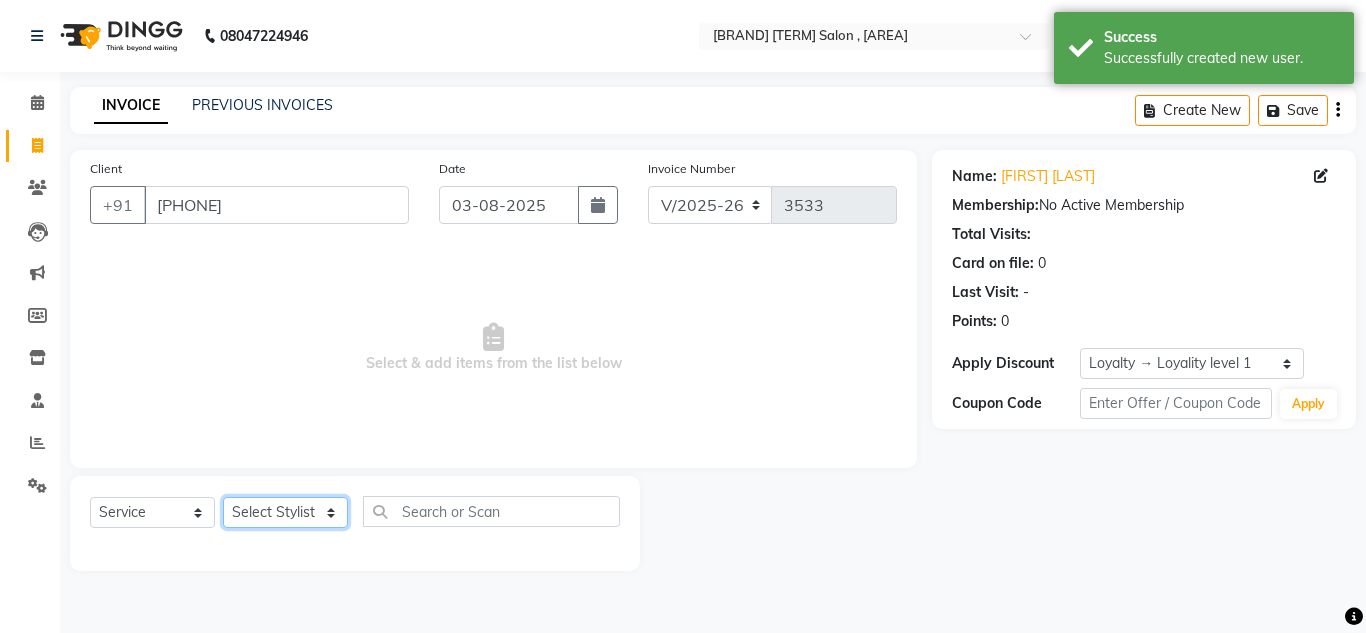 click on "Select Stylist [FIRST] [LAST] [FIRST] [LAST] [FIRST] [LAST] [FIRST] [LAST] [FIRST] [LAST] [FIRST] [LAST] [FIRST] [LAST] [FIRST] [LAST] [FIRST] [LAST]" 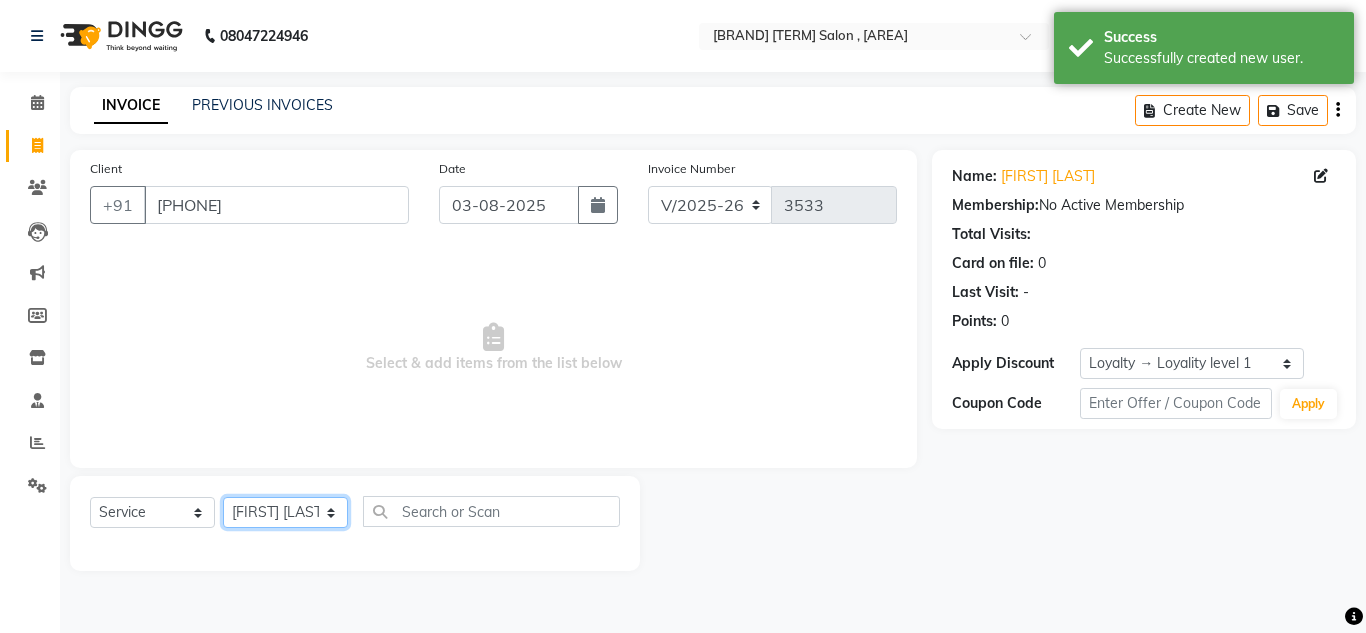 click on "Select Stylist [FIRST] [LAST] [FIRST] [LAST] [FIRST] [LAST] [FIRST] [LAST] [FIRST] [LAST] [FIRST] [LAST] [FIRST] [LAST] [FIRST] [LAST] [FIRST] [LAST]" 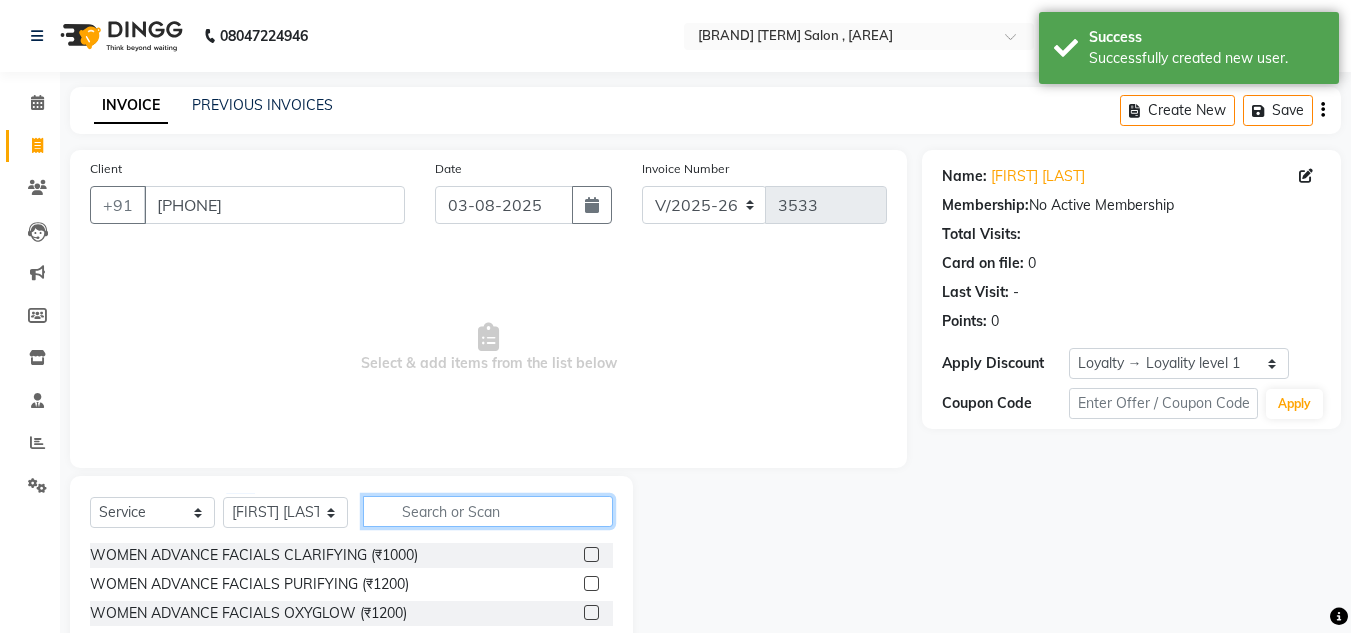 click 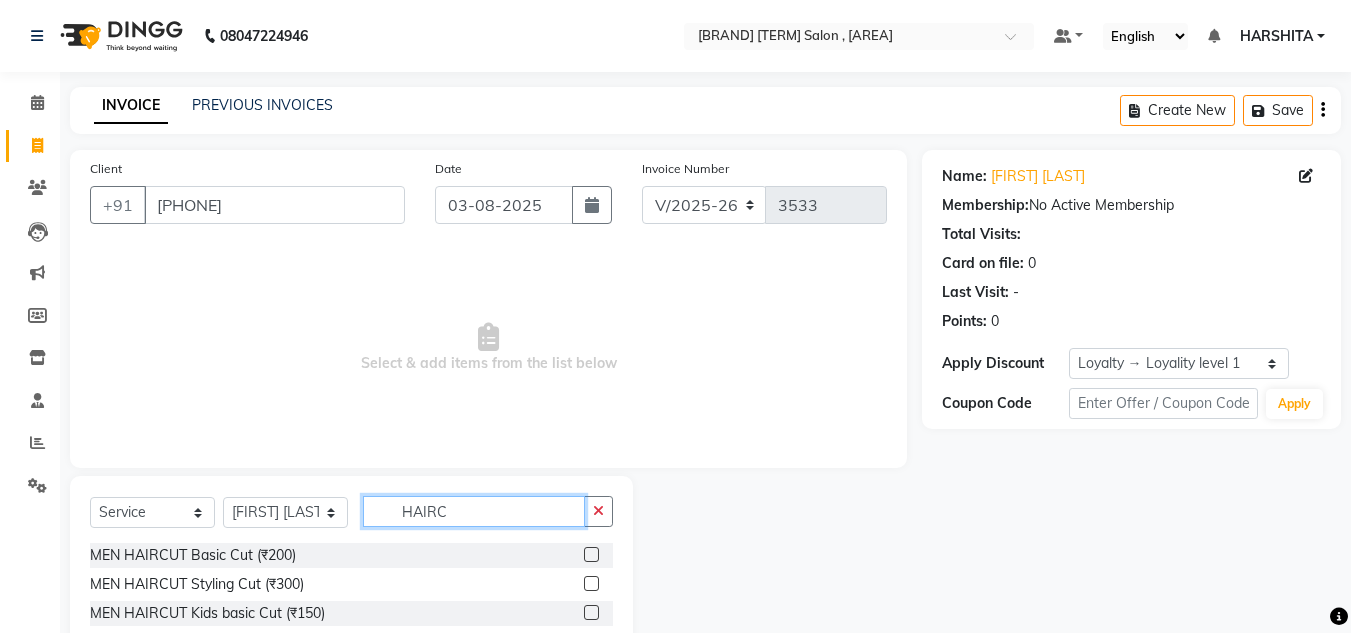 type on "HAIRC" 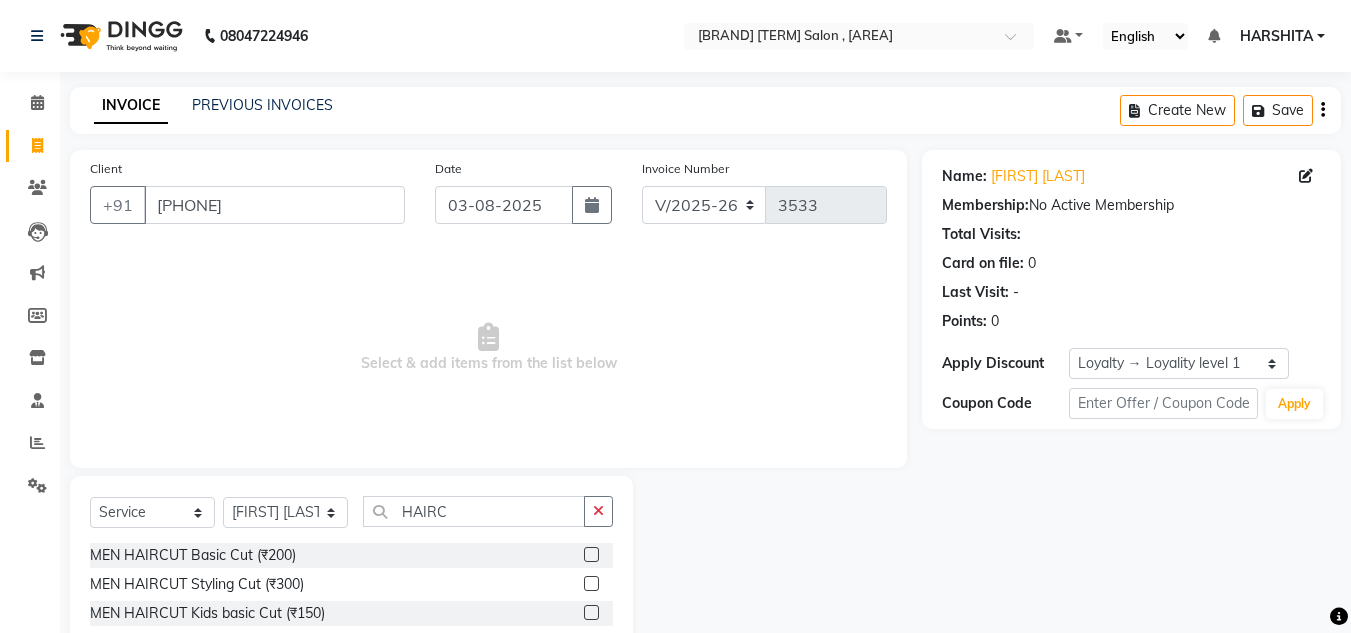 click 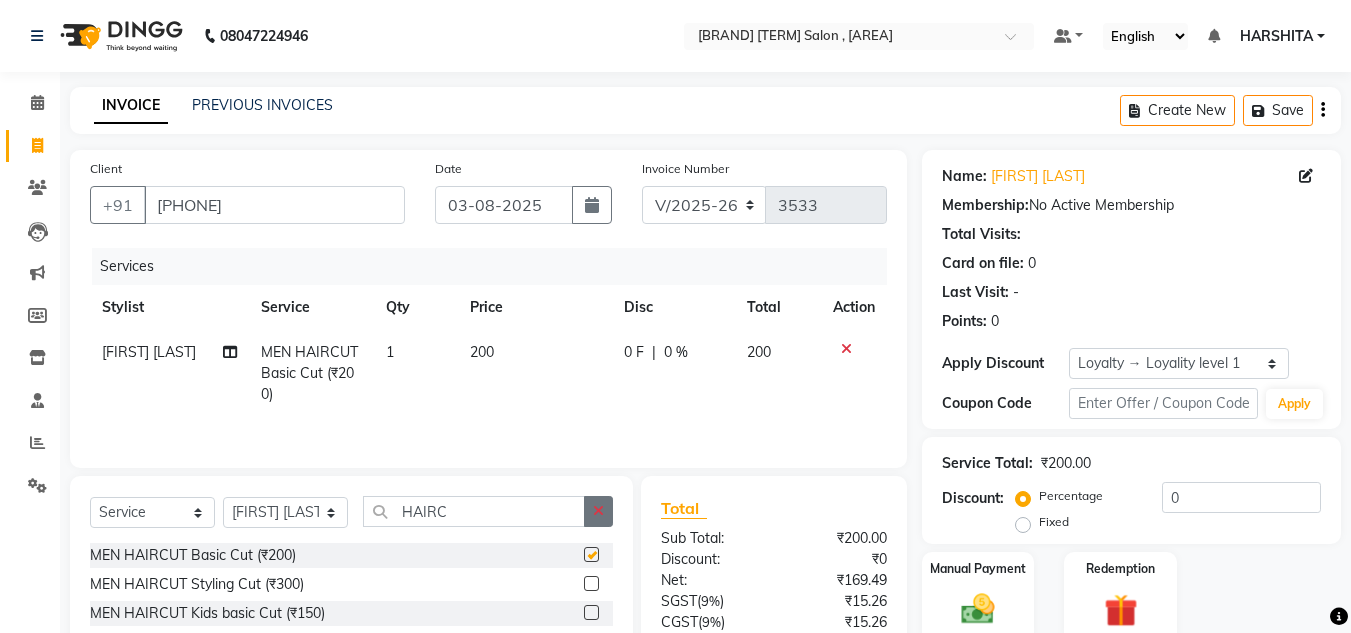 checkbox on "false" 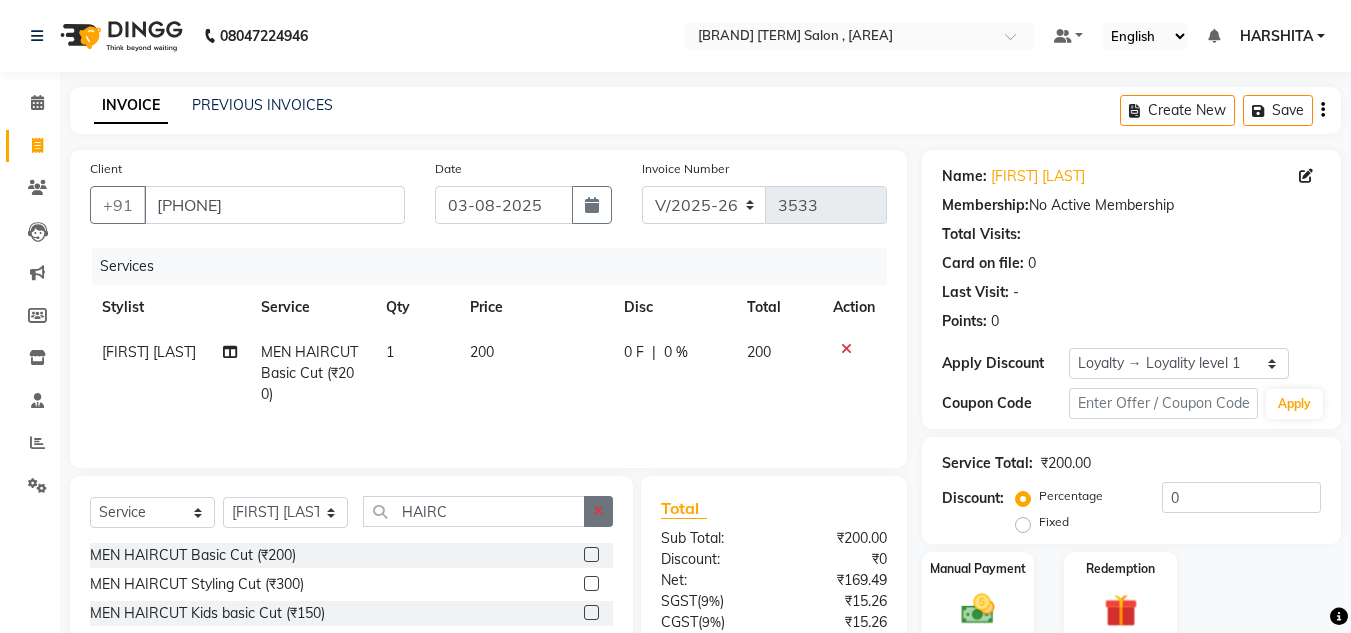click 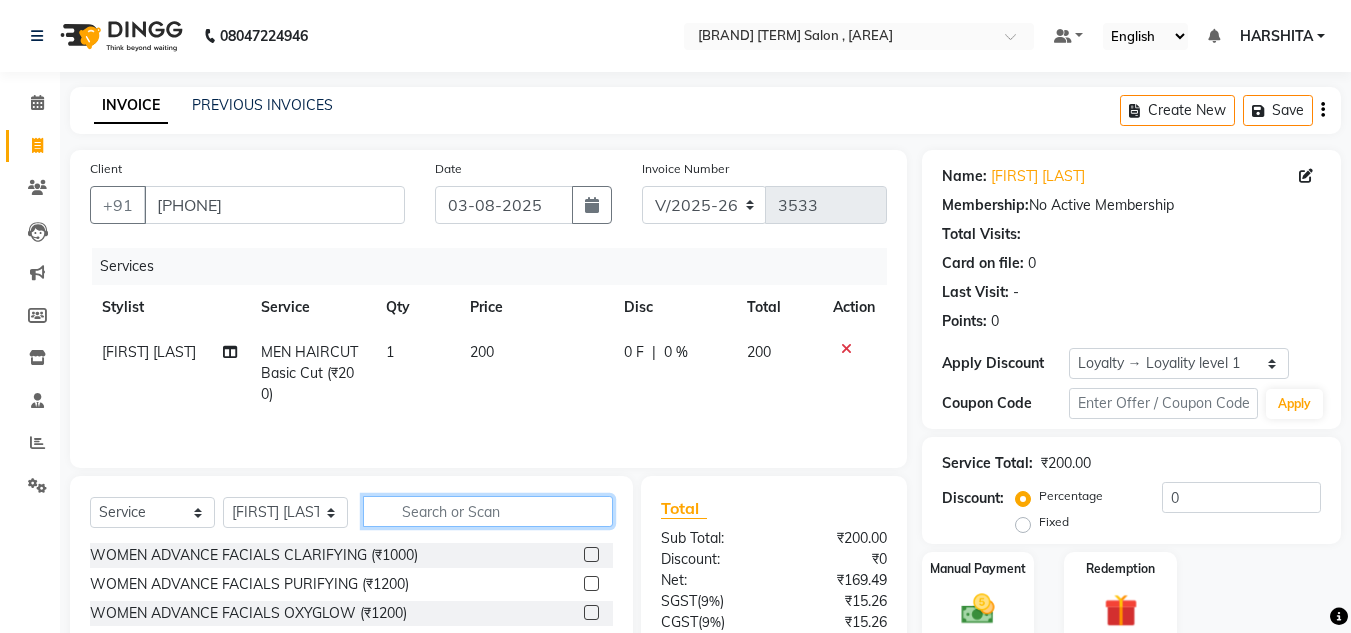 click 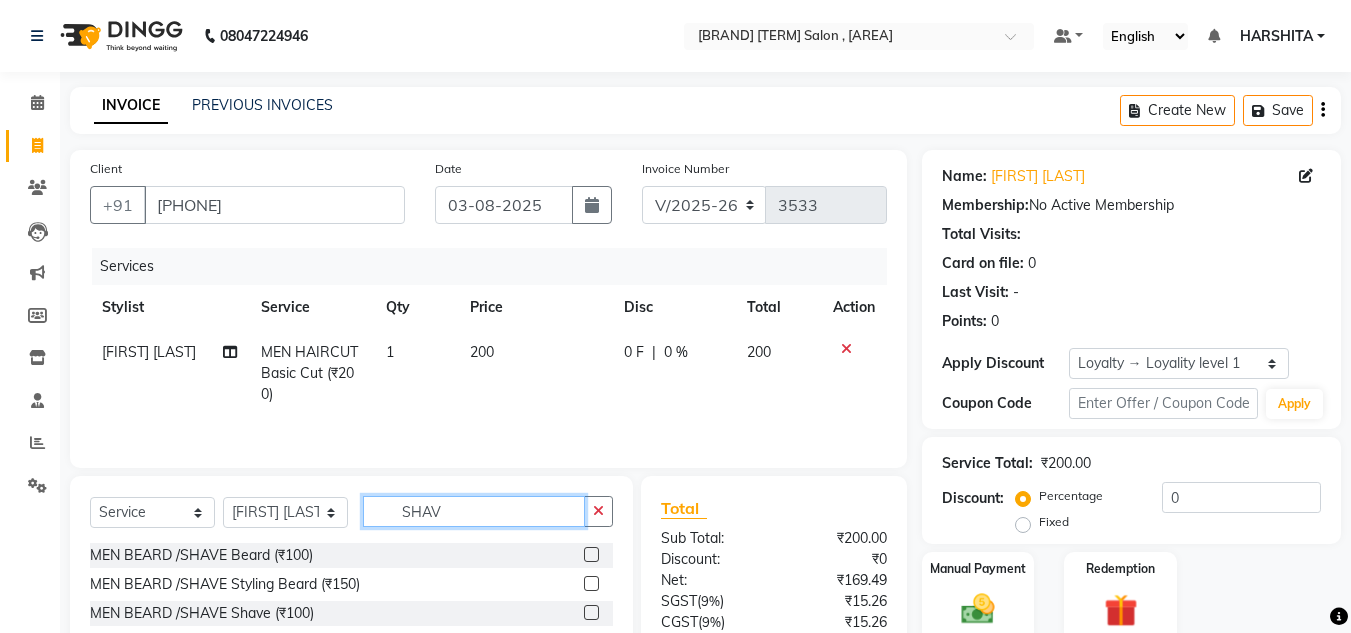 type on "SHAV" 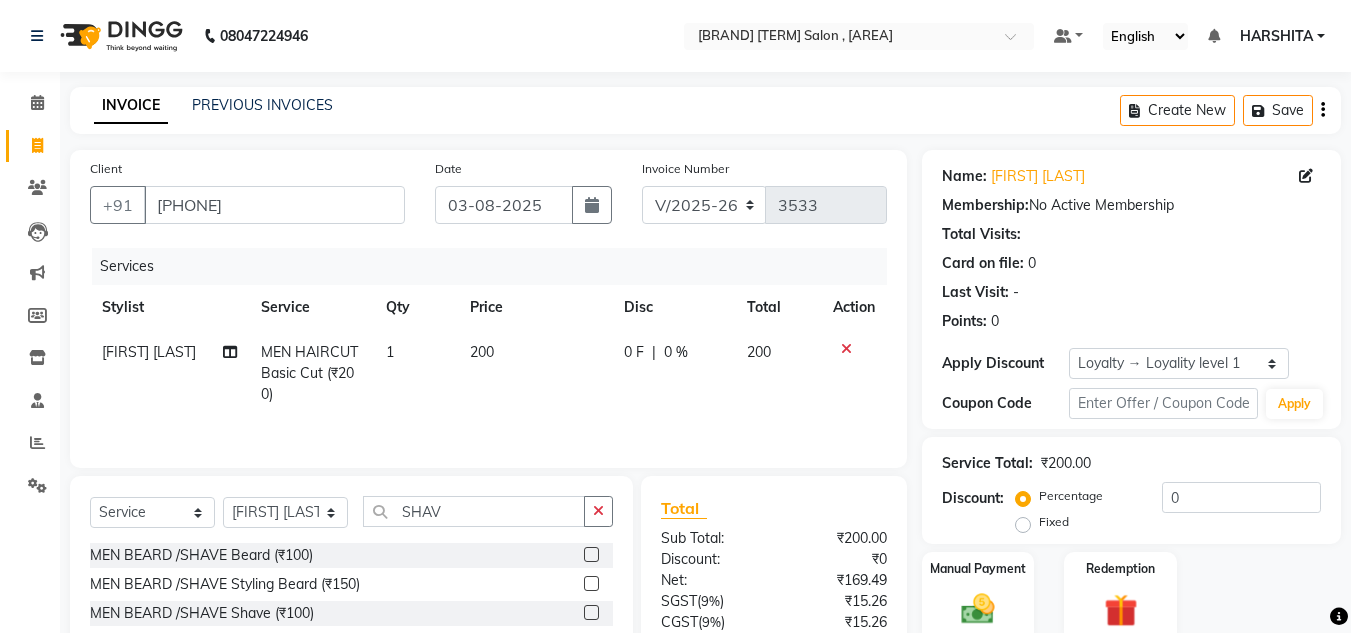 click 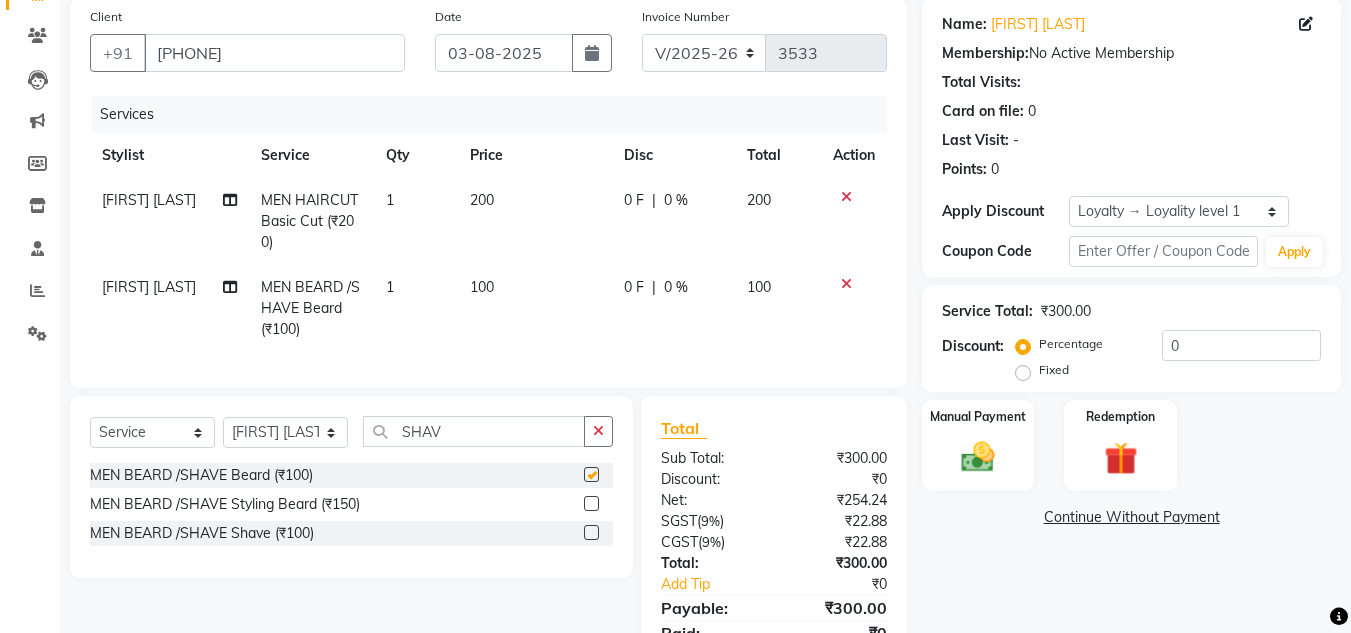 checkbox on "false" 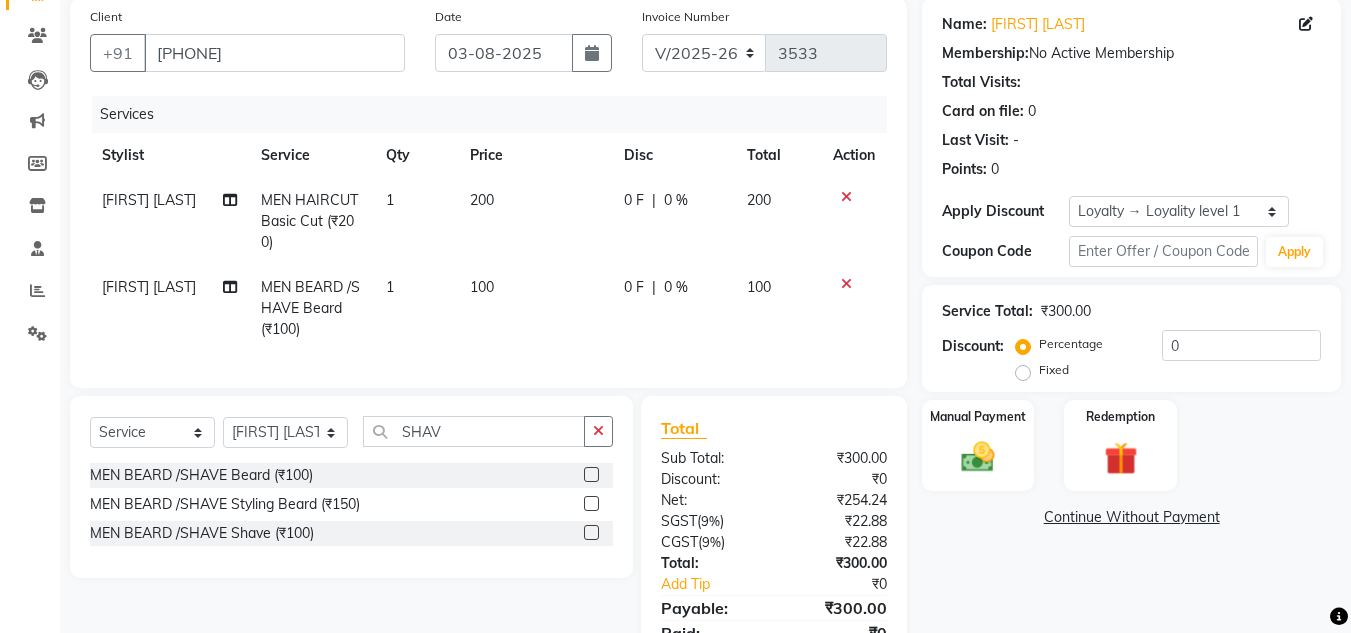 scroll, scrollTop: 254, scrollLeft: 0, axis: vertical 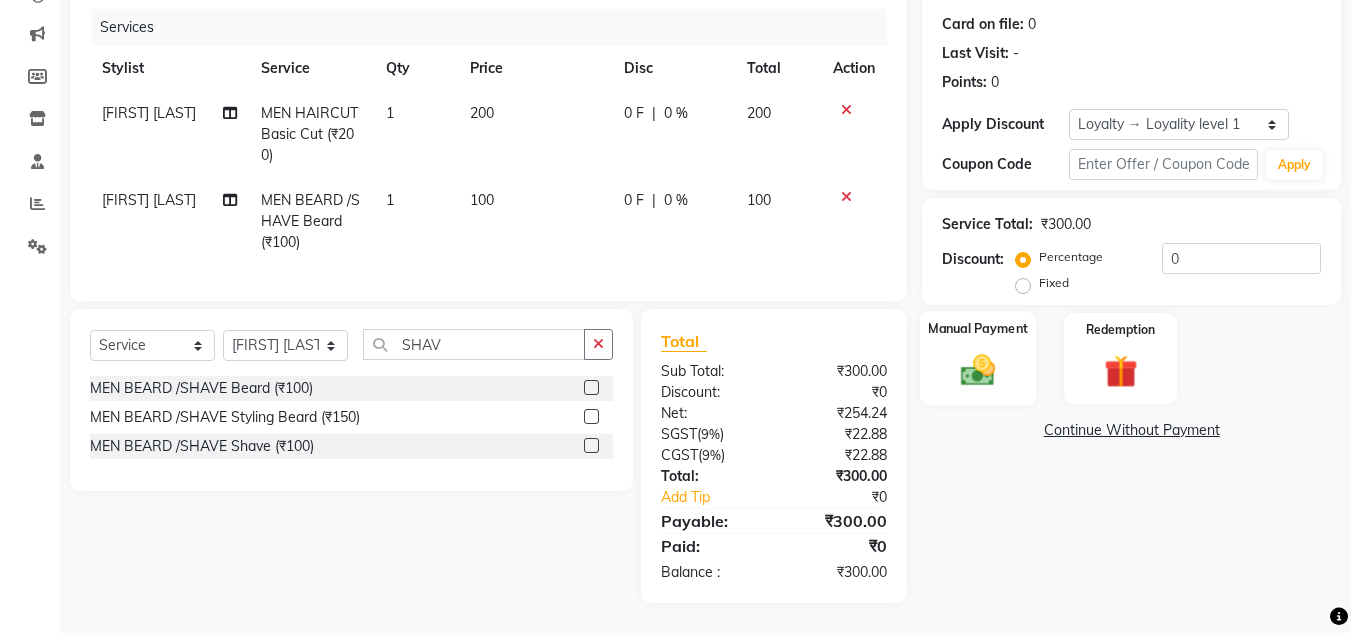 click 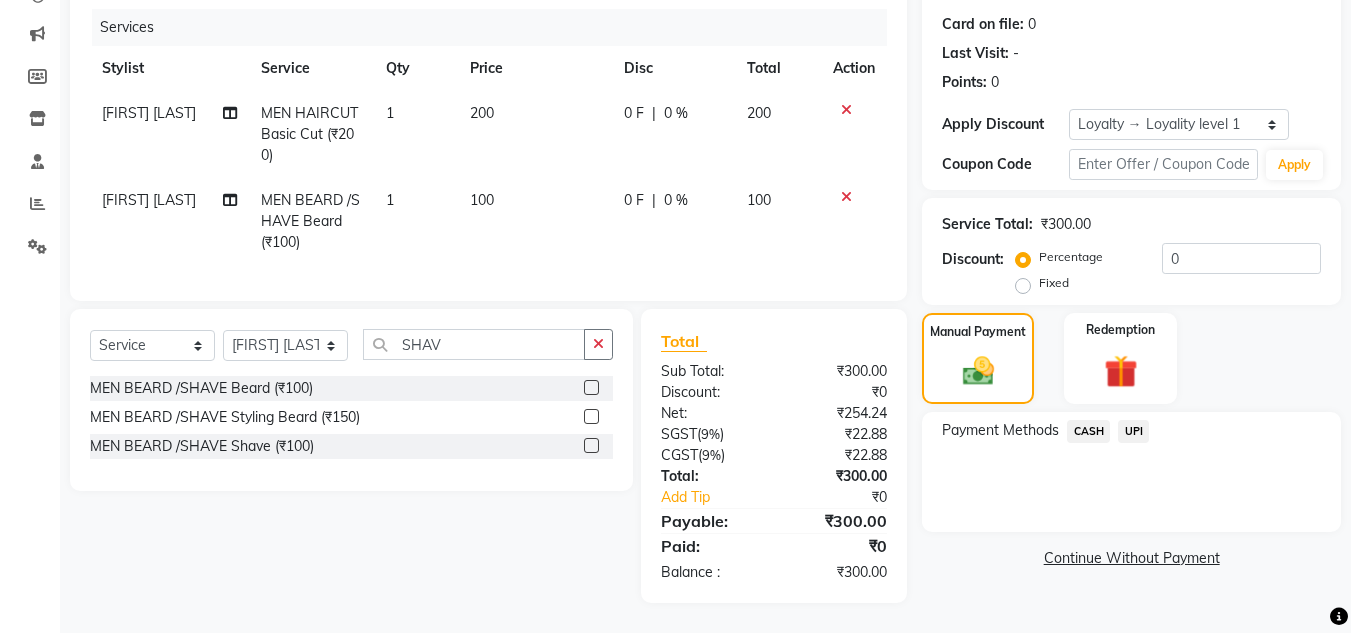 click on "UPI" 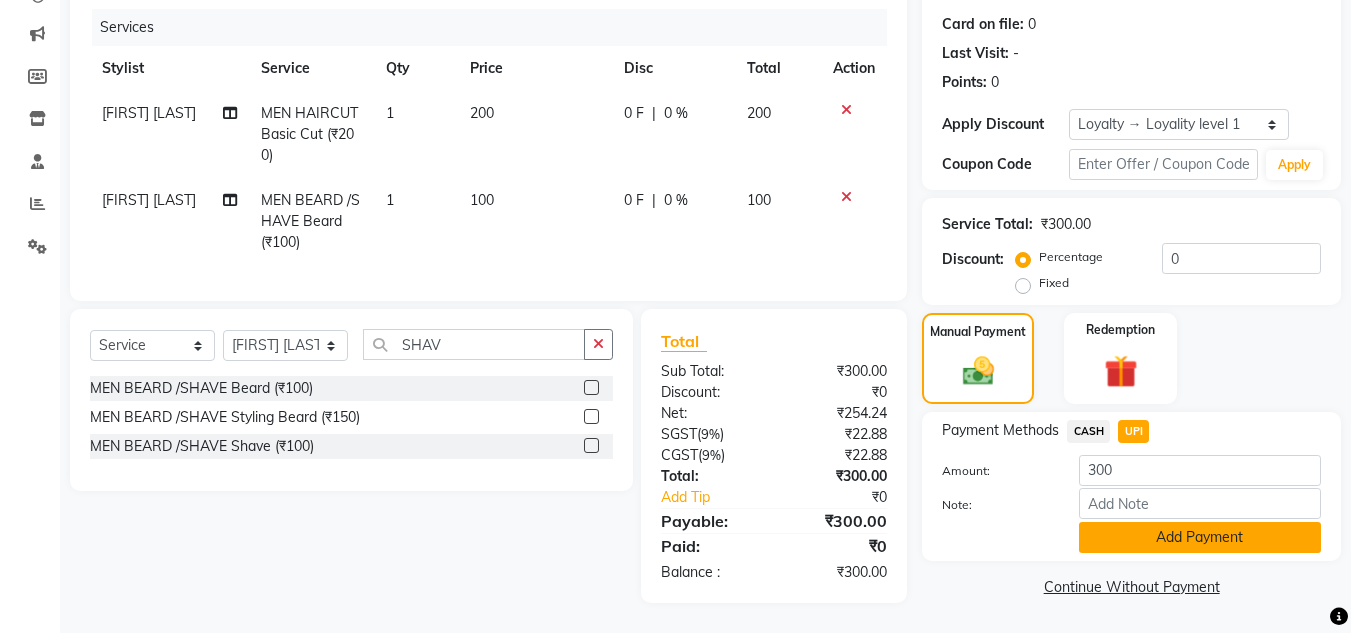 click on "Add Payment" 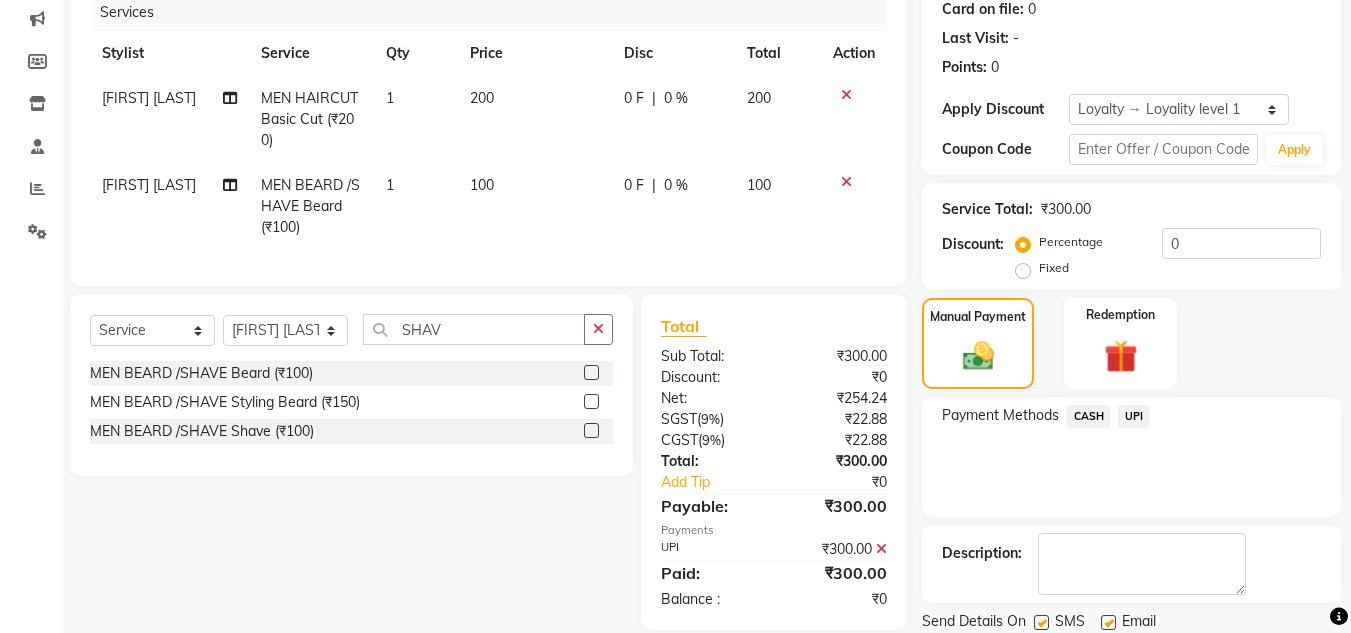 scroll, scrollTop: 416, scrollLeft: 0, axis: vertical 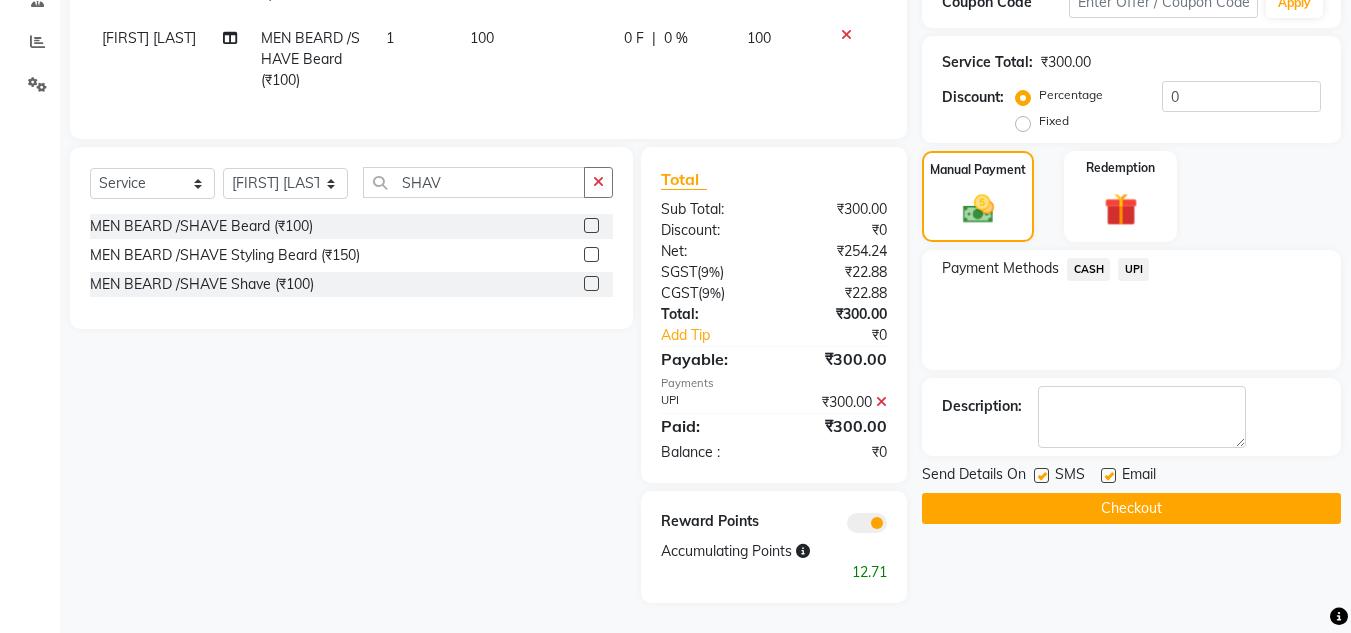 click on "Checkout" 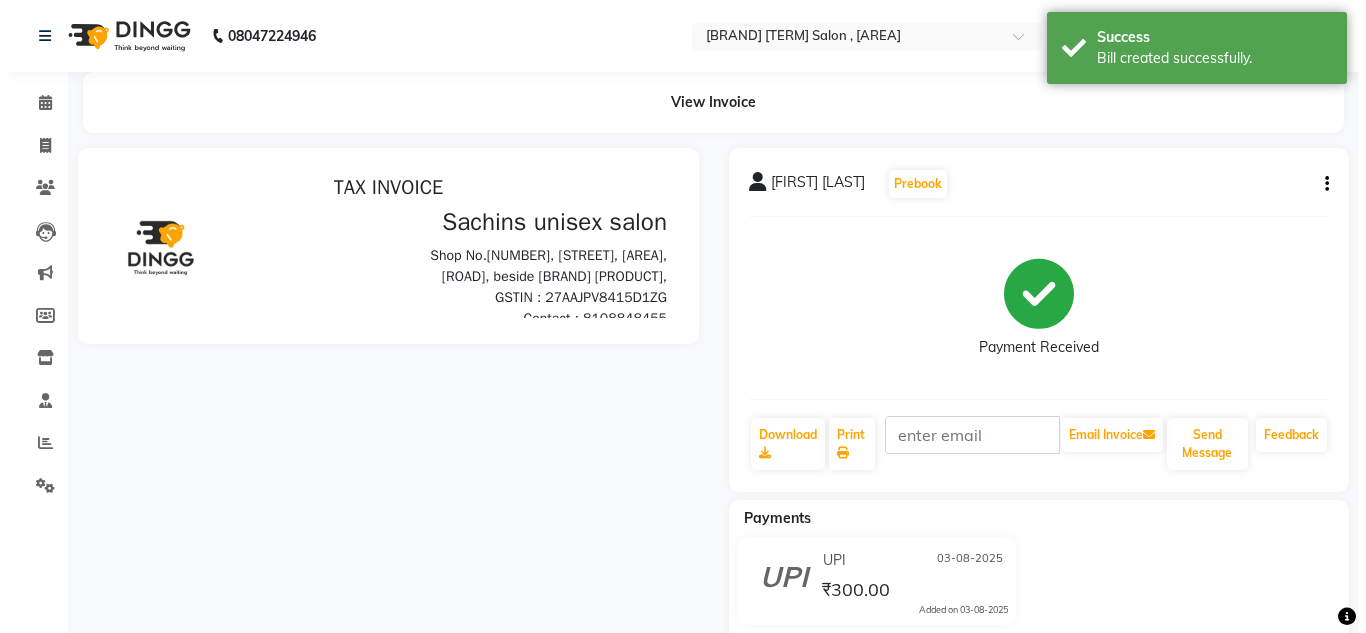 scroll, scrollTop: 0, scrollLeft: 0, axis: both 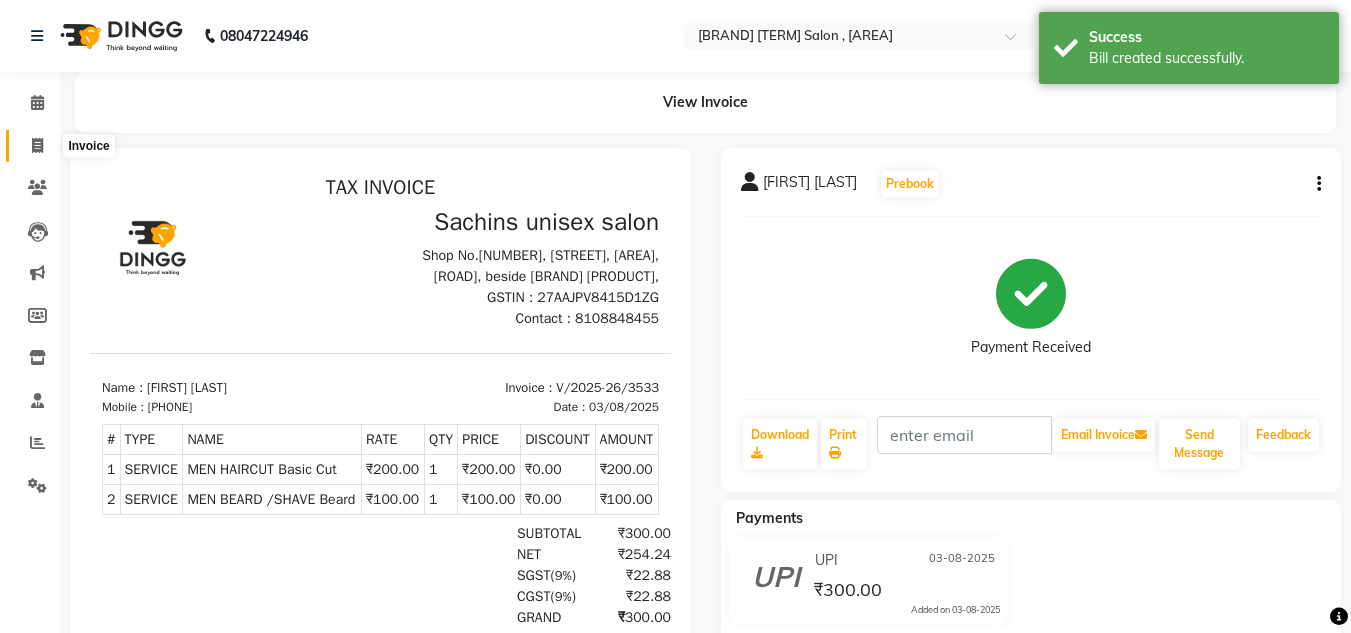 drag, startPoint x: 29, startPoint y: 143, endPoint x: 108, endPoint y: 161, distance: 81.02469 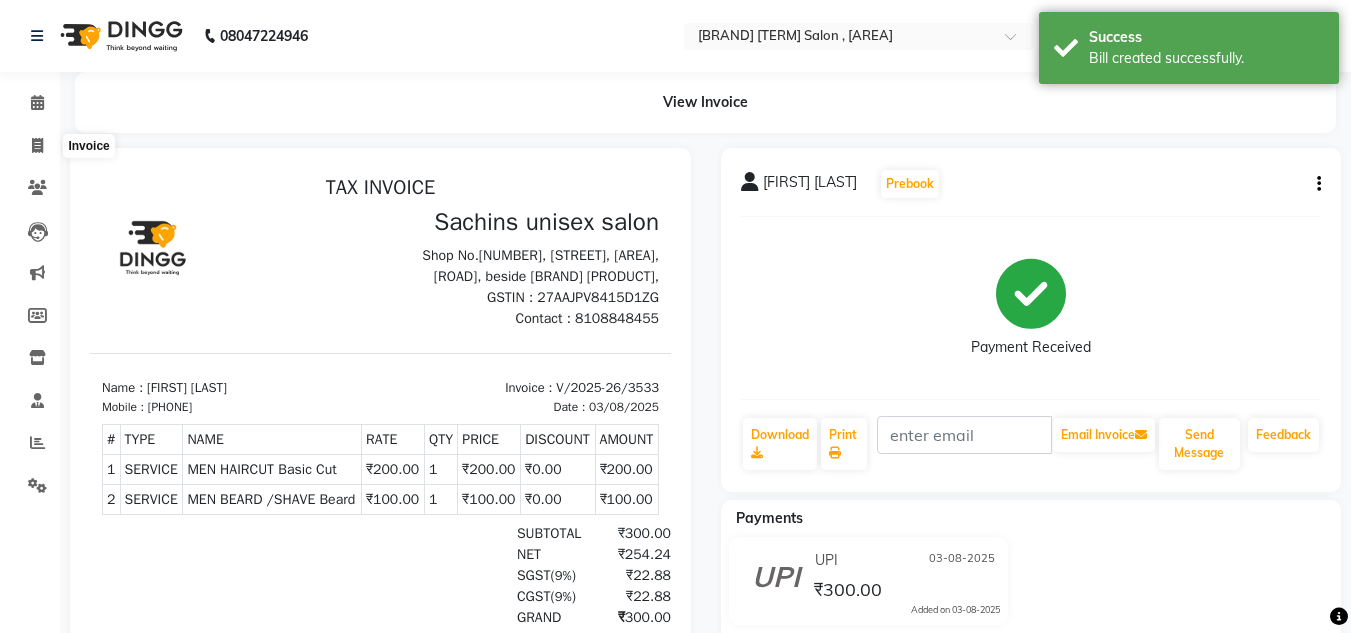 select on "service" 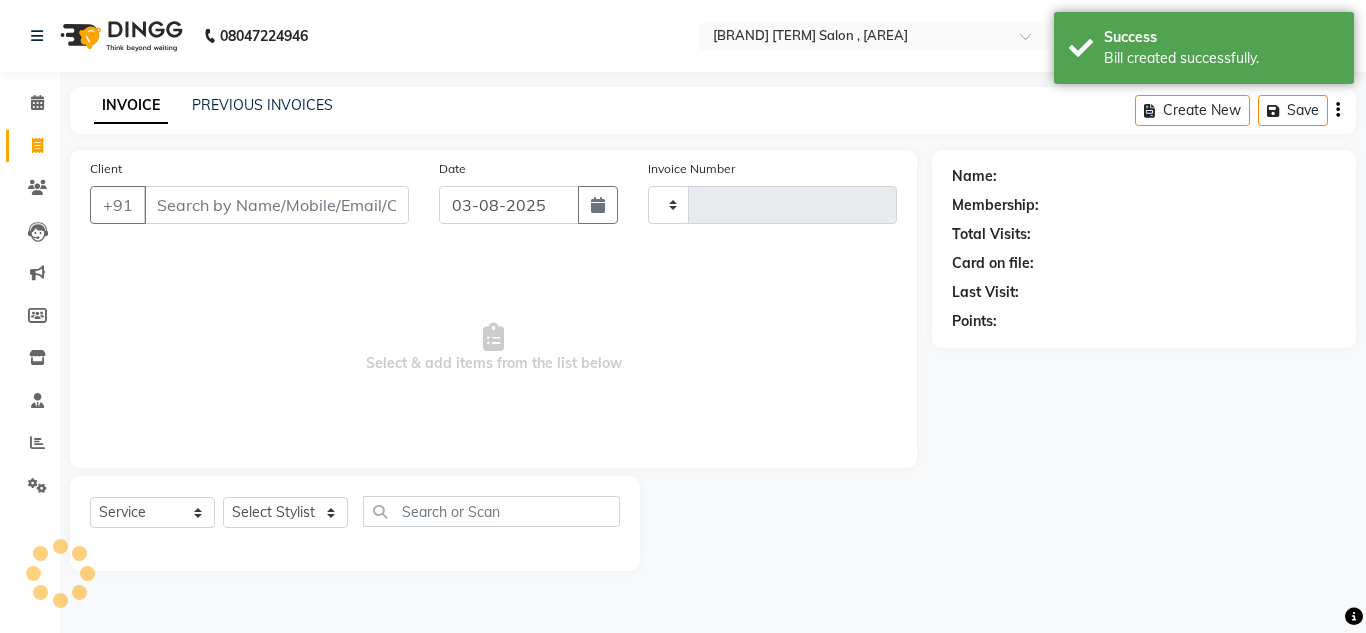 type on "3534" 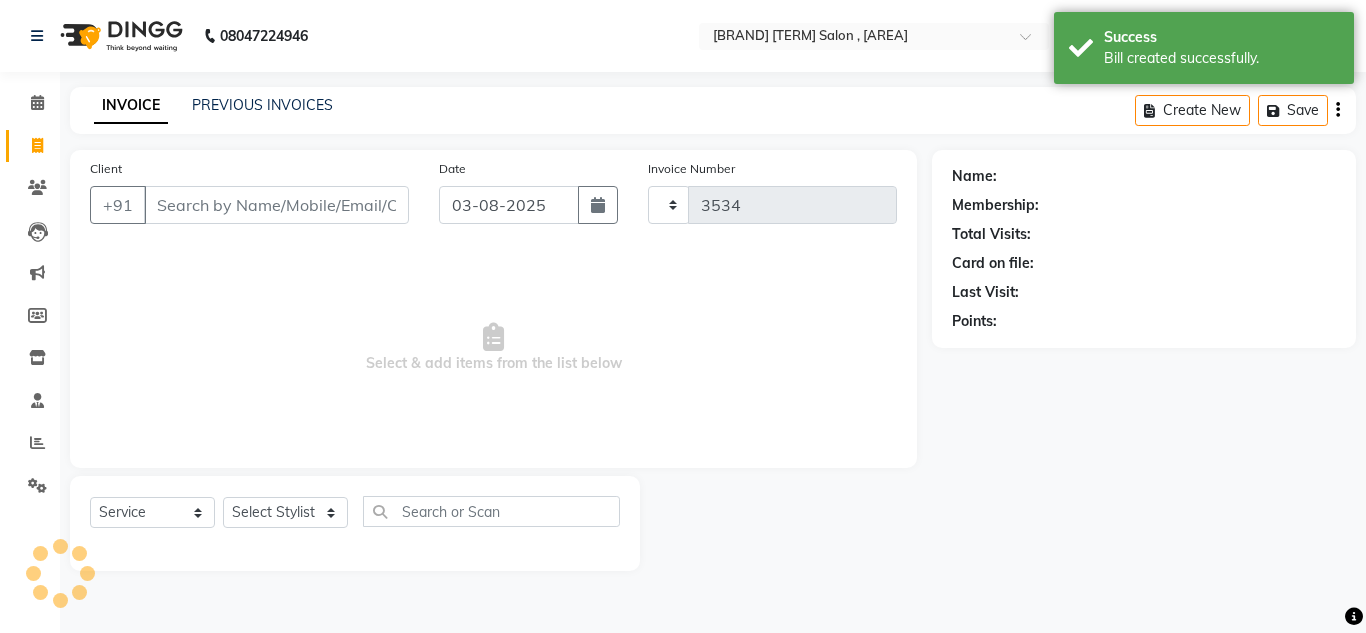 select on "6840" 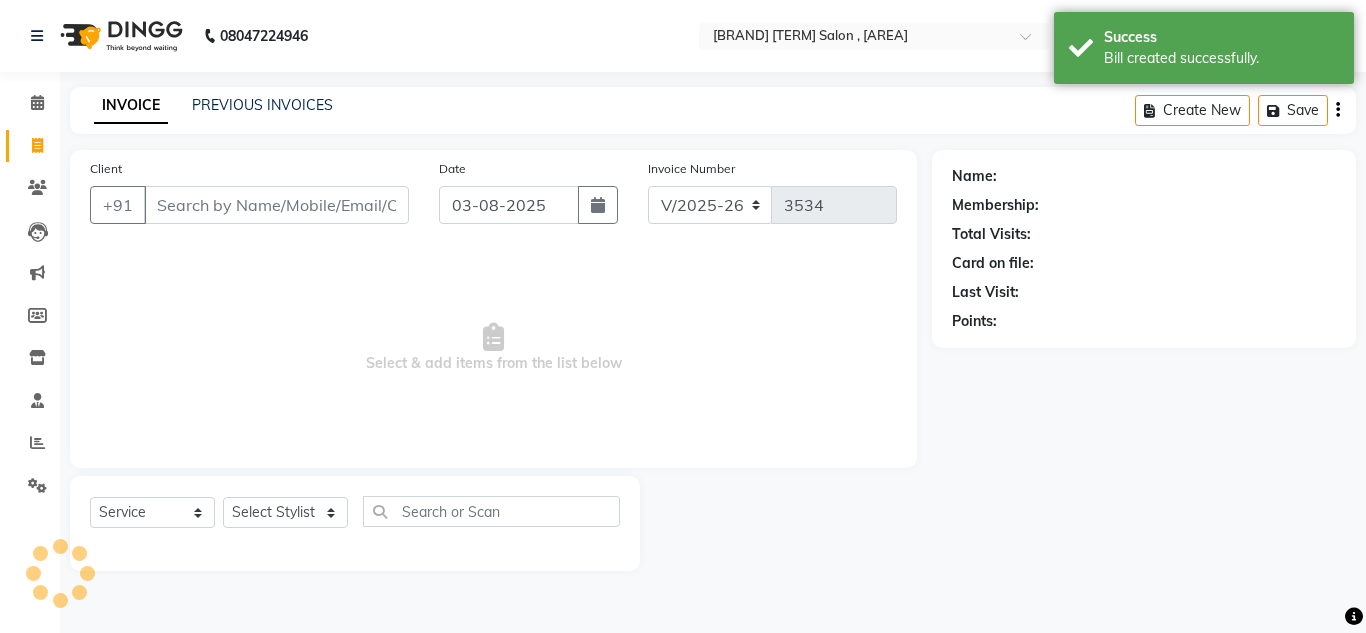 click on "Client" at bounding box center (276, 205) 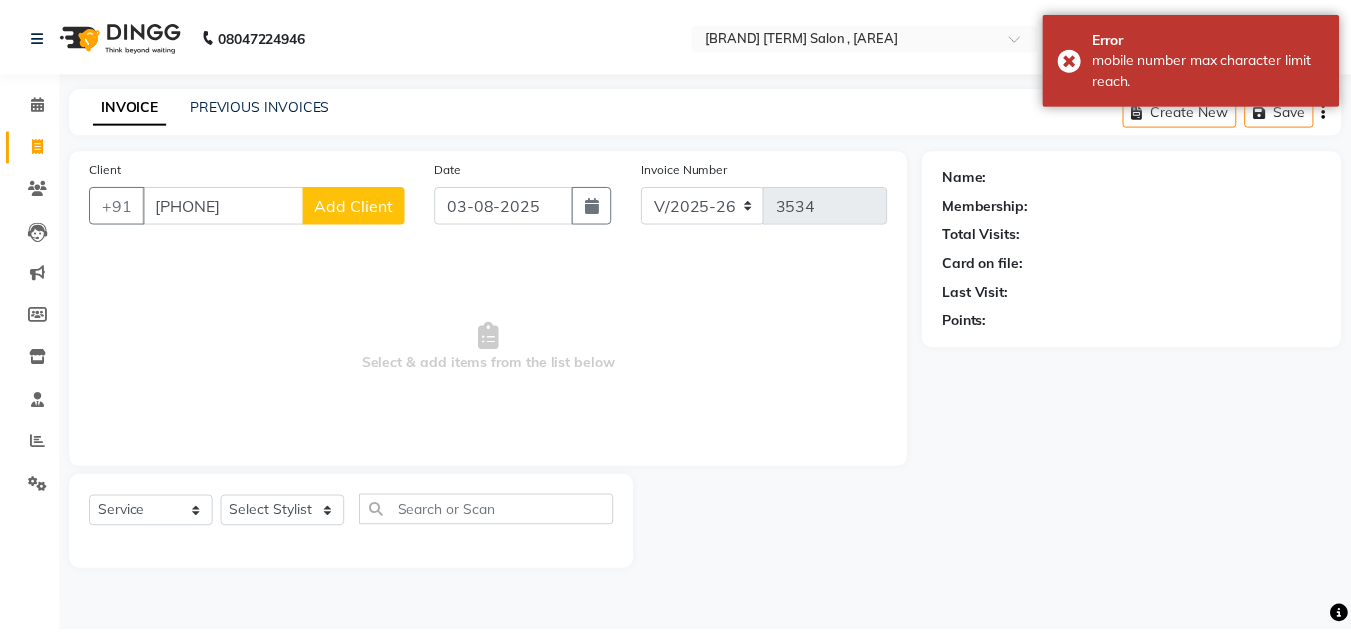 scroll, scrollTop: 0, scrollLeft: 0, axis: both 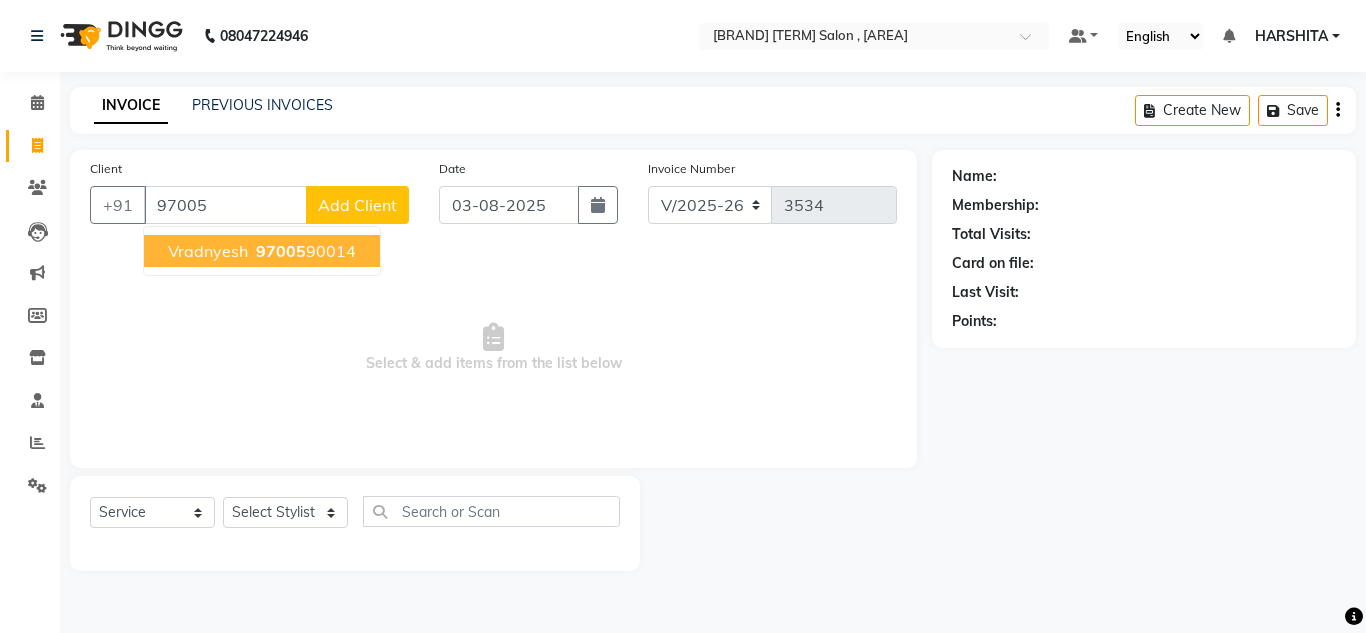 click on "97005" at bounding box center [281, 251] 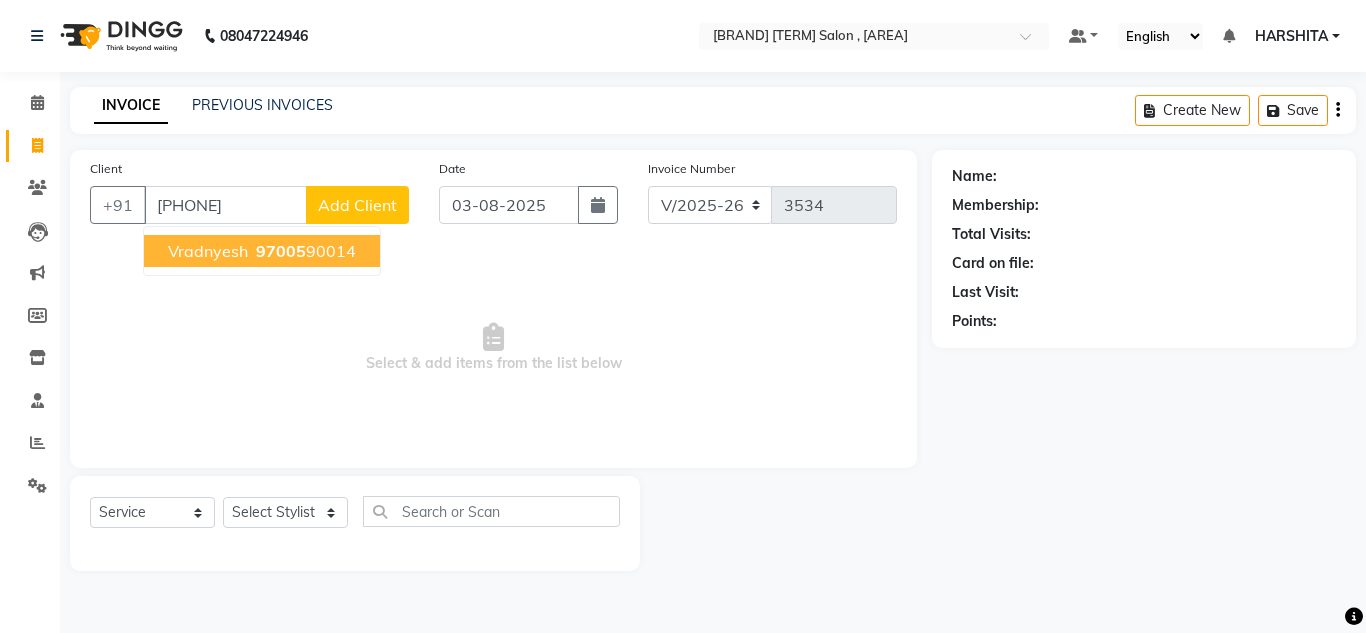 type on "[PHONE]" 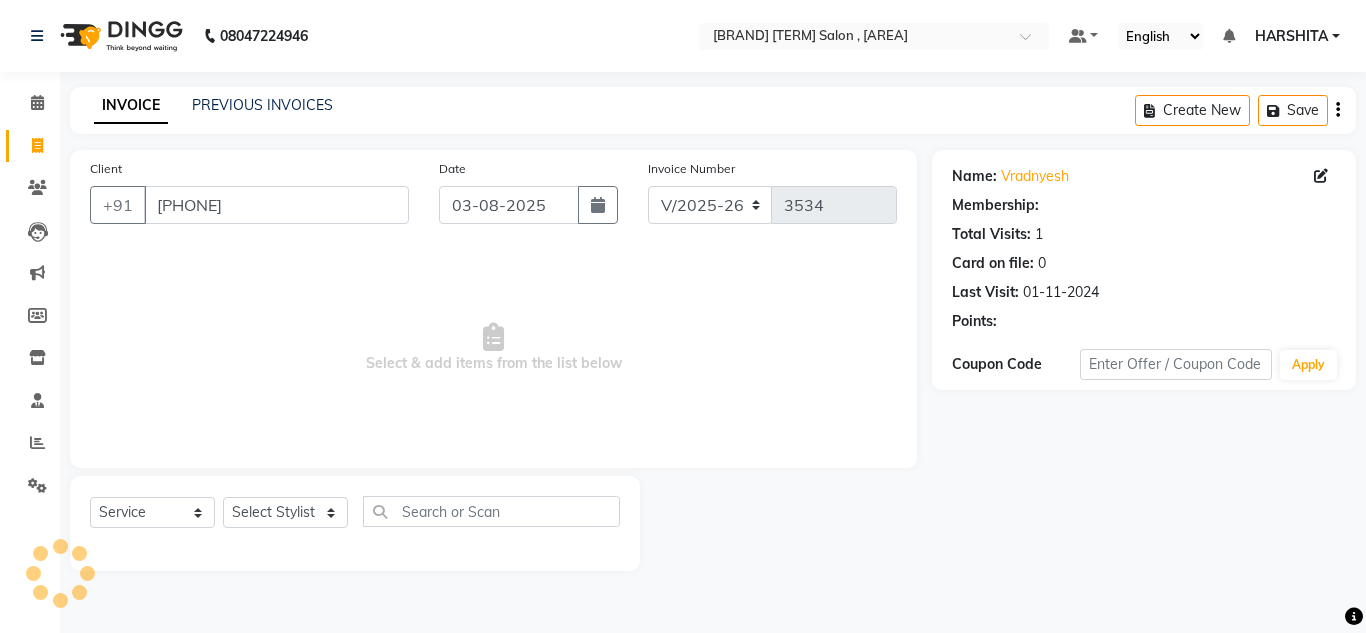 select on "1: Object" 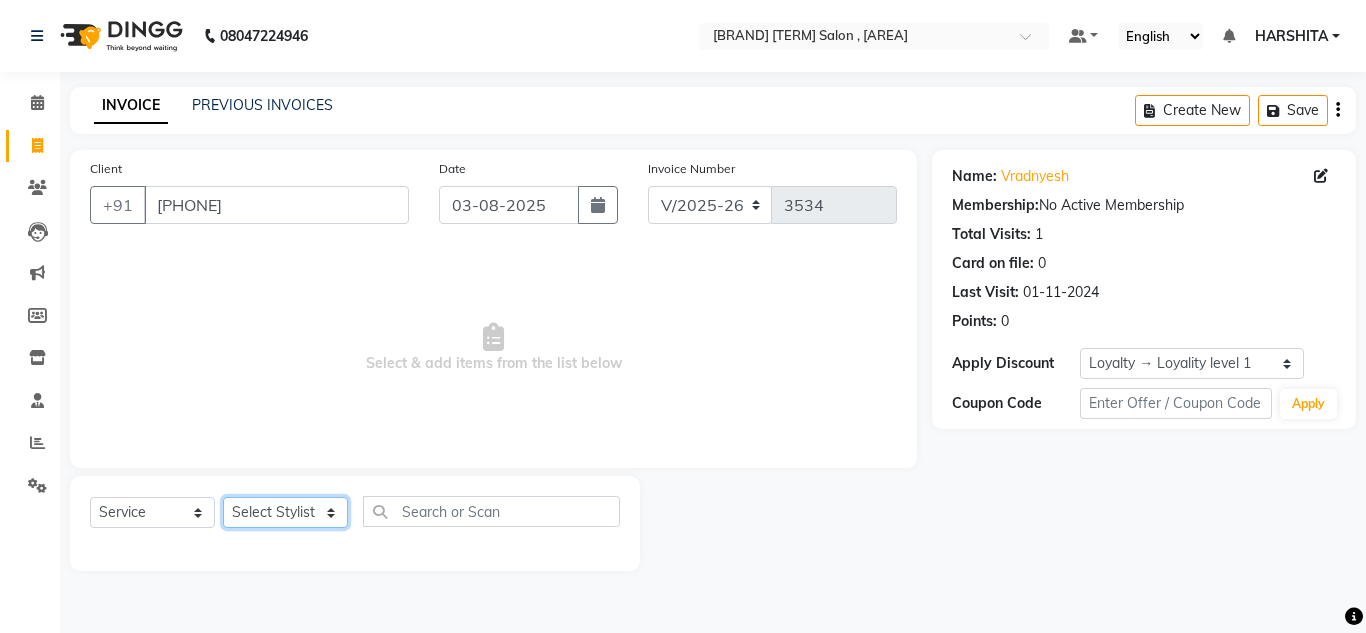 click on "Select Stylist [FIRST] [LAST] [FIRST] [LAST] [FIRST] [LAST] [FIRST] [LAST] [FIRST] [LAST] [FIRST] [LAST] [FIRST] [LAST] [FIRST] [LAST] [FIRST] [LAST]" 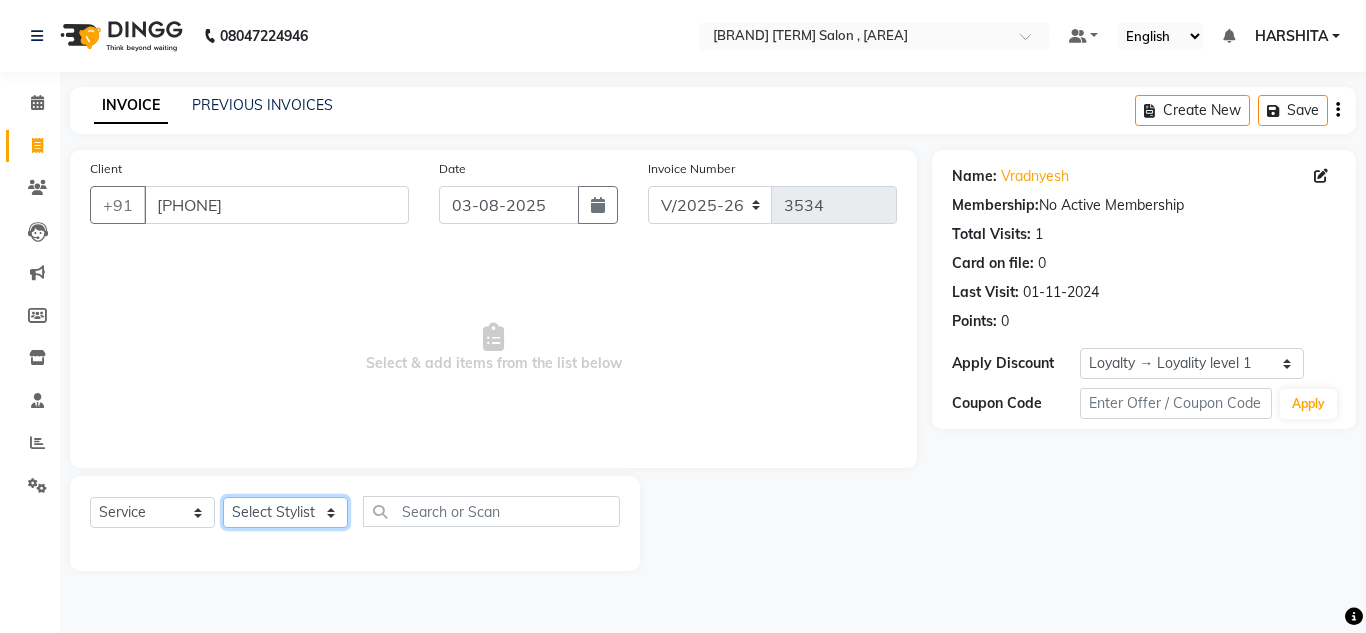 select on "85763" 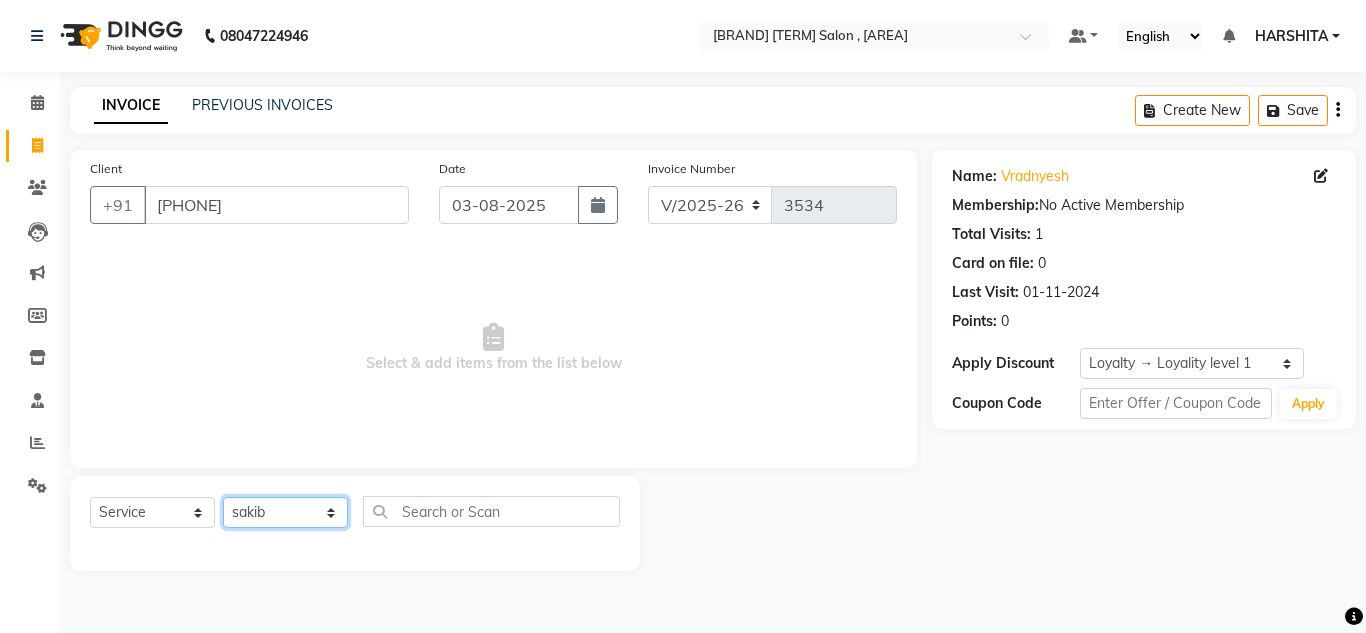 click on "Select Stylist [FIRST] [LAST] [FIRST] [LAST] [FIRST] [LAST] [FIRST] [LAST] [FIRST] [LAST] [FIRST] [LAST] [FIRST] [LAST] [FIRST] [LAST] [FIRST] [LAST]" 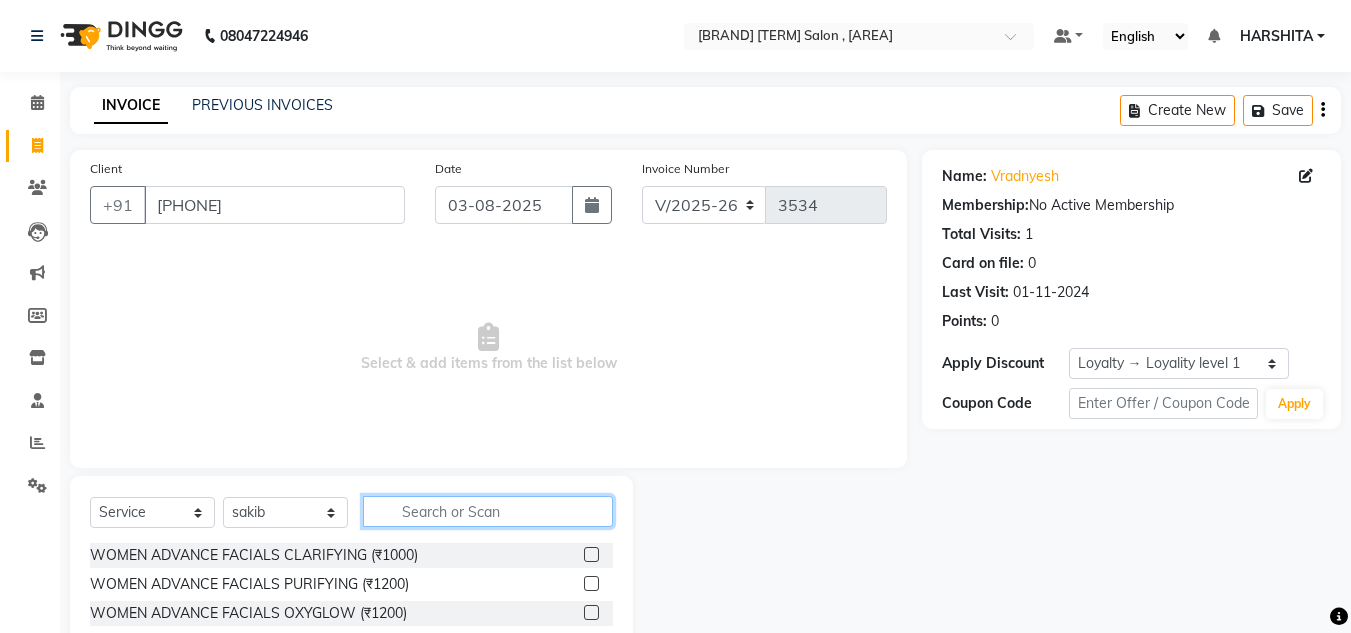 click 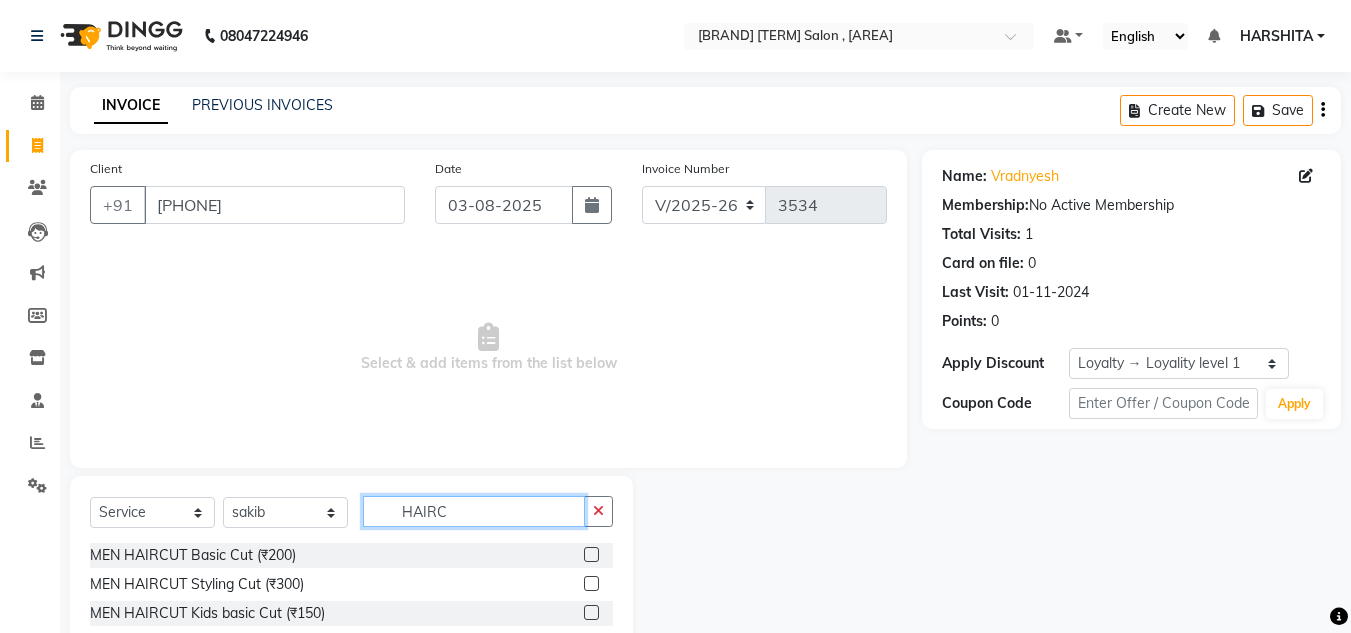 type on "HAIRC" 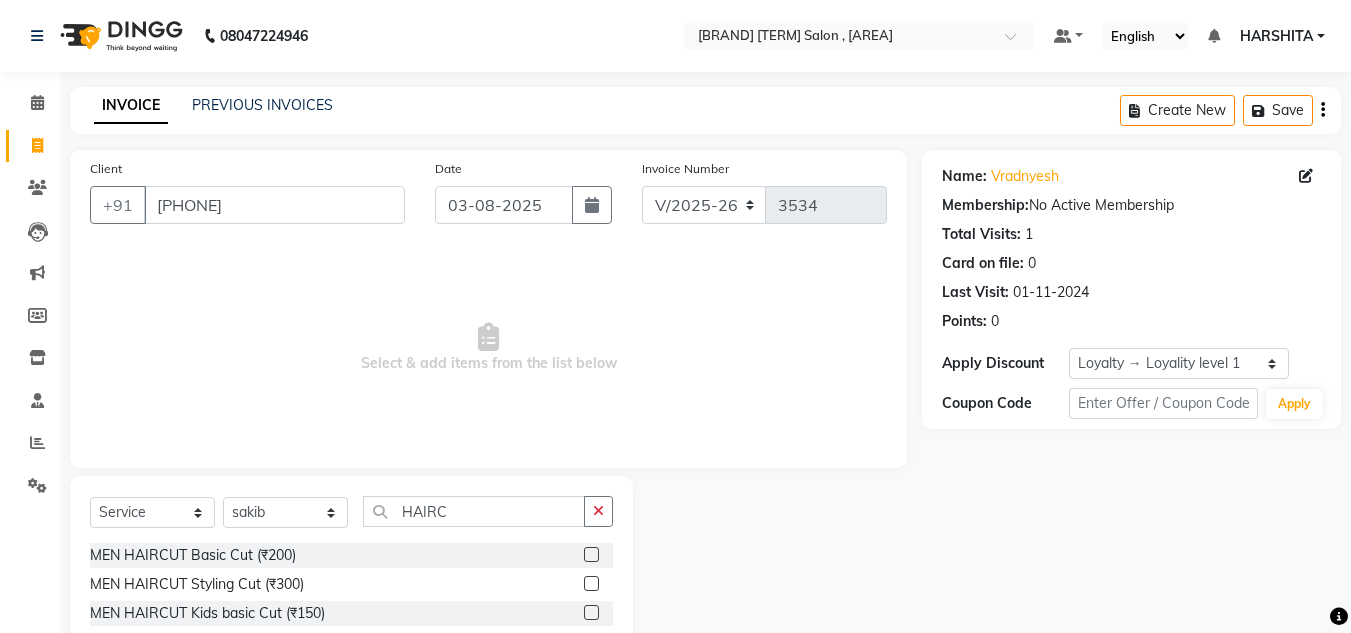 click 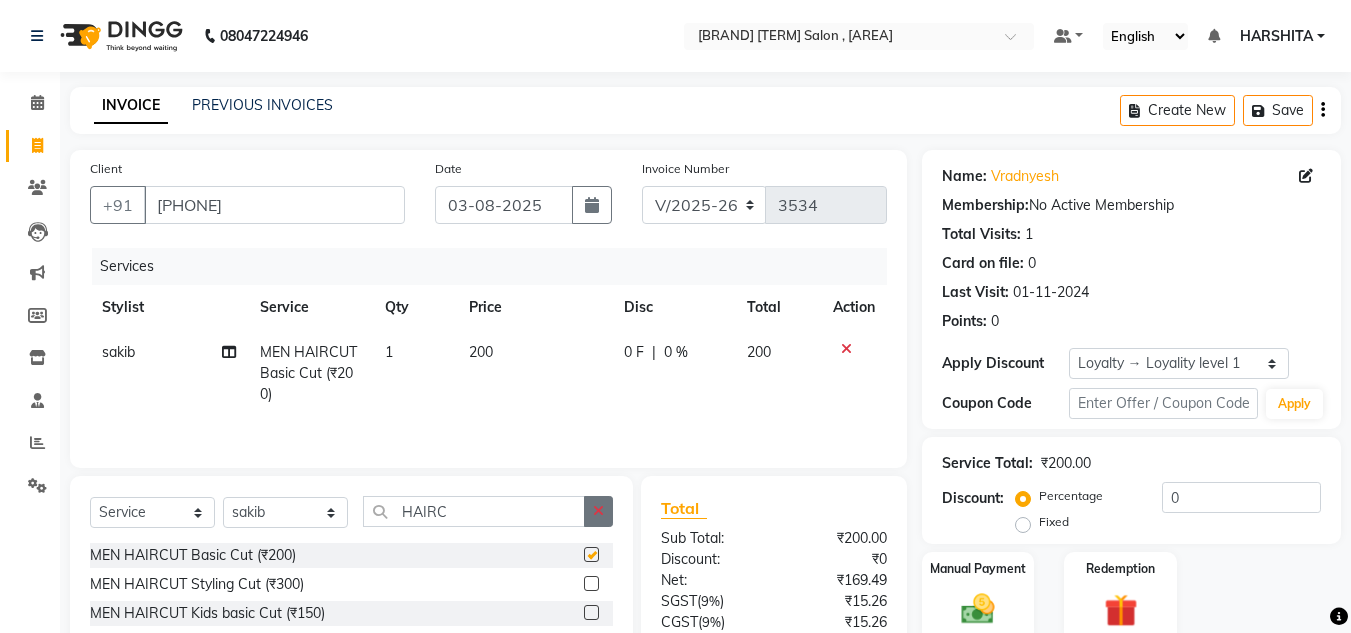 checkbox on "false" 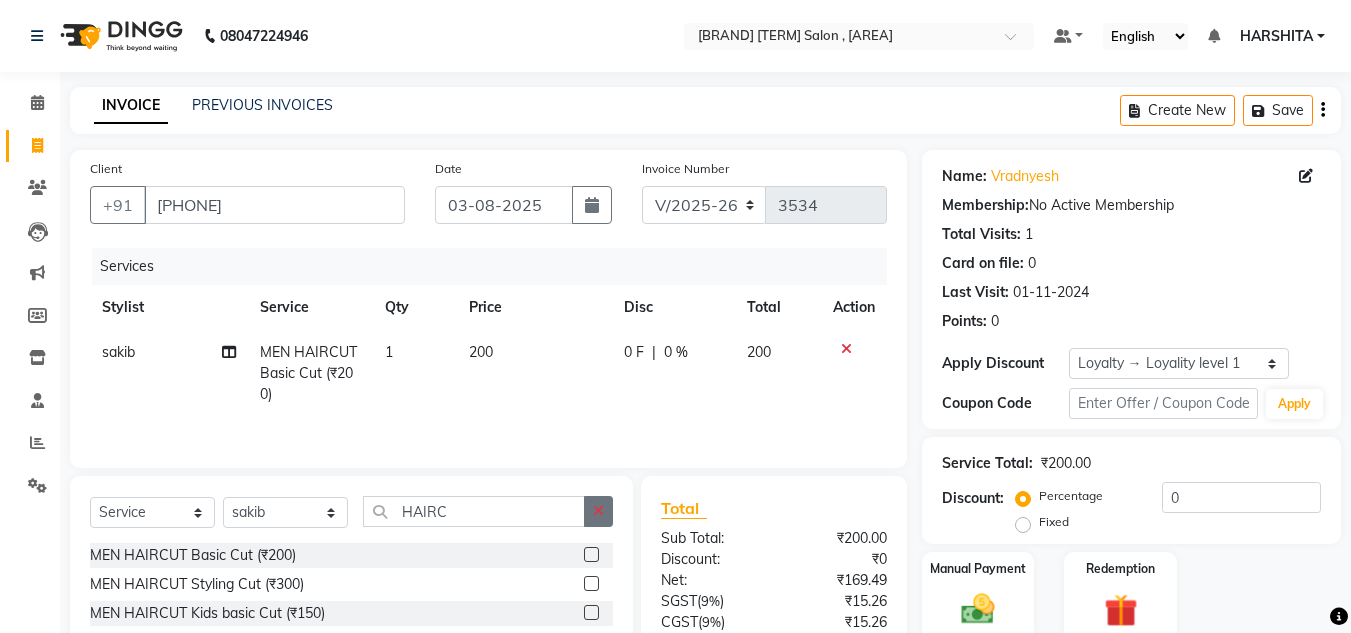 click 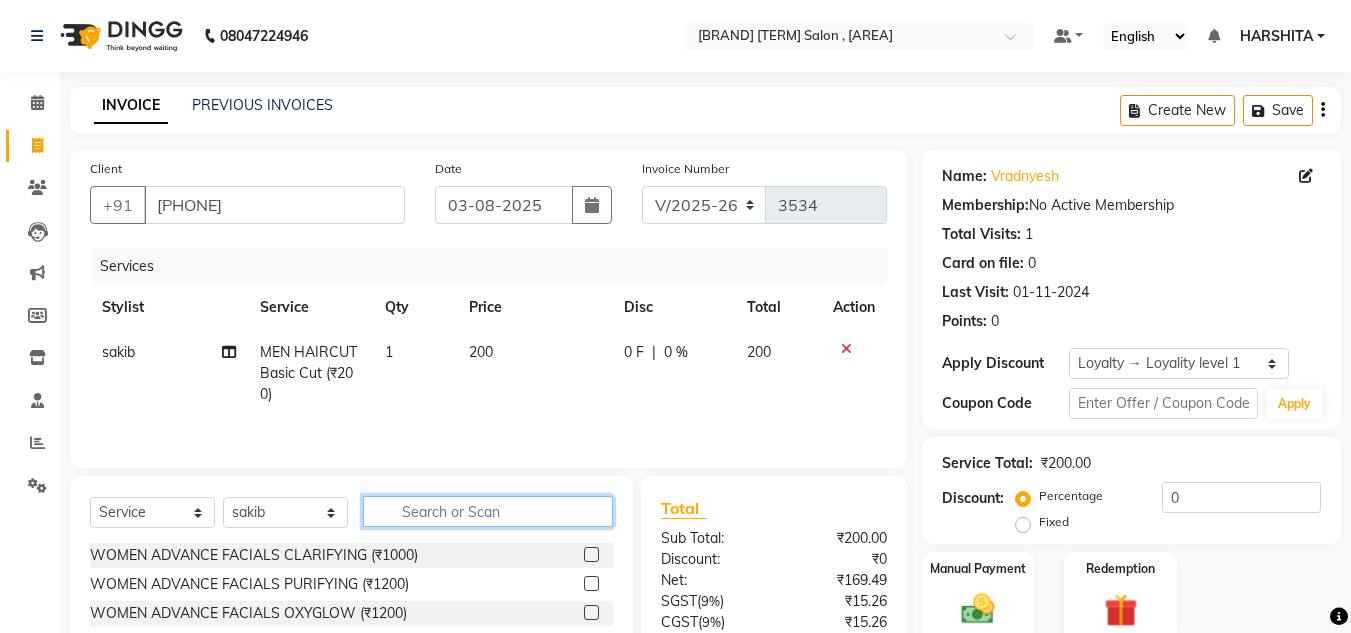 click 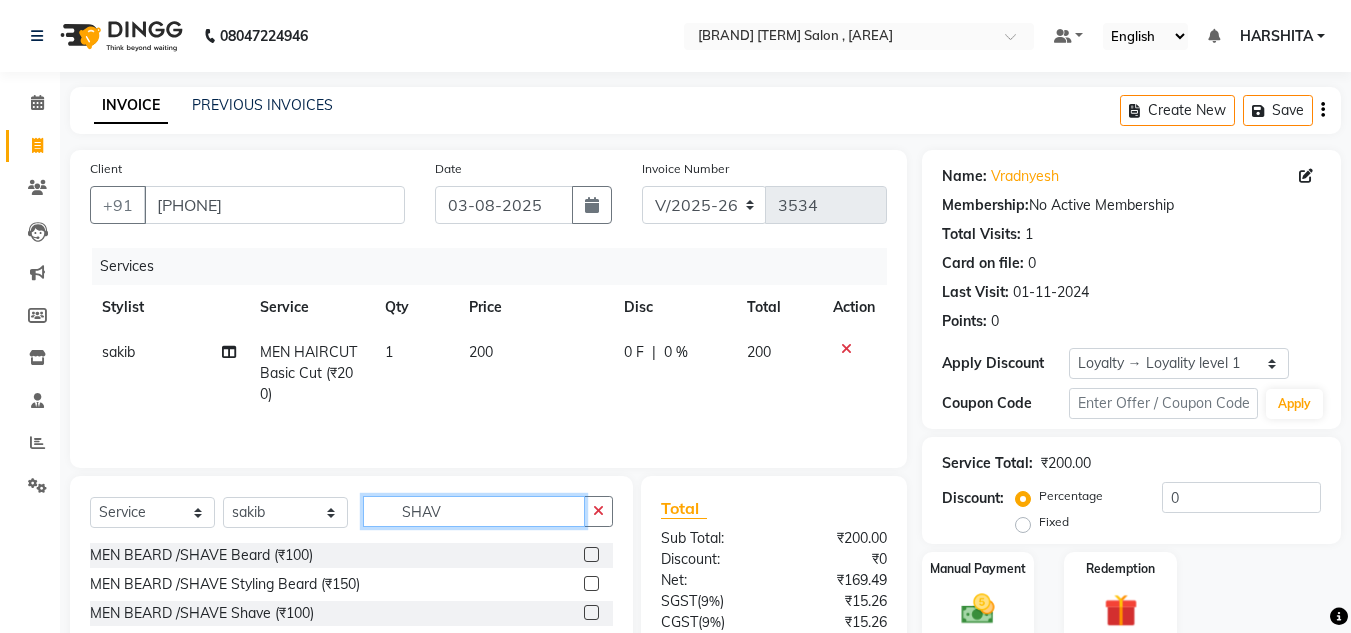 type on "SHAV" 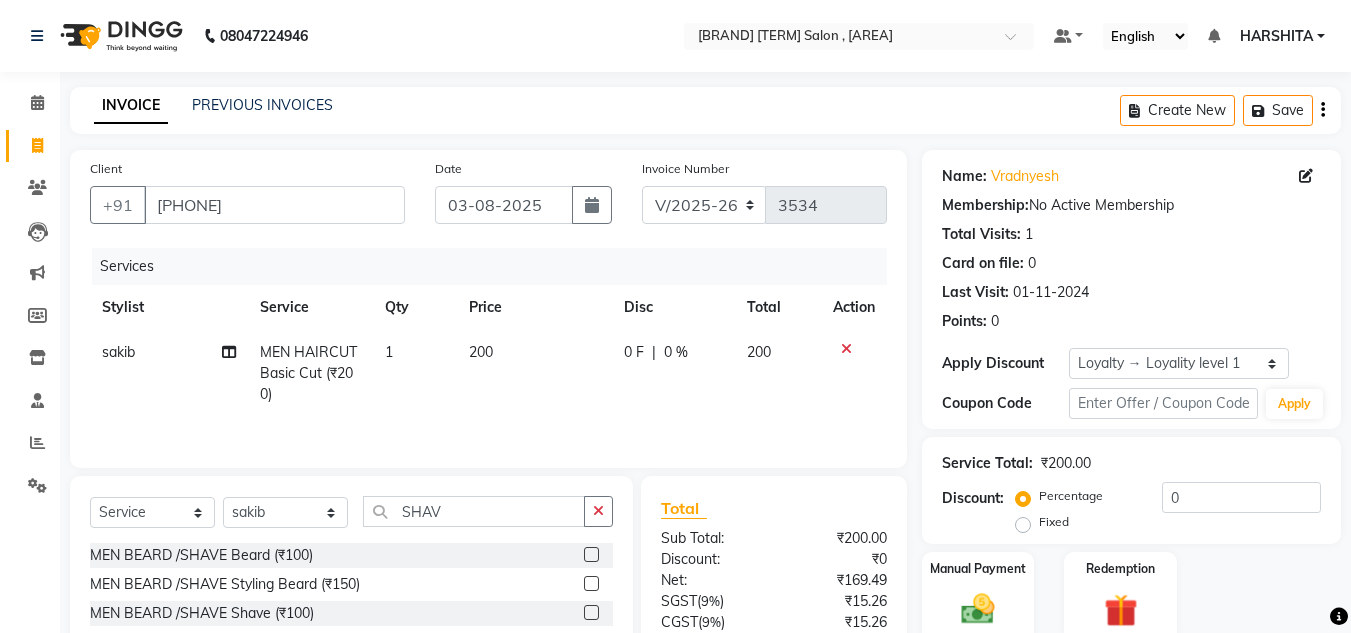 click 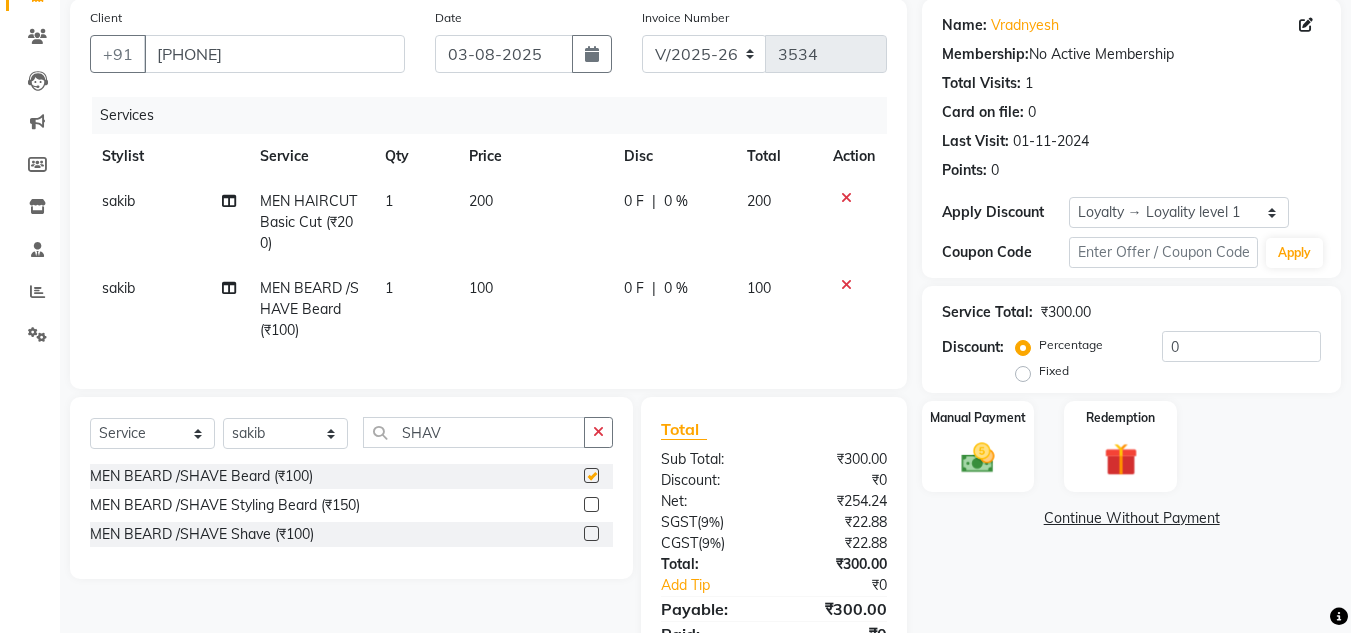 scroll, scrollTop: 254, scrollLeft: 0, axis: vertical 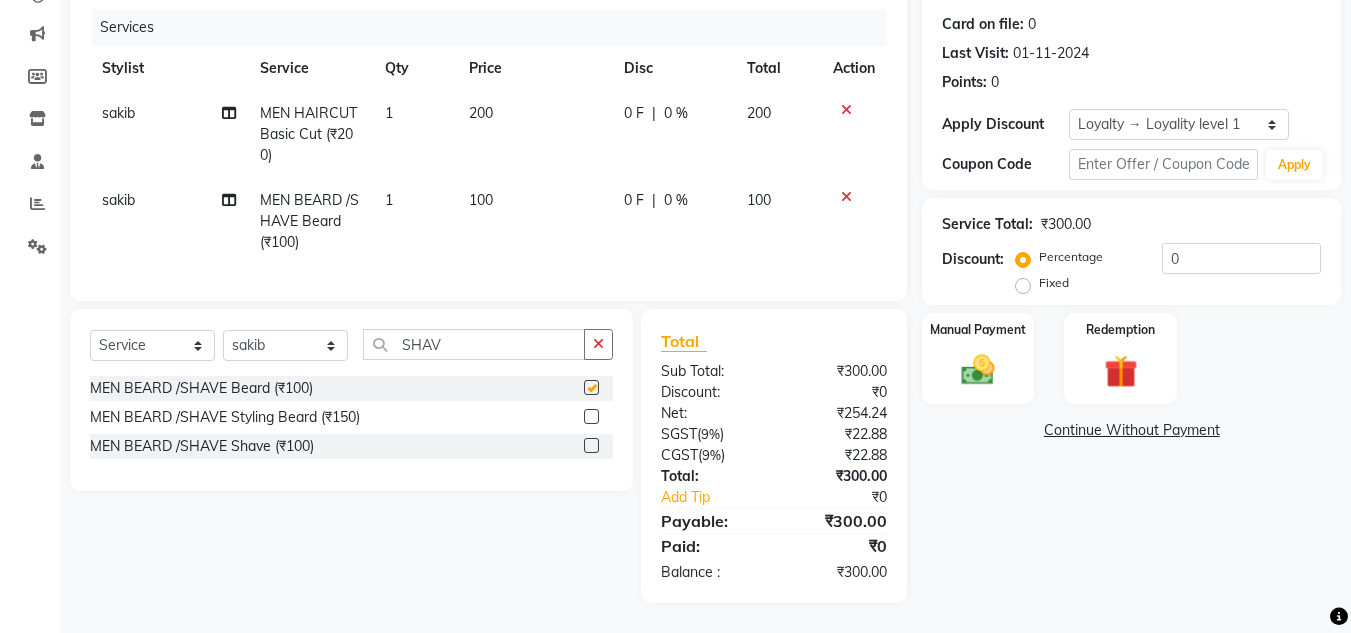 checkbox on "false" 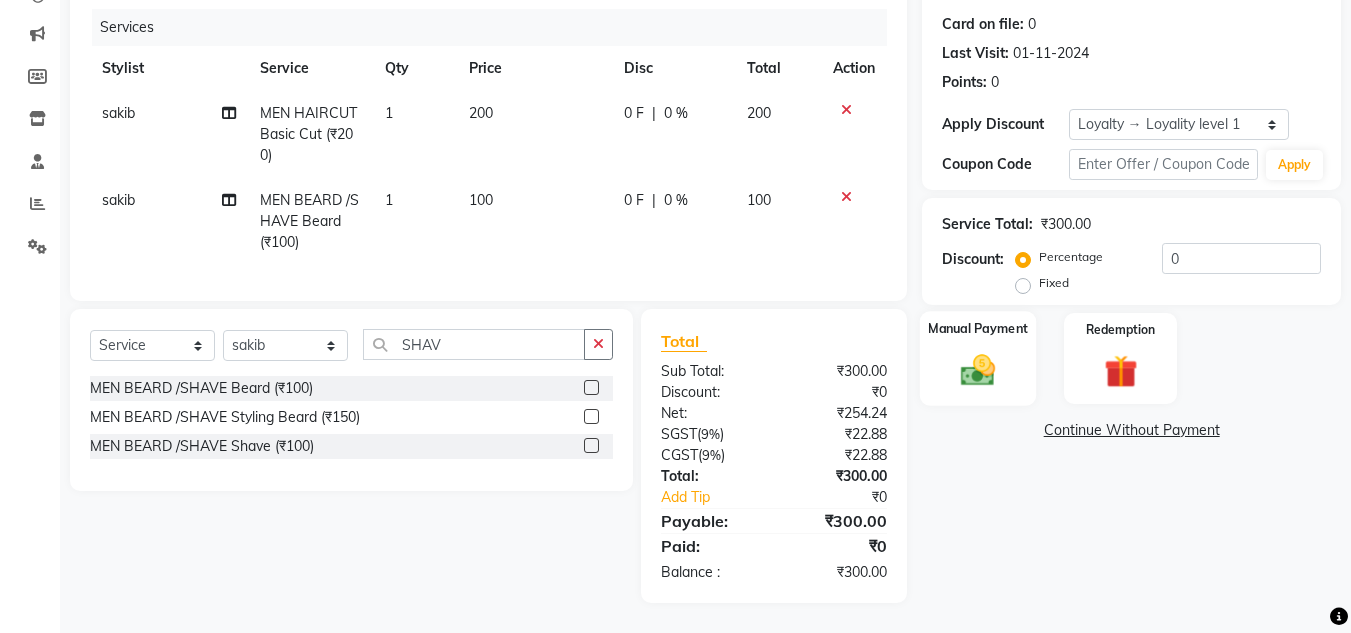 click 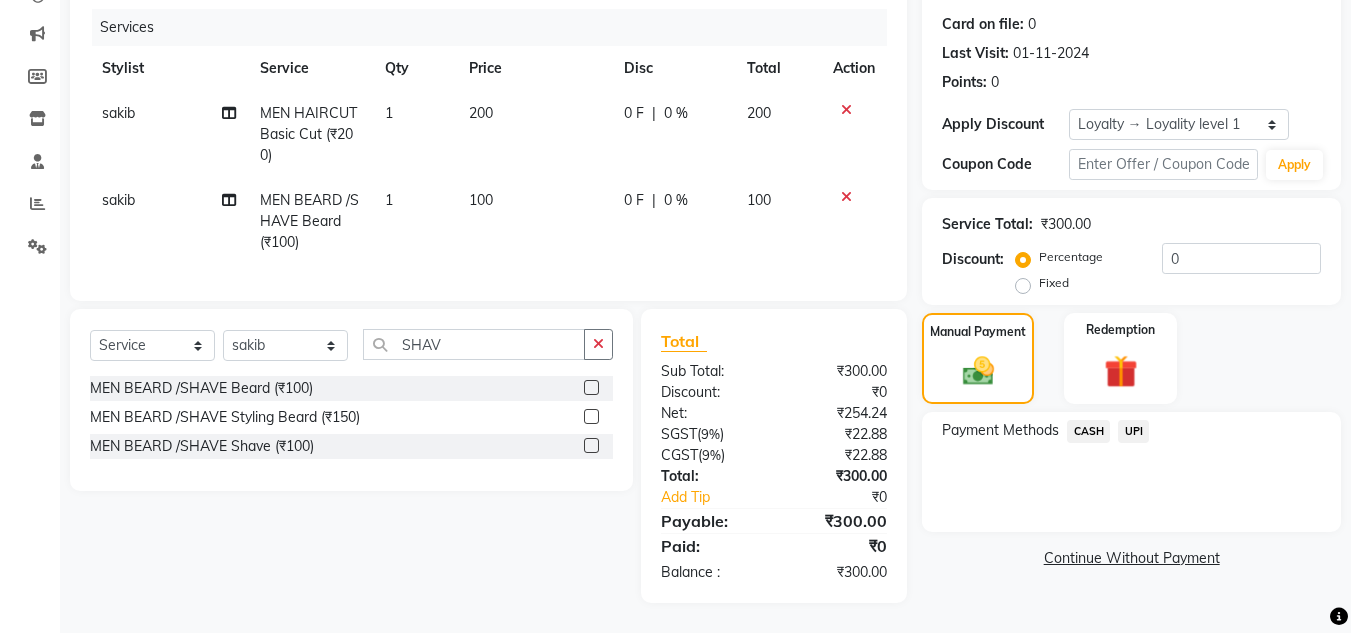 click on "UPI" 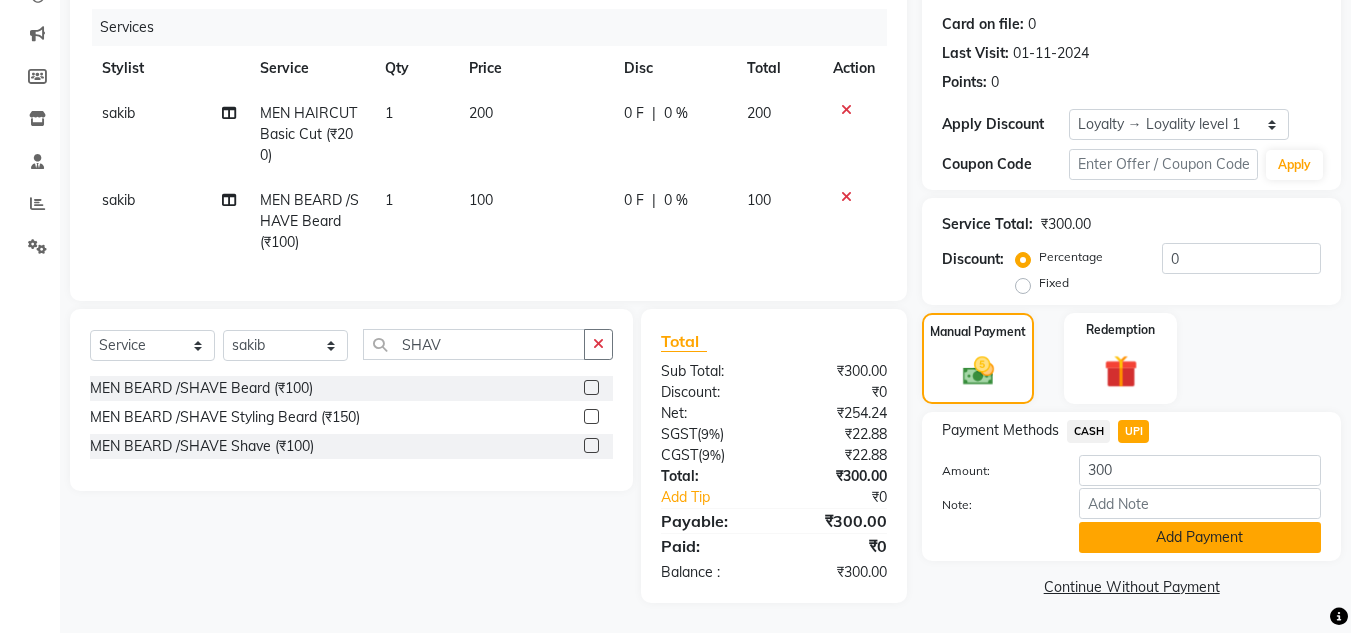 click on "Add Payment" 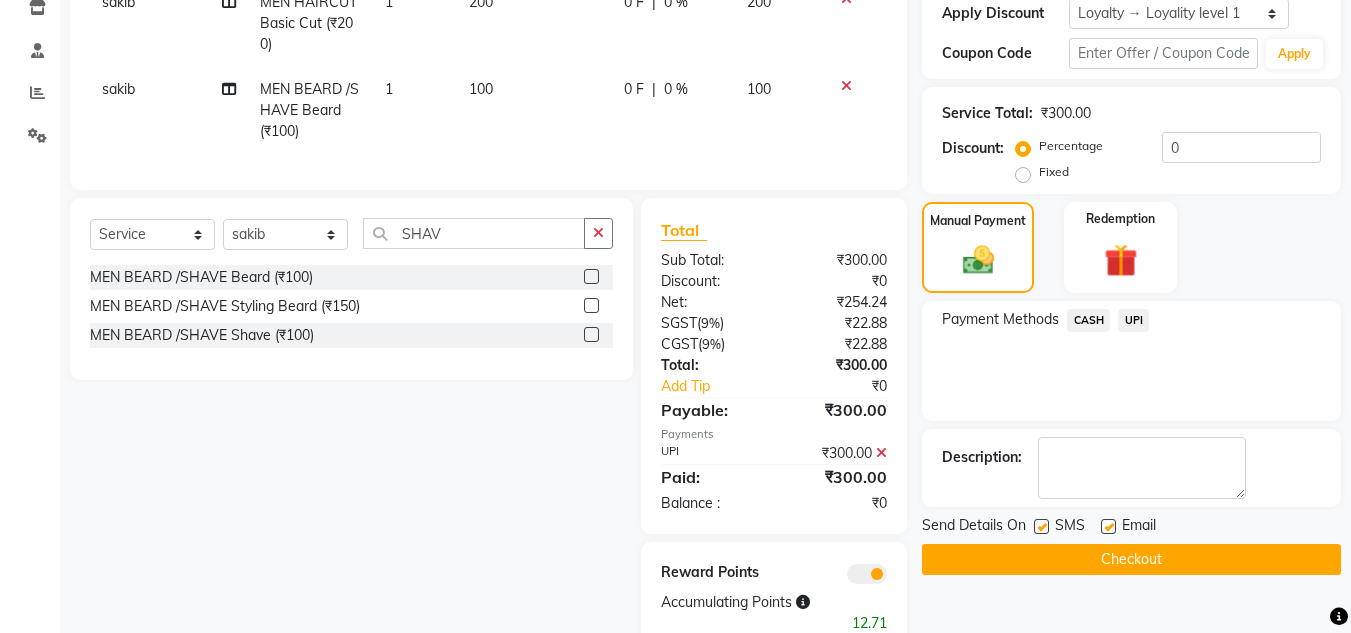 scroll, scrollTop: 416, scrollLeft: 0, axis: vertical 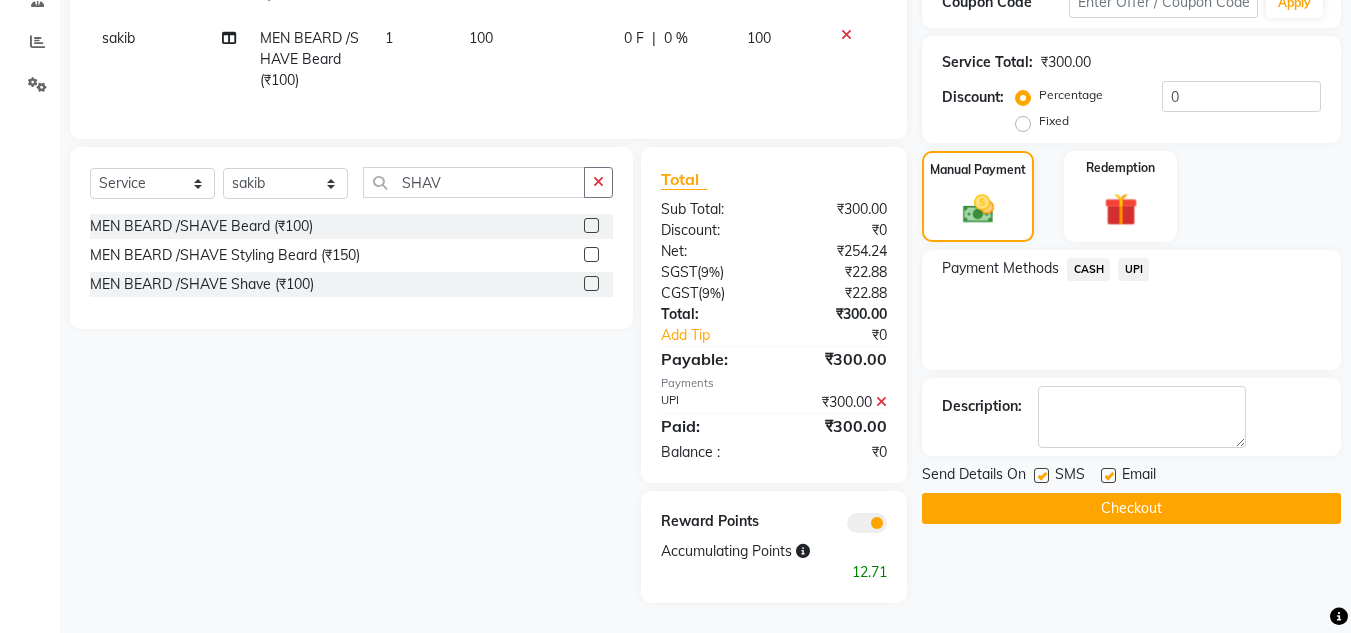 click on "Checkout" 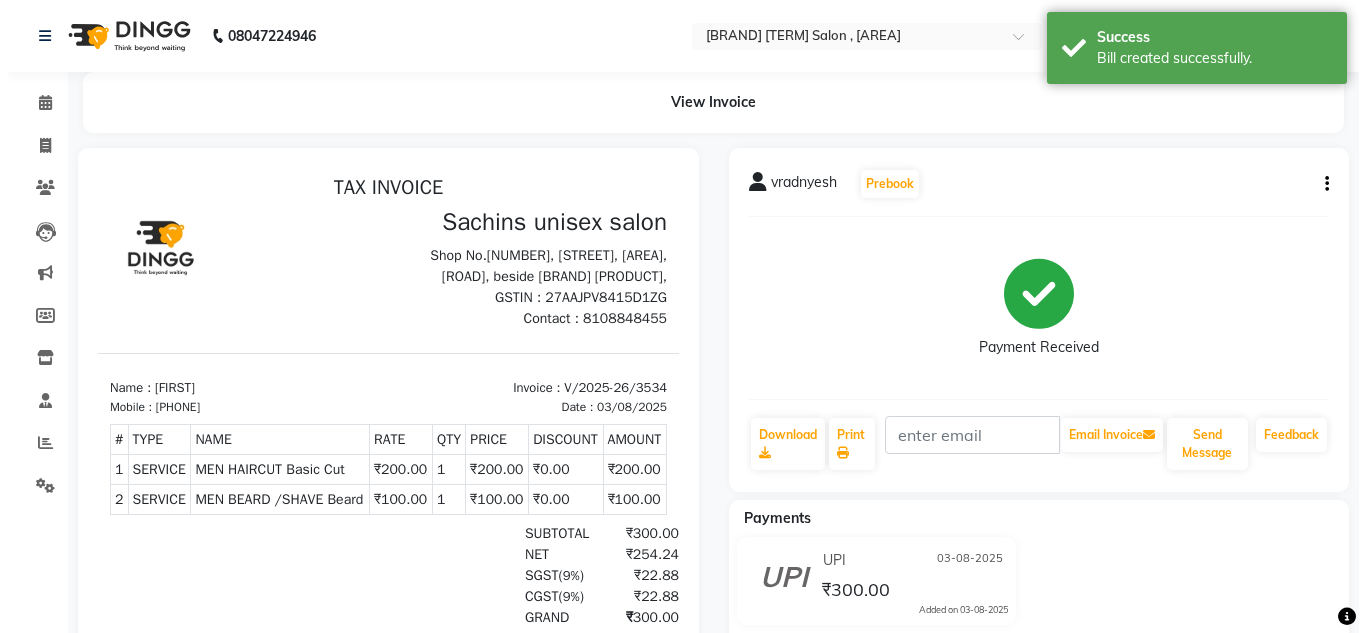scroll, scrollTop: 0, scrollLeft: 0, axis: both 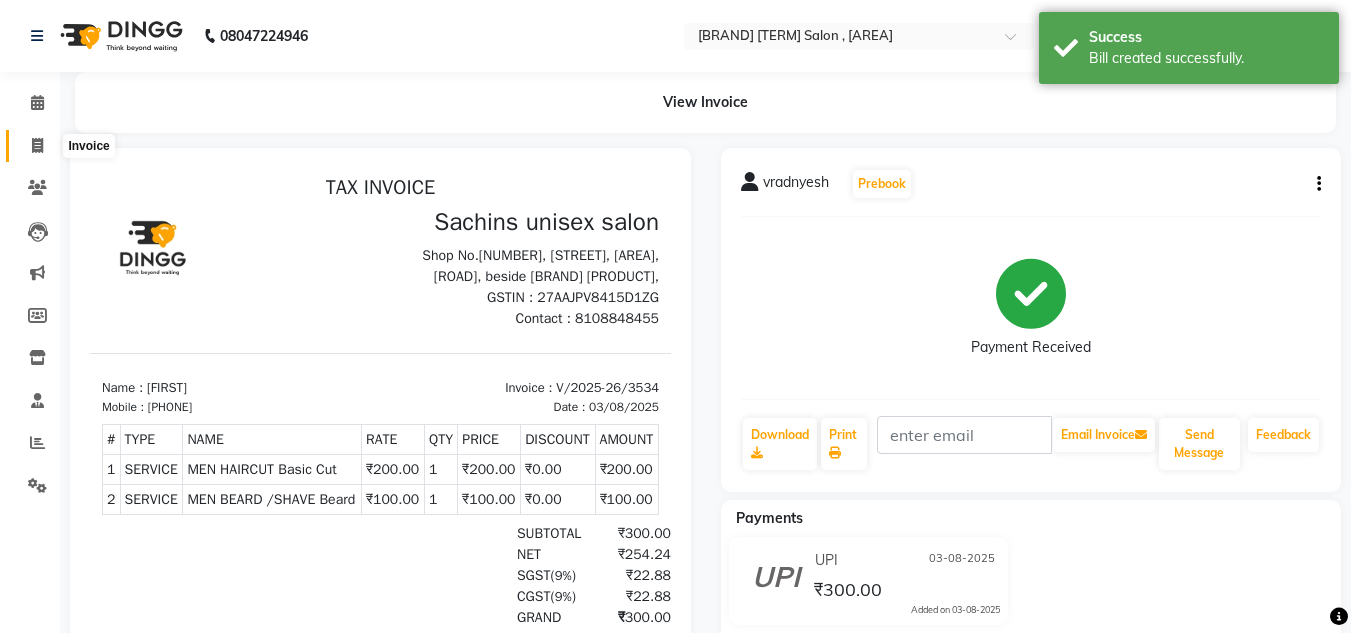 click 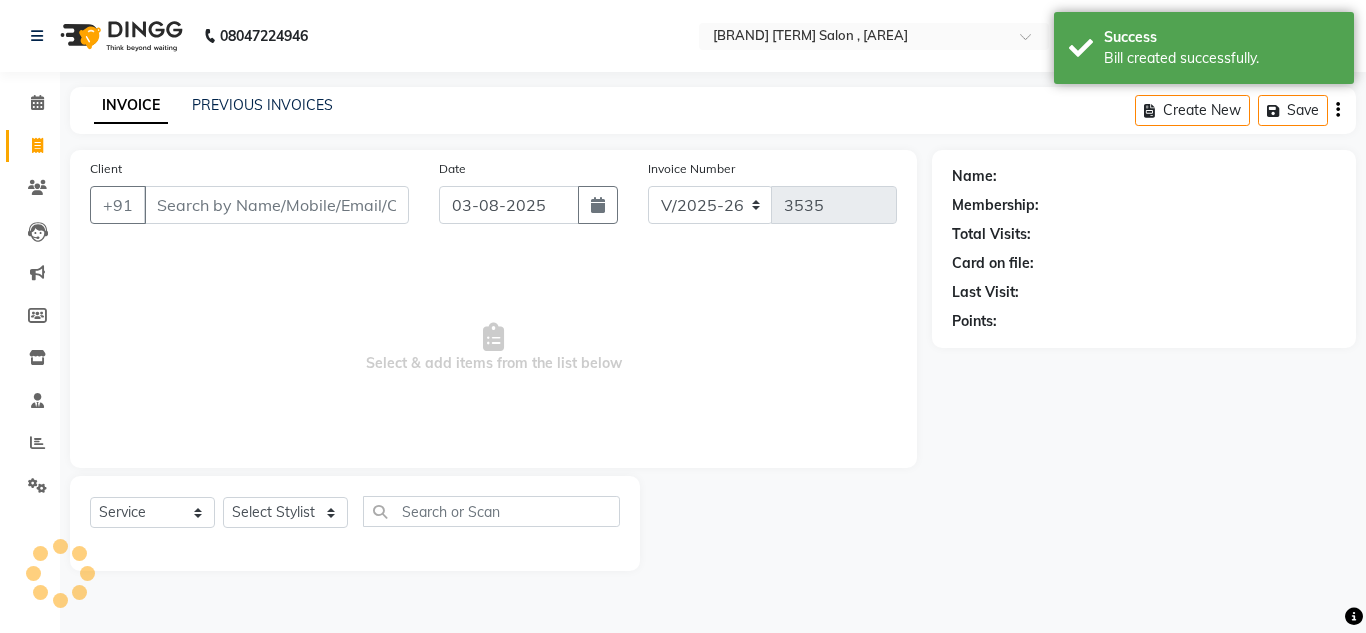 click on "Client" at bounding box center (276, 205) 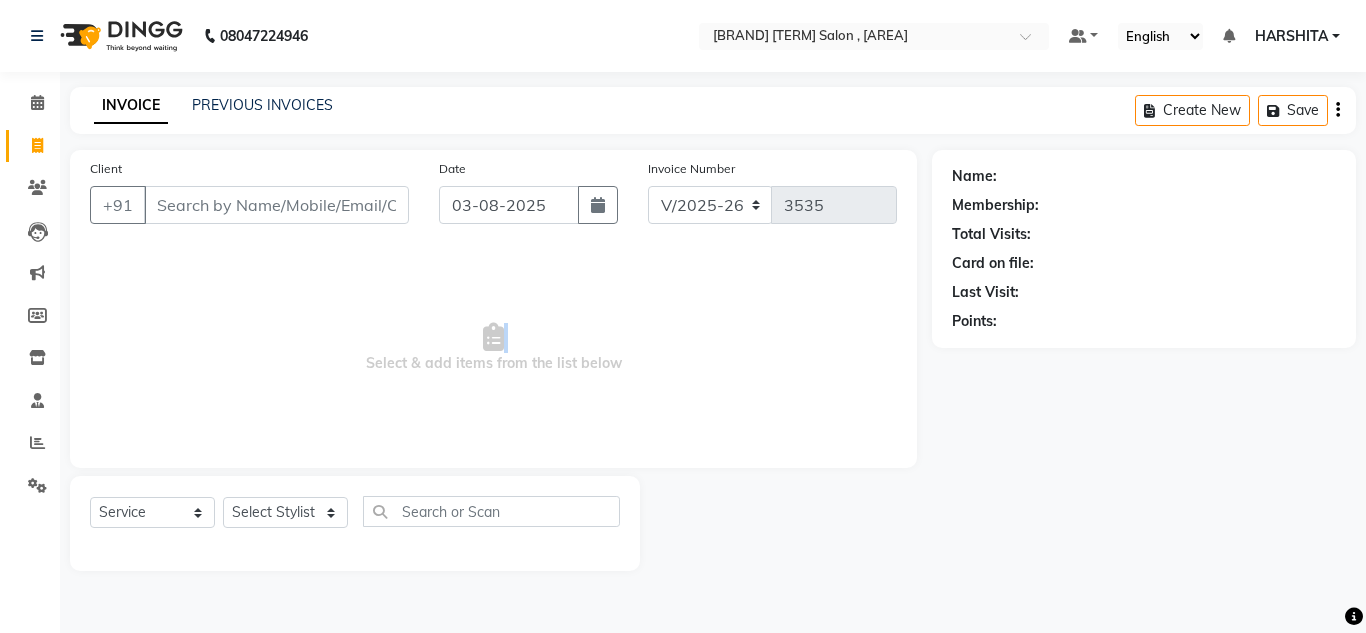 click on "Select & add items from the list below" at bounding box center (493, 348) 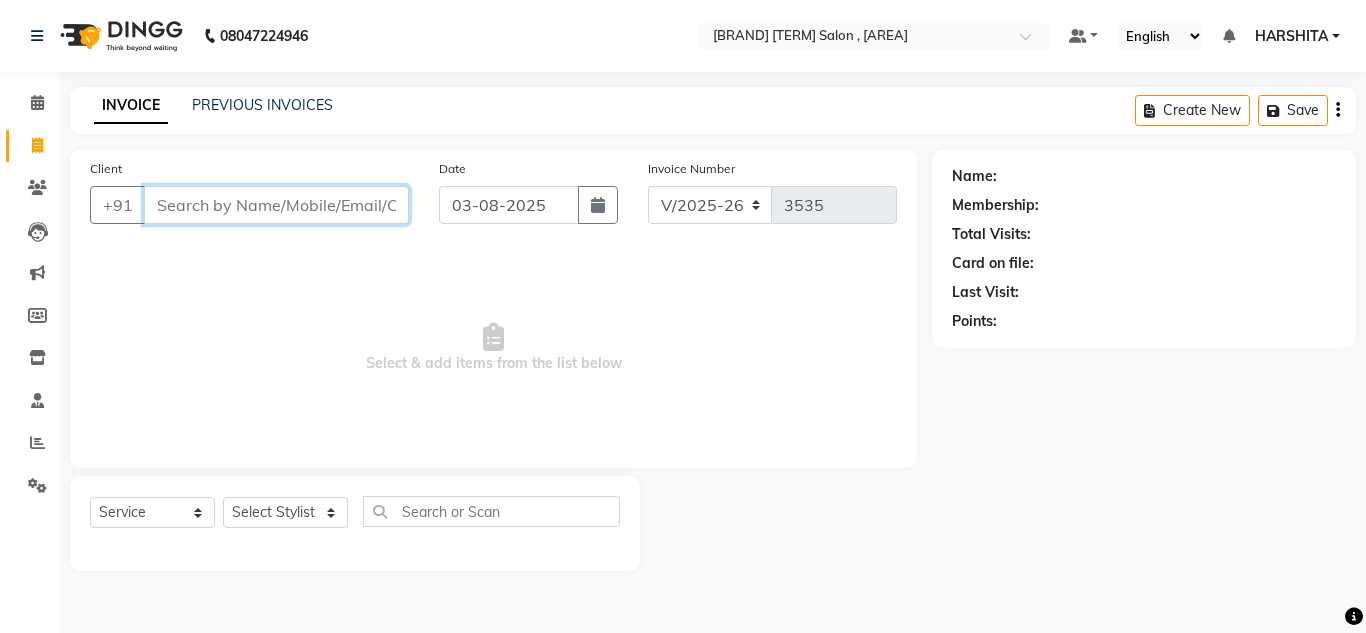 click on "Client" at bounding box center (276, 205) 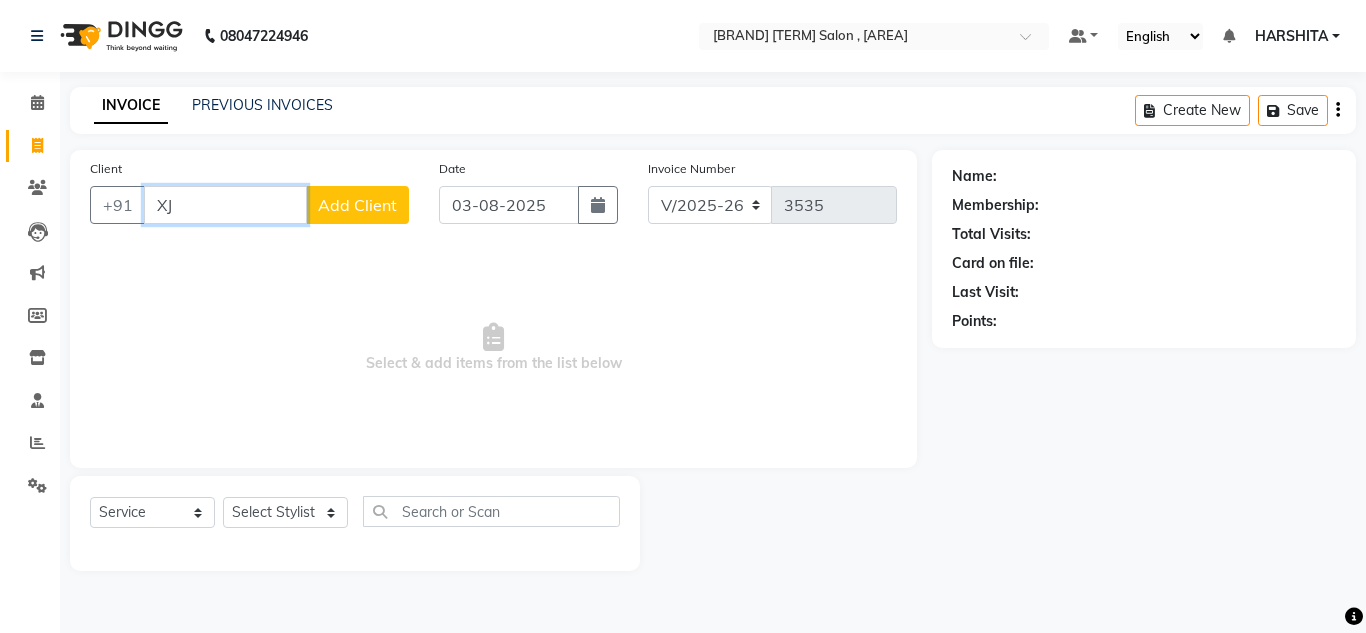 type on "X" 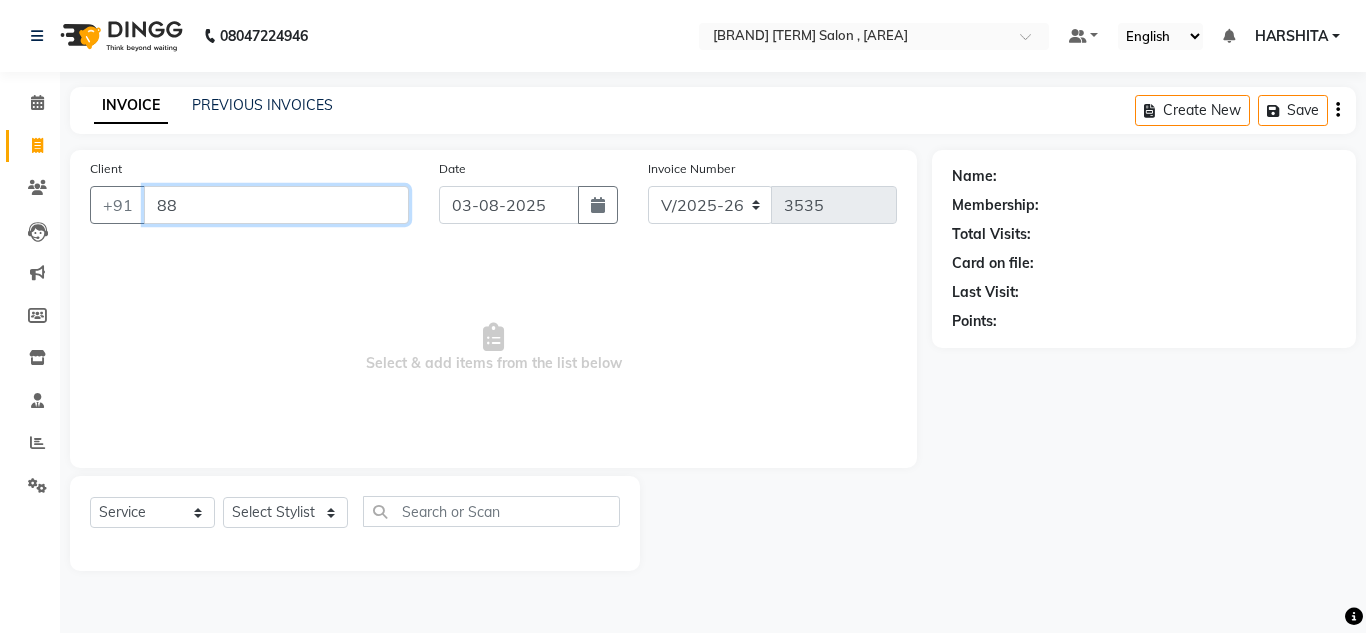 type on "8" 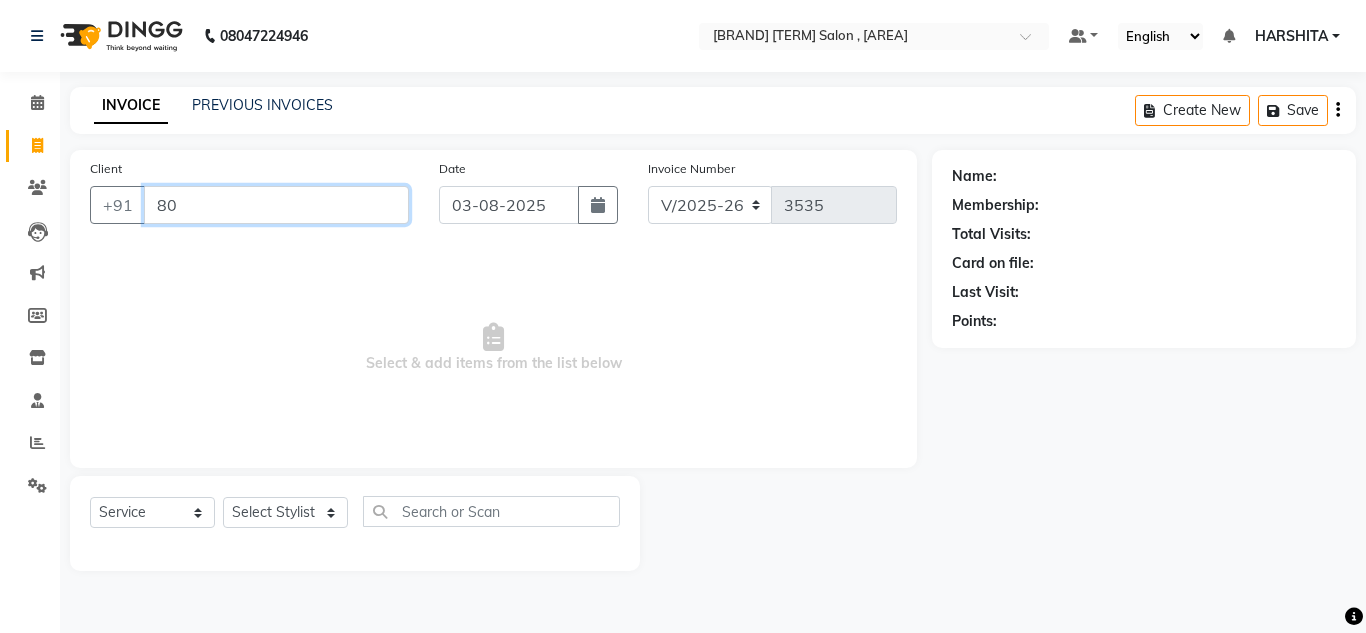 type on "8" 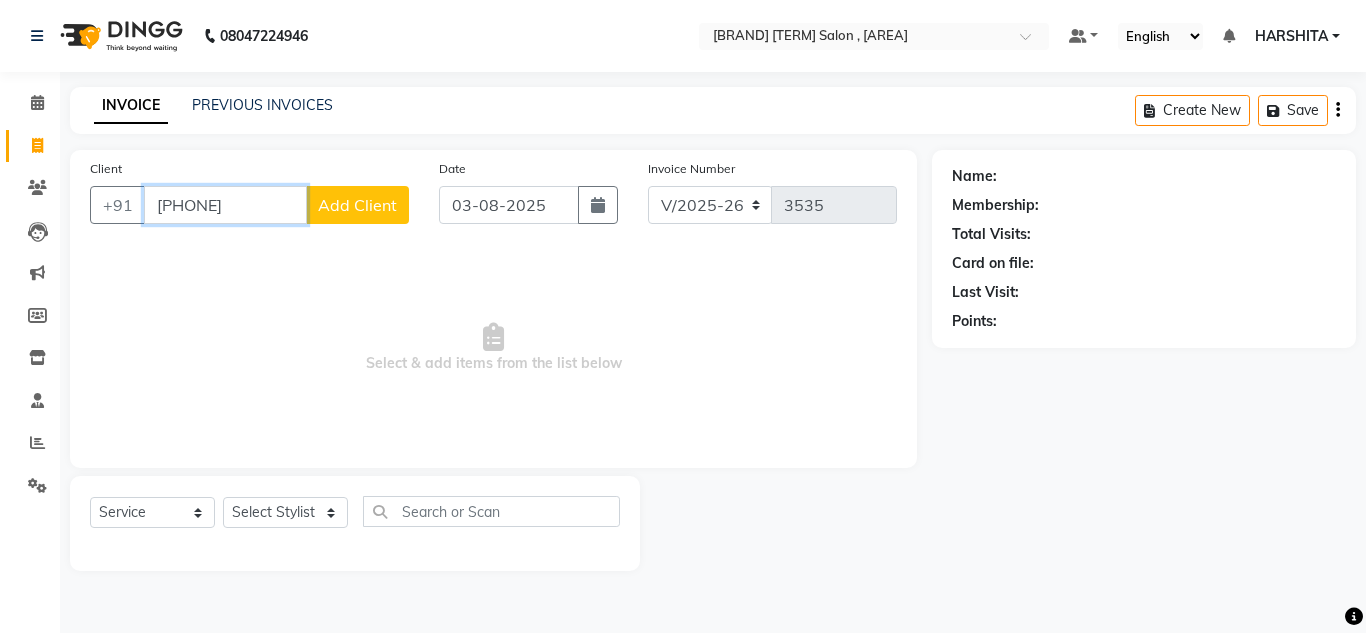 scroll, scrollTop: 0, scrollLeft: 0, axis: both 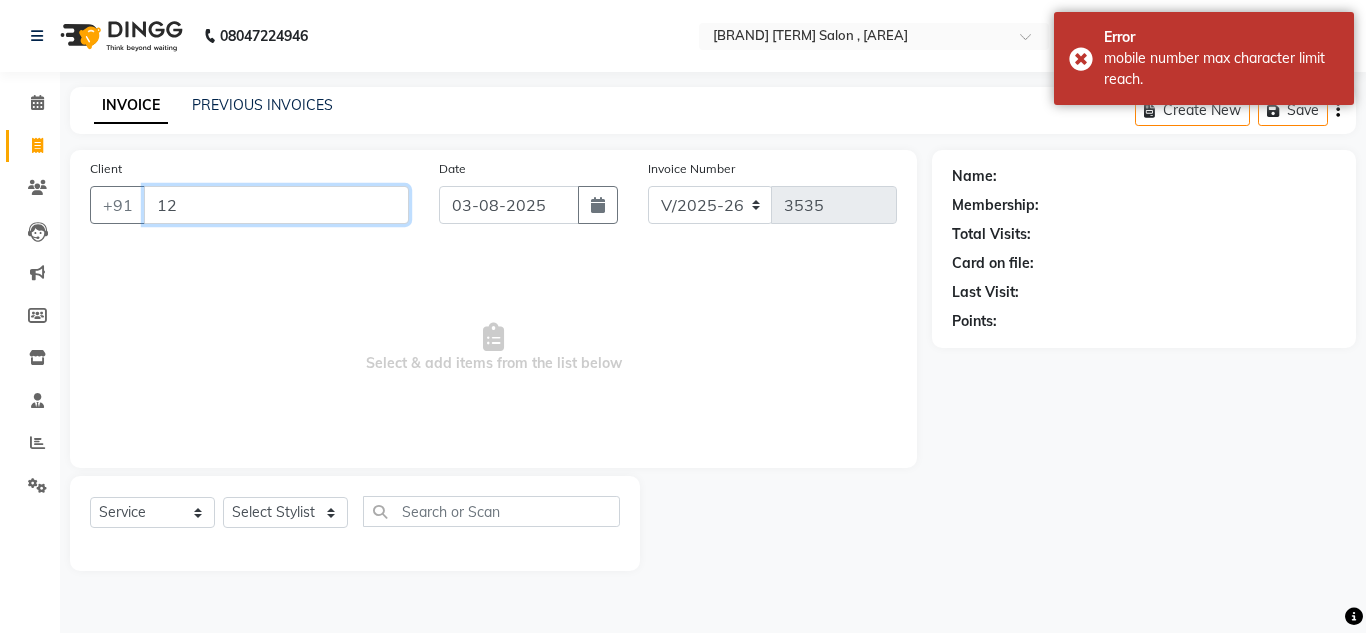 type on "1" 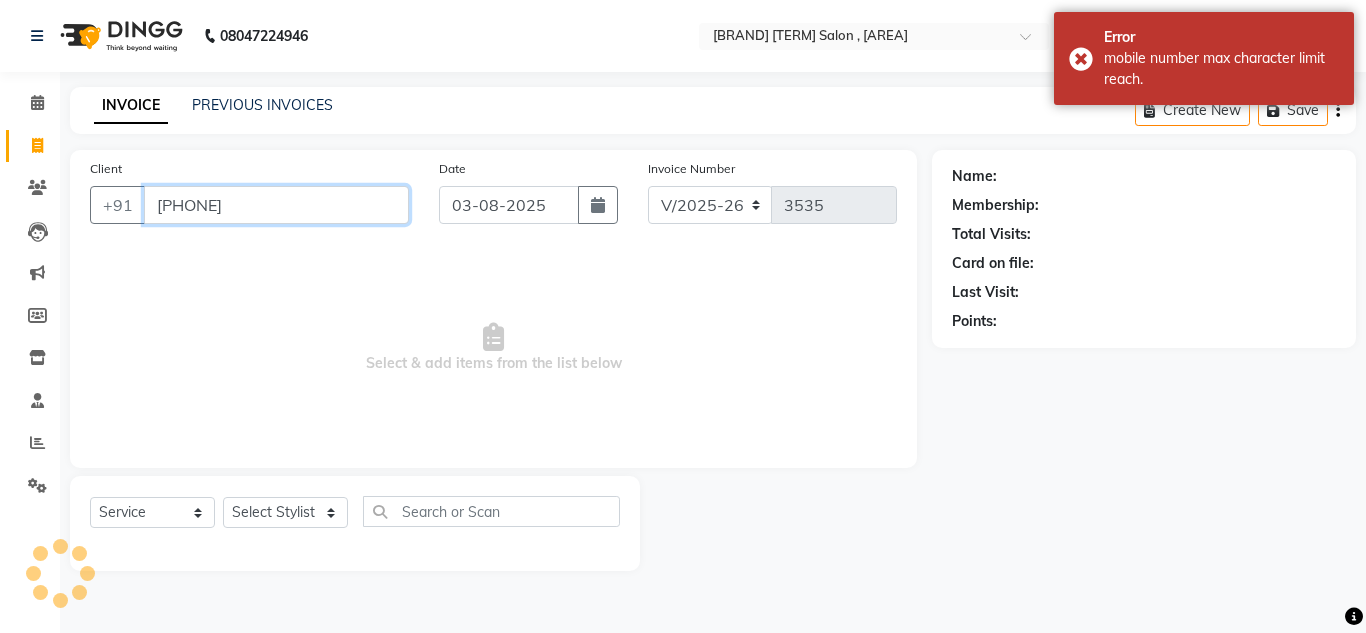scroll, scrollTop: 0, scrollLeft: 0, axis: both 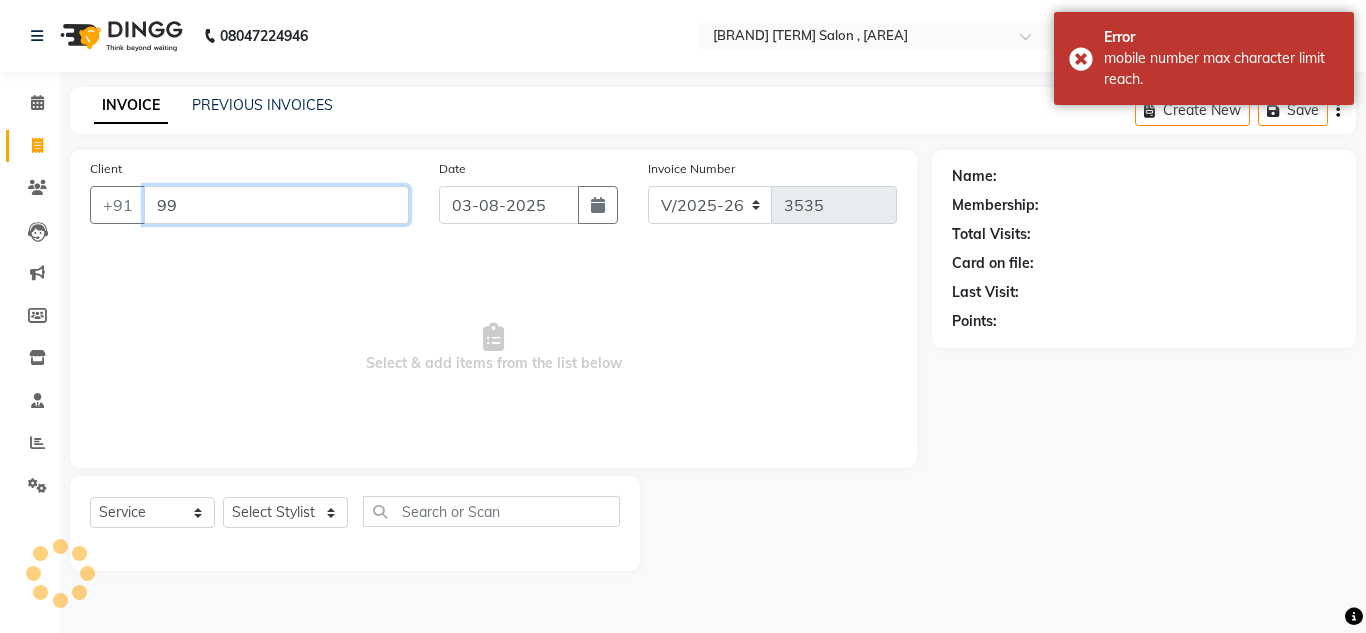 type on "9" 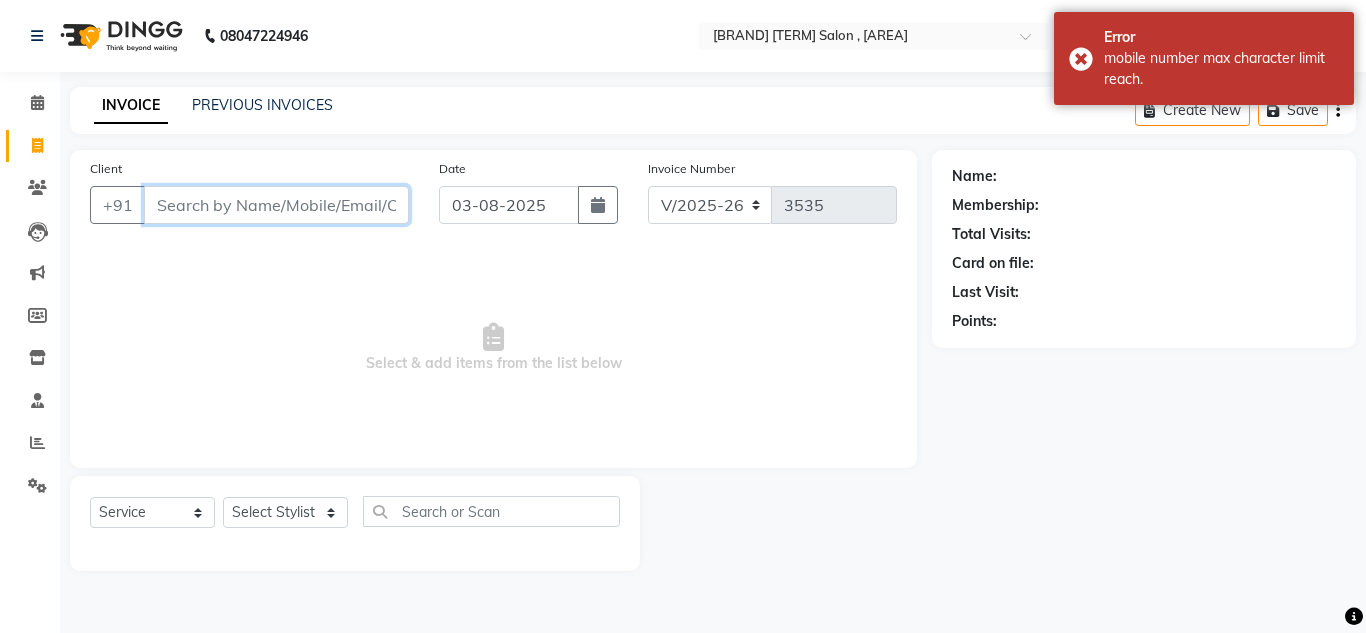 type on "9" 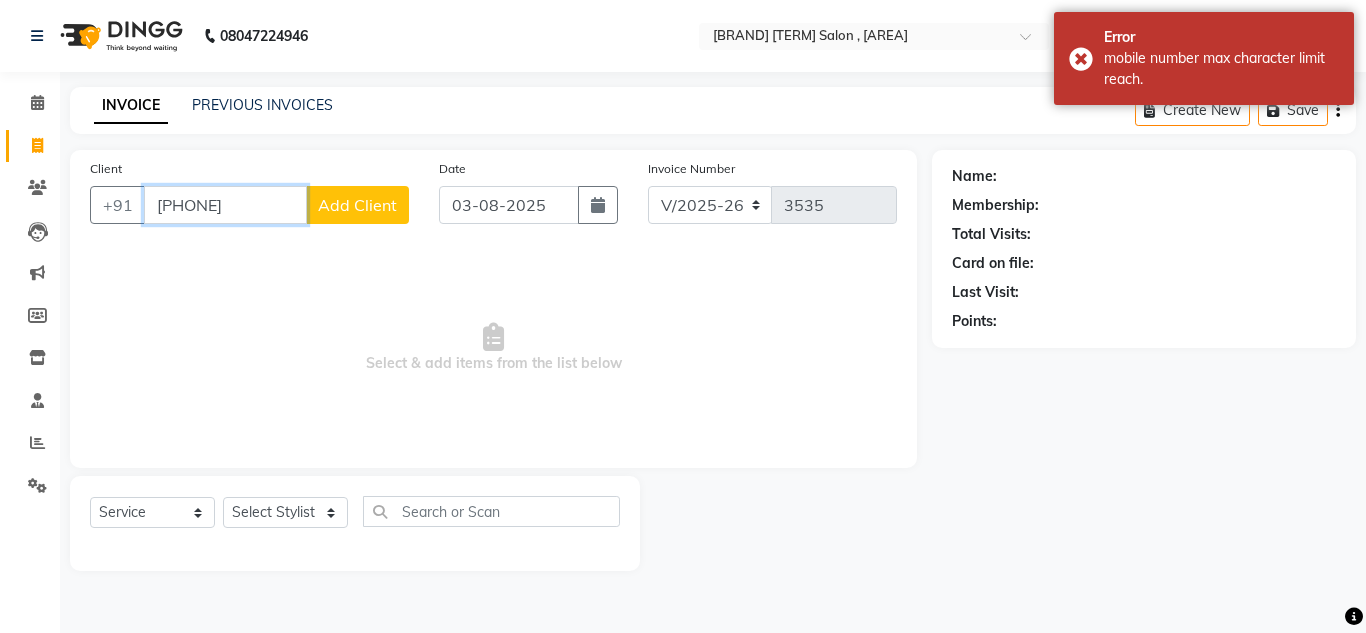 scroll, scrollTop: 0, scrollLeft: 0, axis: both 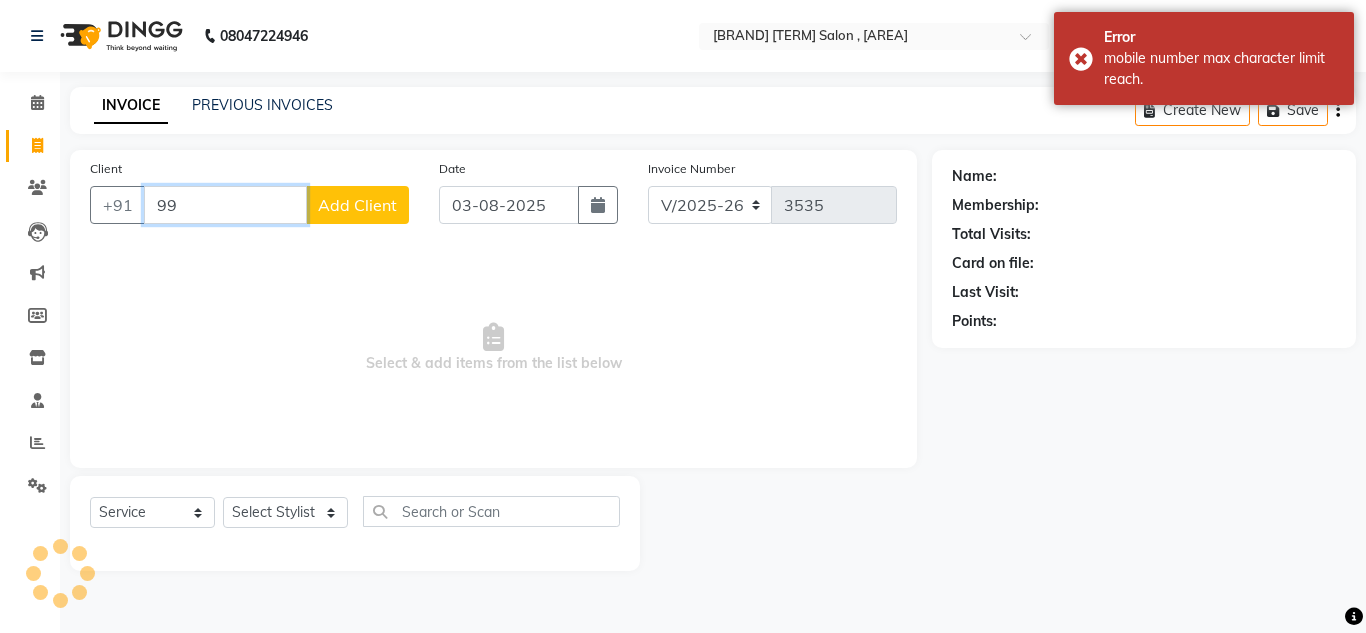 type on "9" 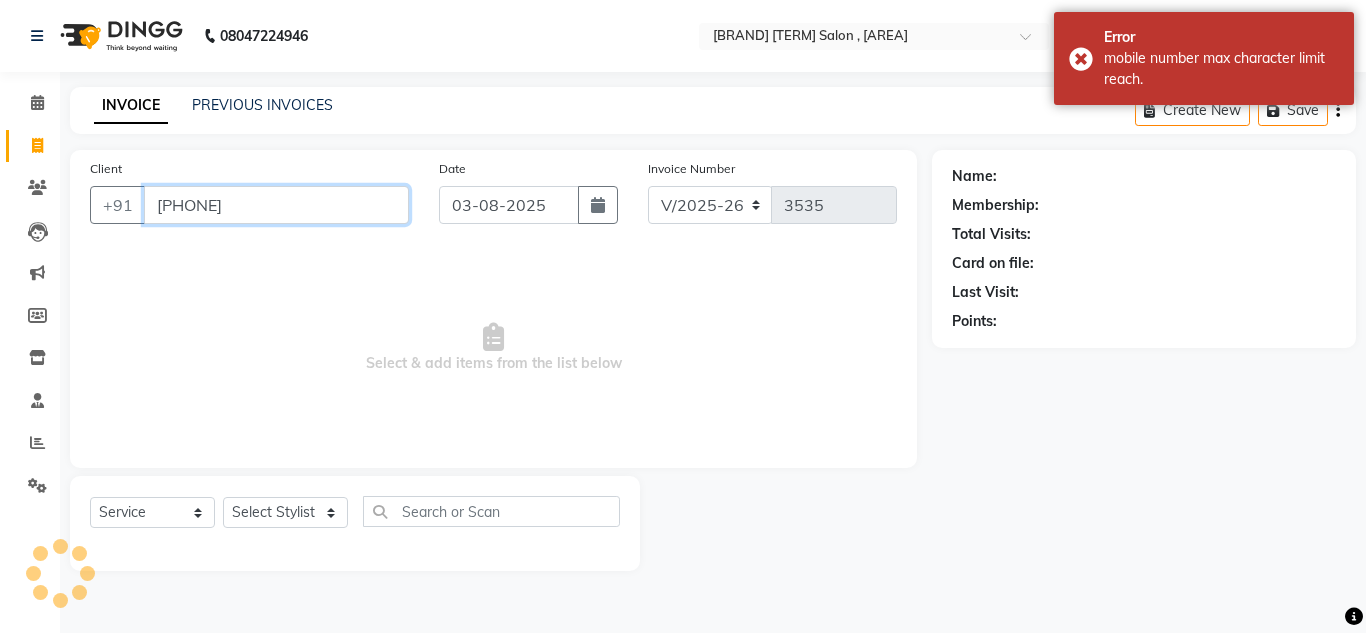 scroll, scrollTop: 0, scrollLeft: 0, axis: both 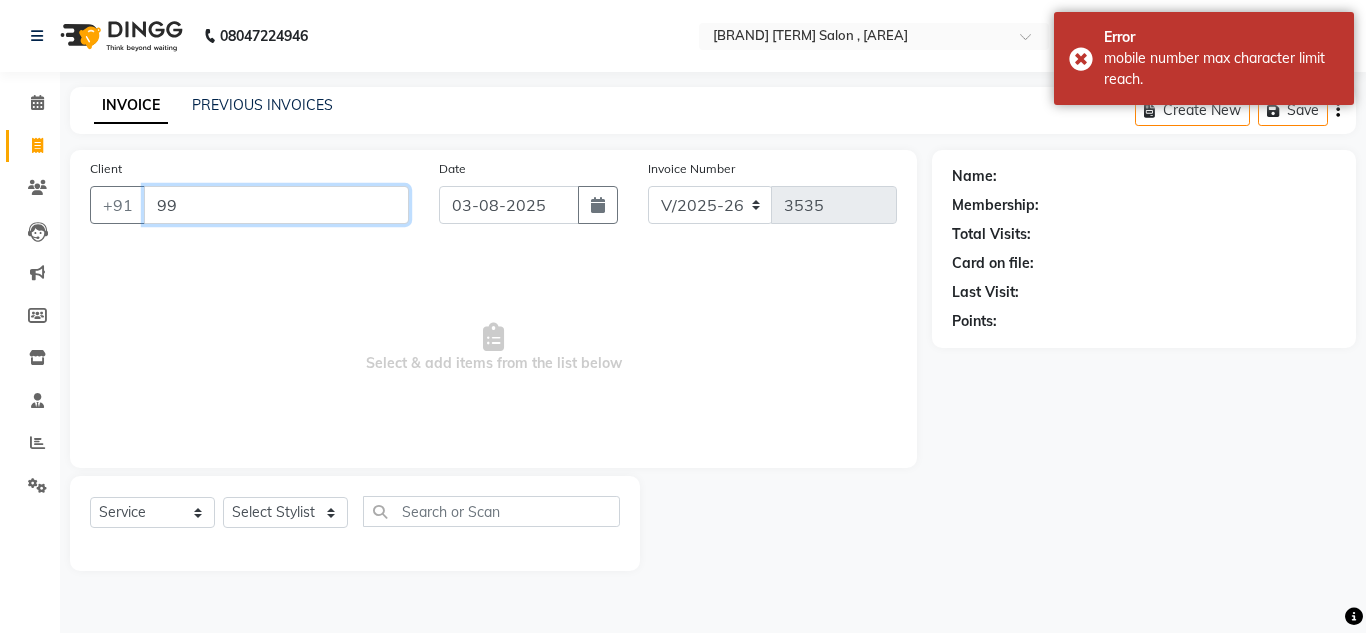 type on "9" 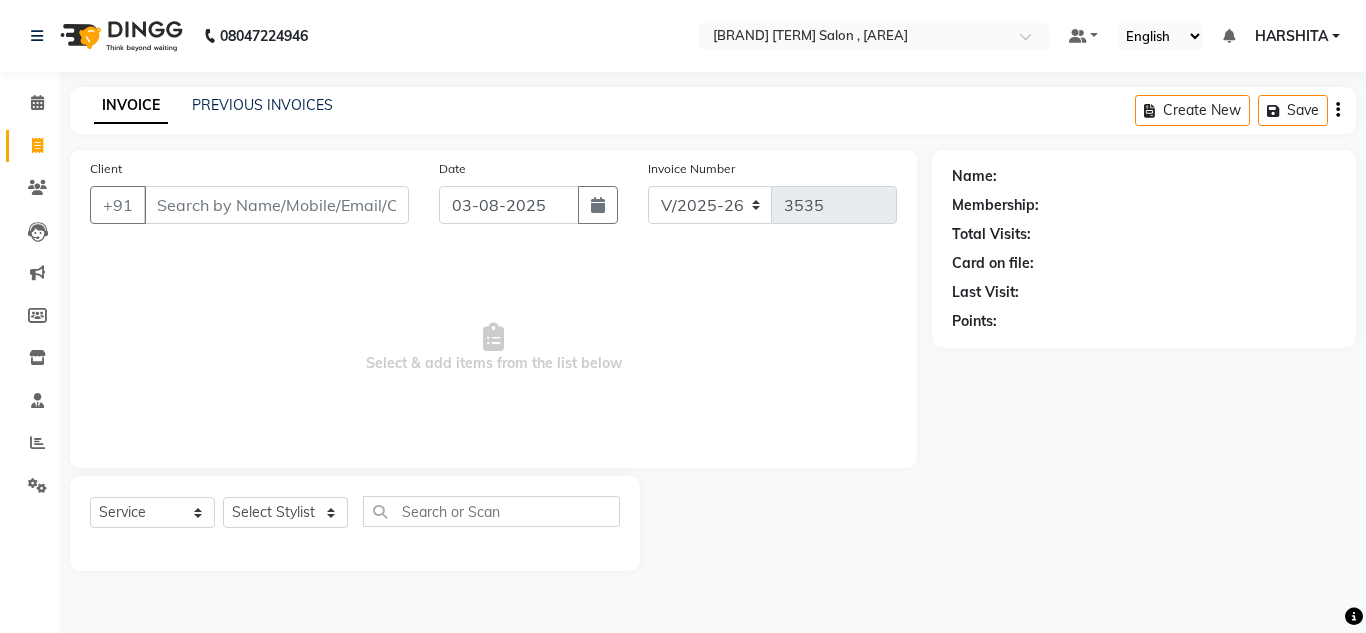 drag, startPoint x: 1073, startPoint y: 0, endPoint x: 217, endPoint y: 251, distance: 892.0409 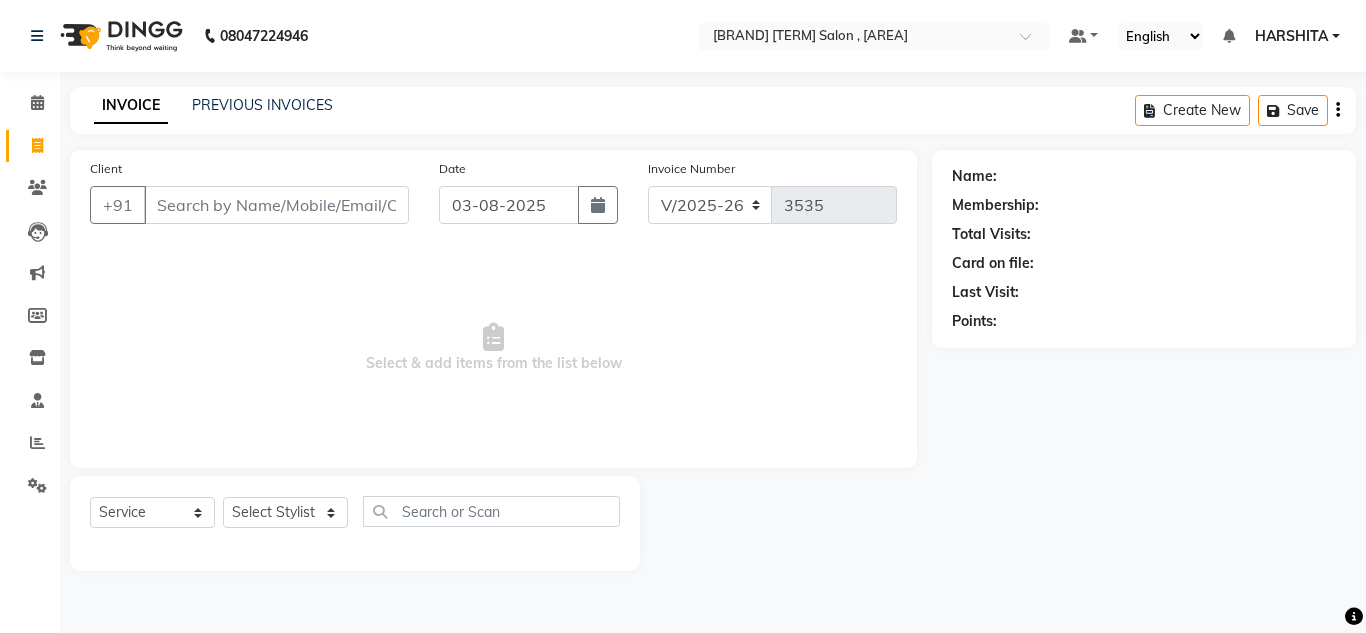 click on "Select & add items from the list below" at bounding box center [493, 348] 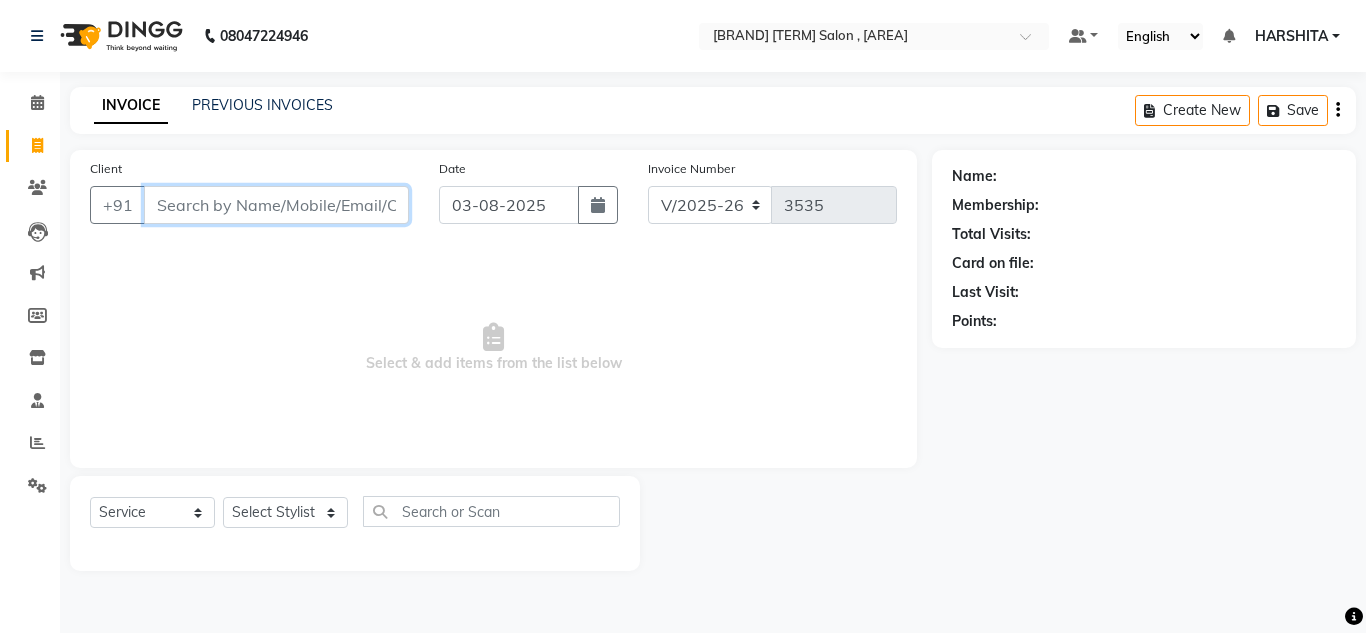 click on "Client" at bounding box center (276, 205) 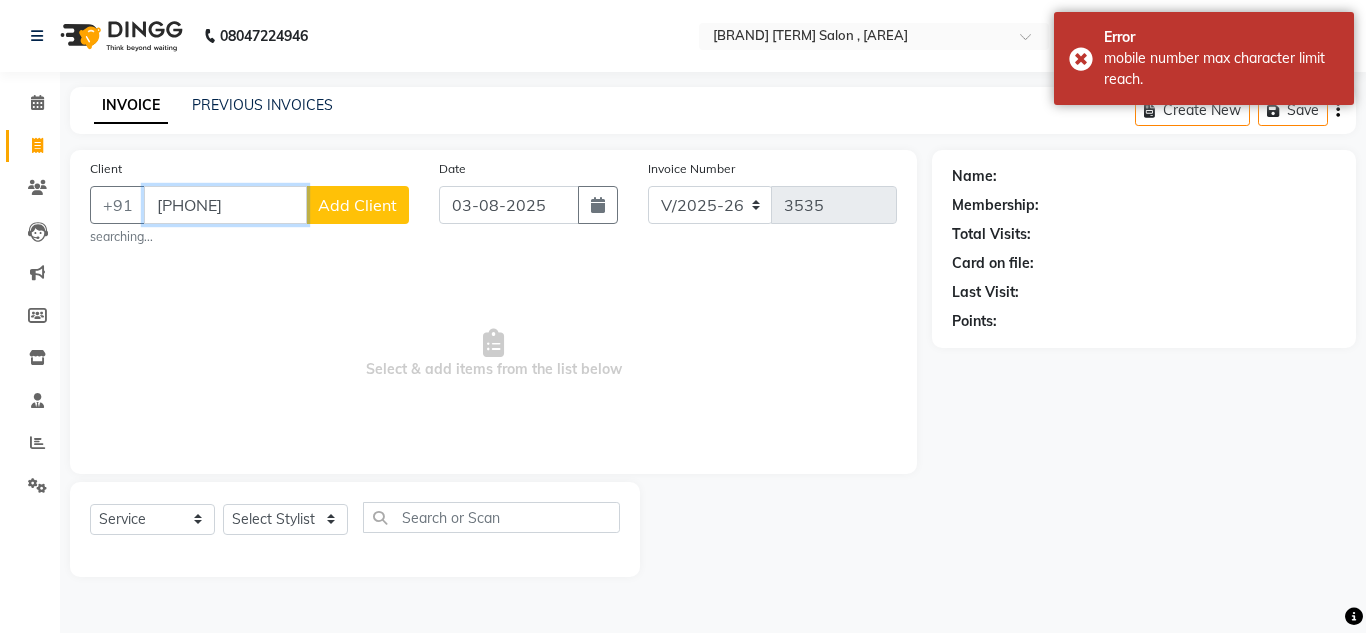 scroll, scrollTop: 0, scrollLeft: 0, axis: both 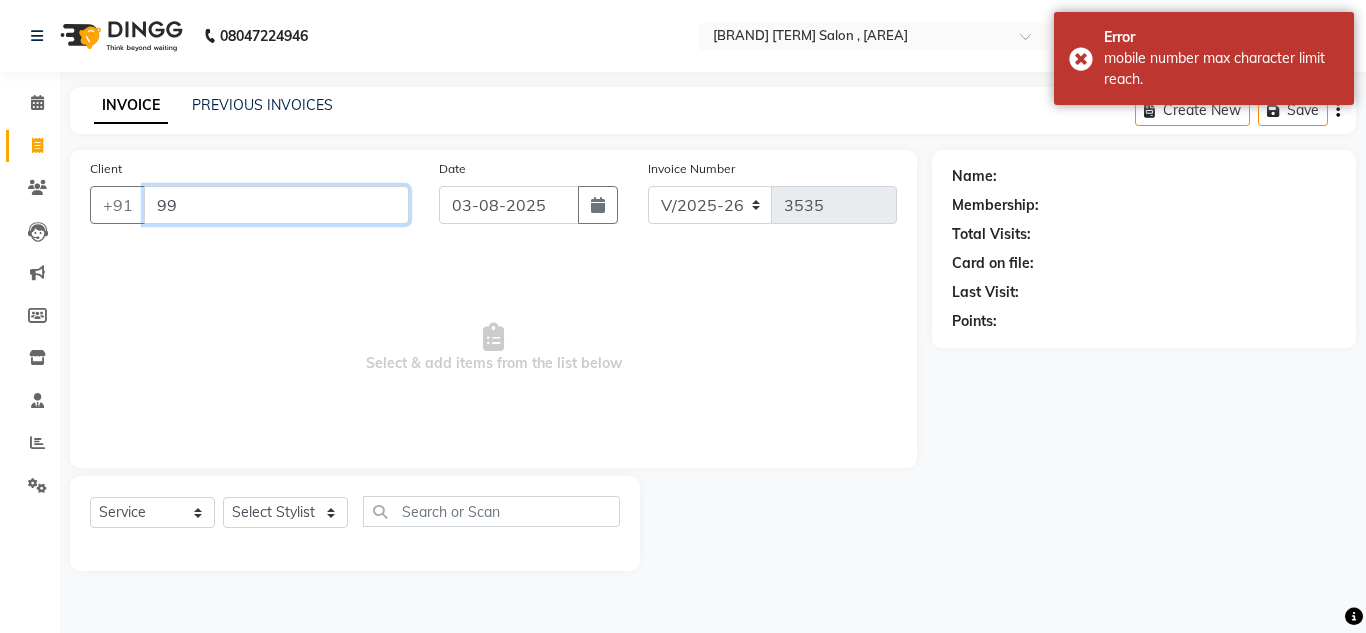 type on "9" 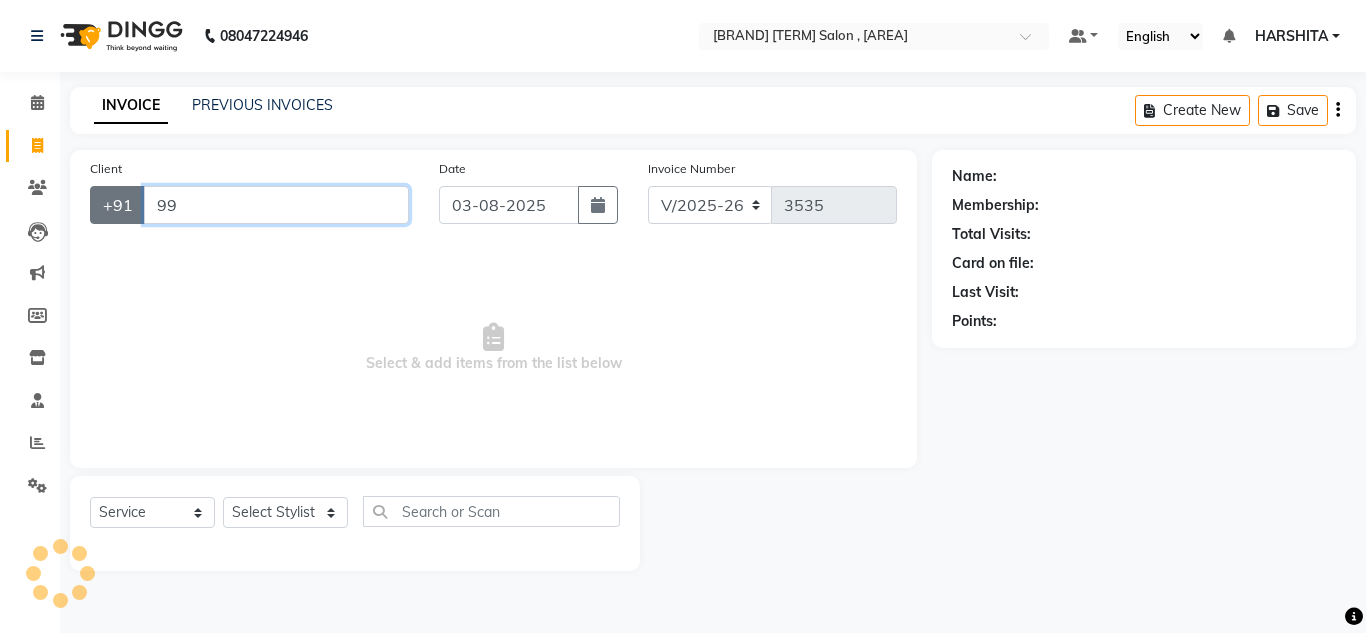type on "9" 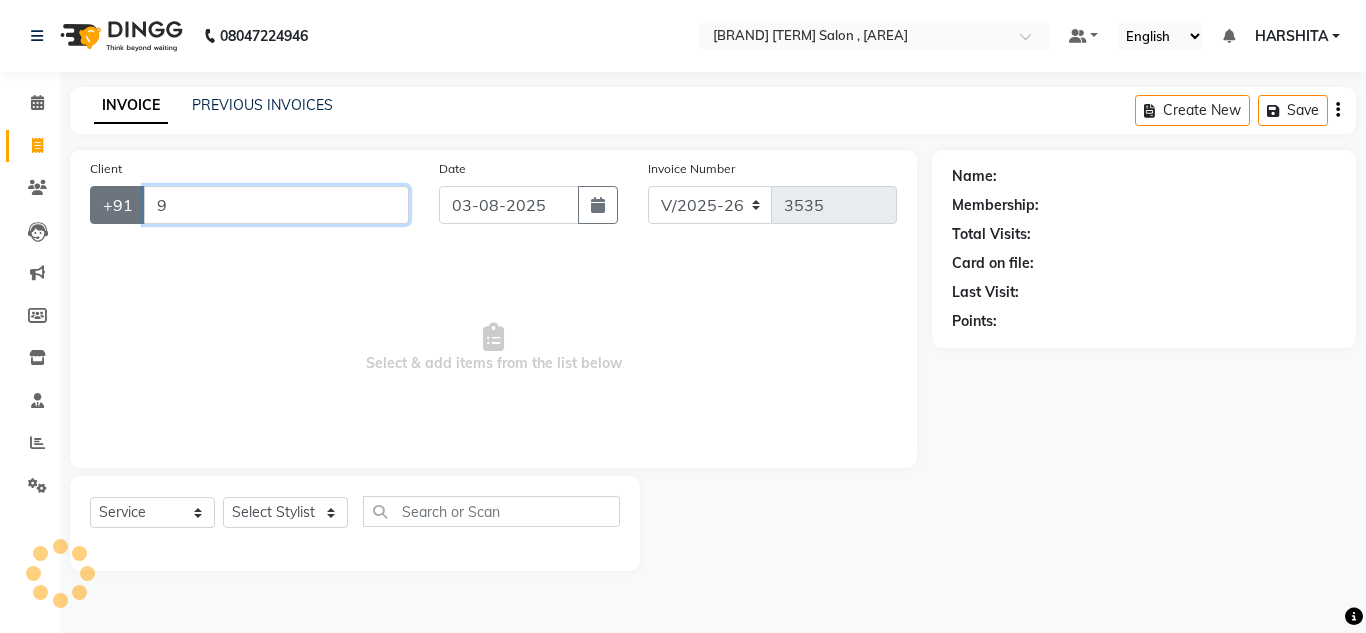 type 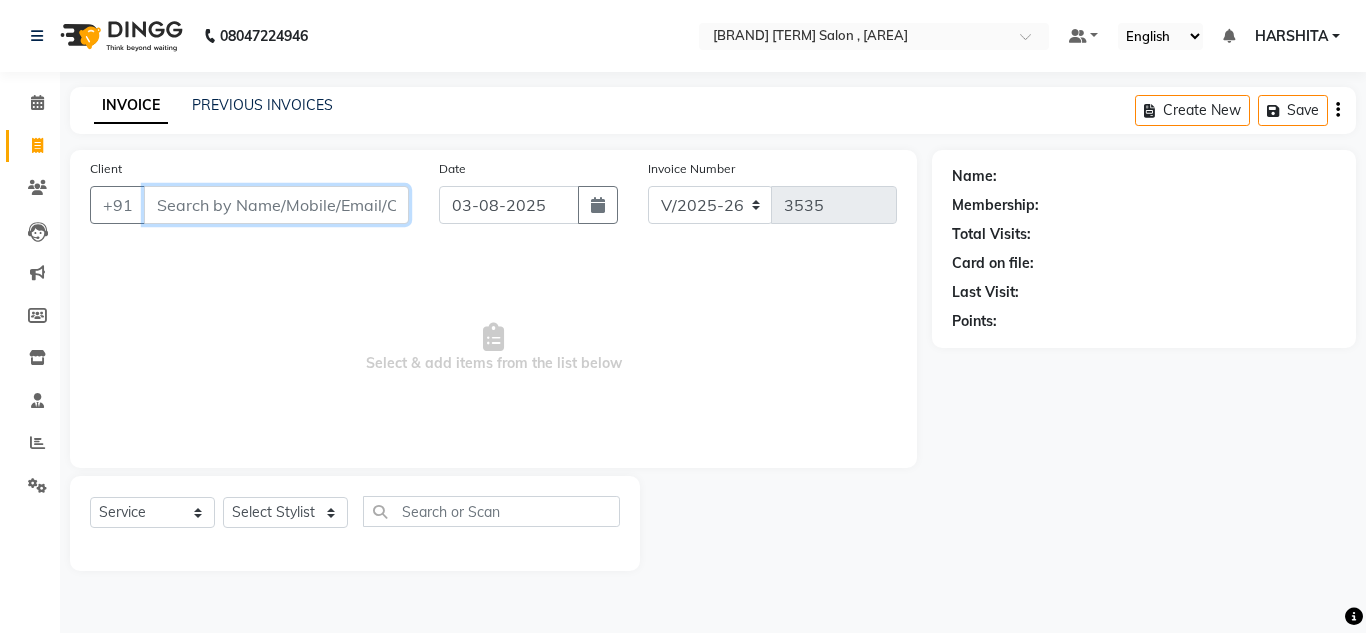 click on "Client" at bounding box center [276, 205] 